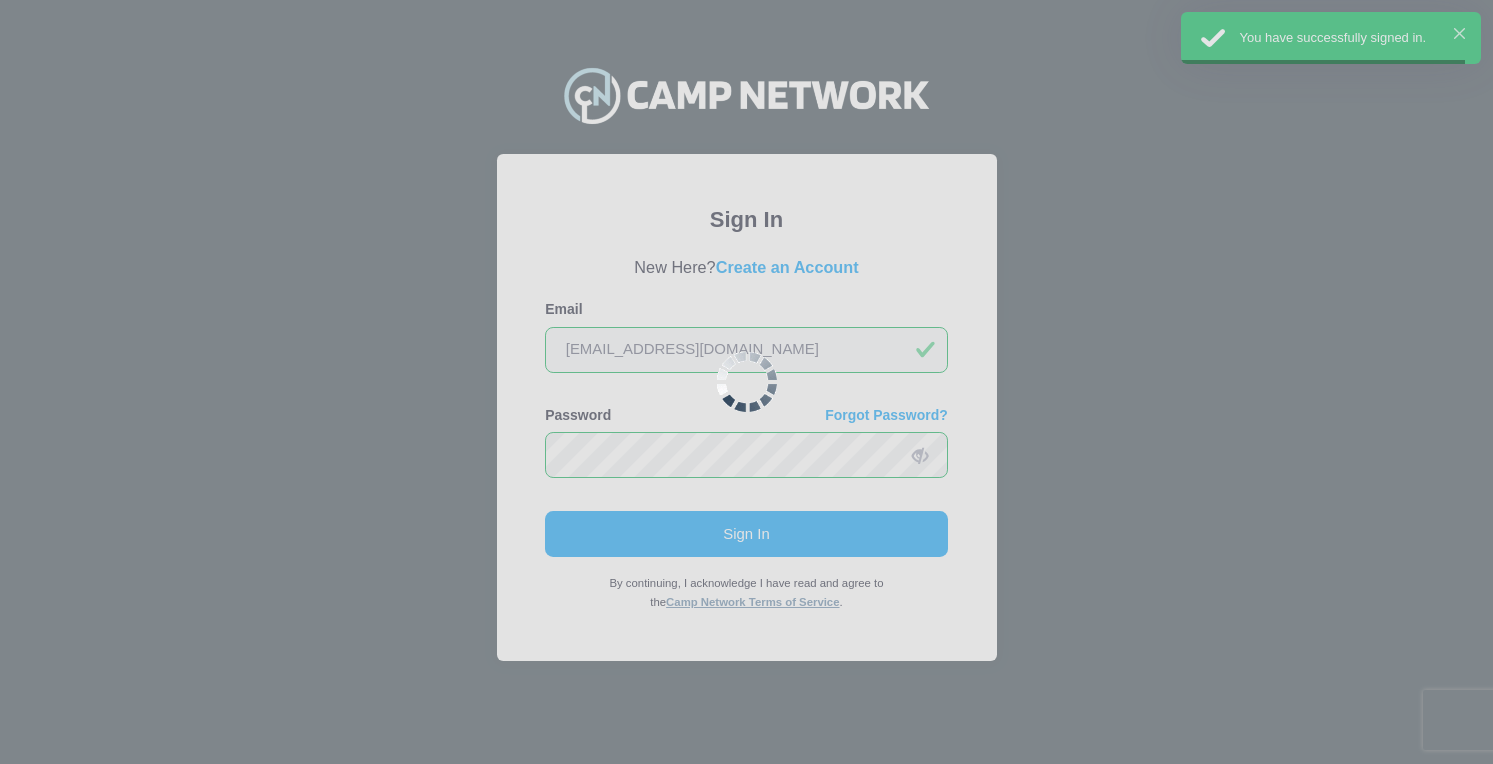 scroll, scrollTop: 0, scrollLeft: 0, axis: both 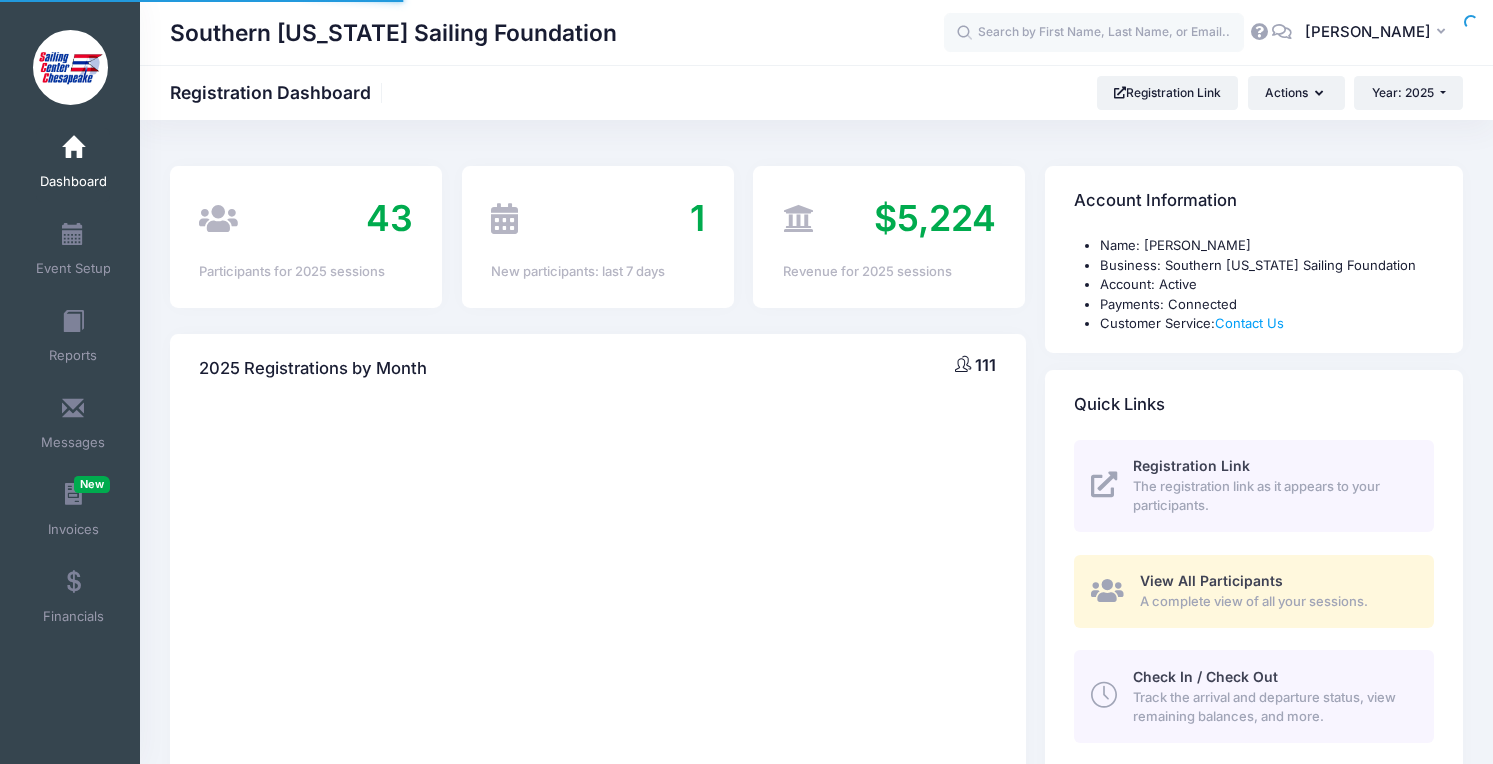 select 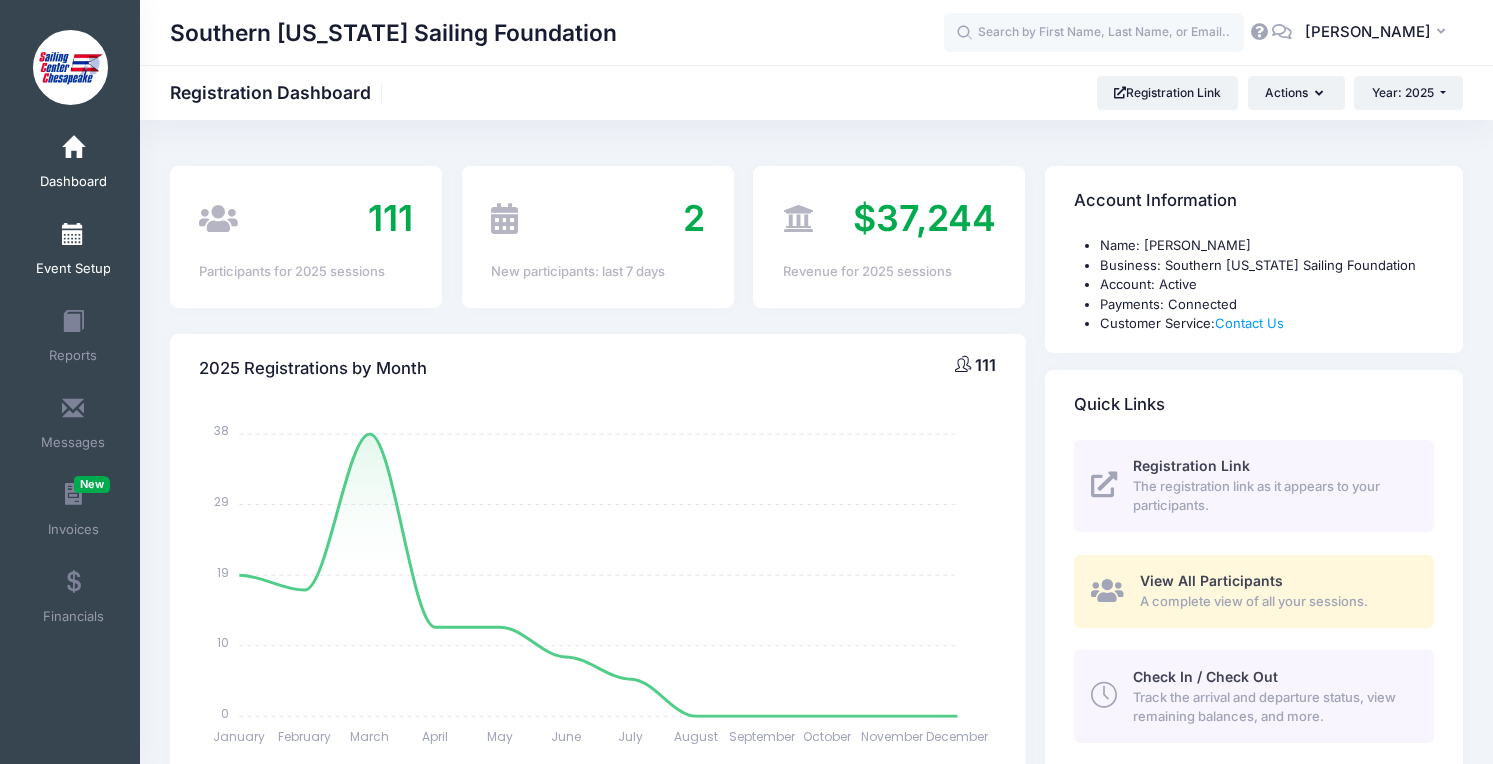 click on "Event Setup" at bounding box center (73, 252) 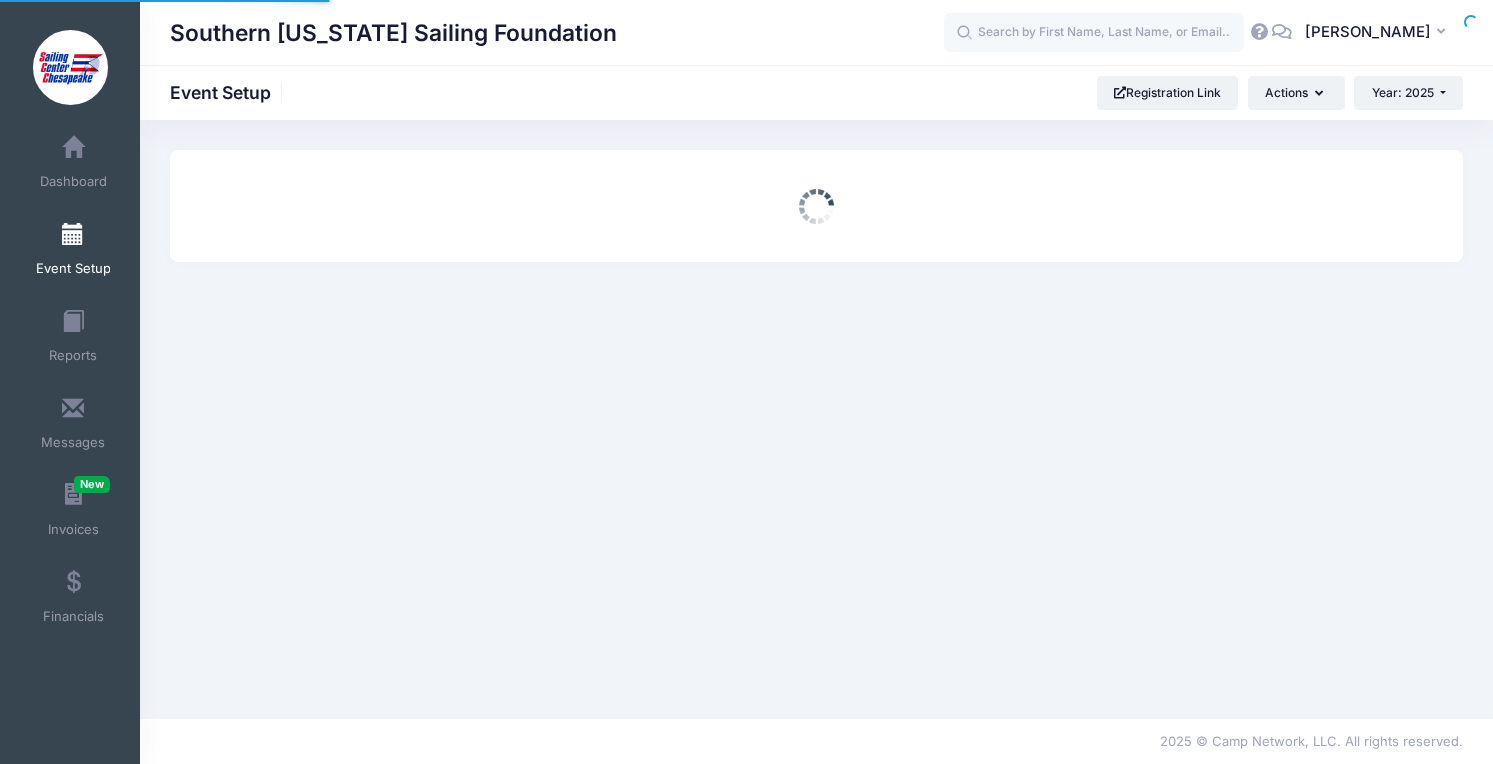 scroll, scrollTop: 0, scrollLeft: 0, axis: both 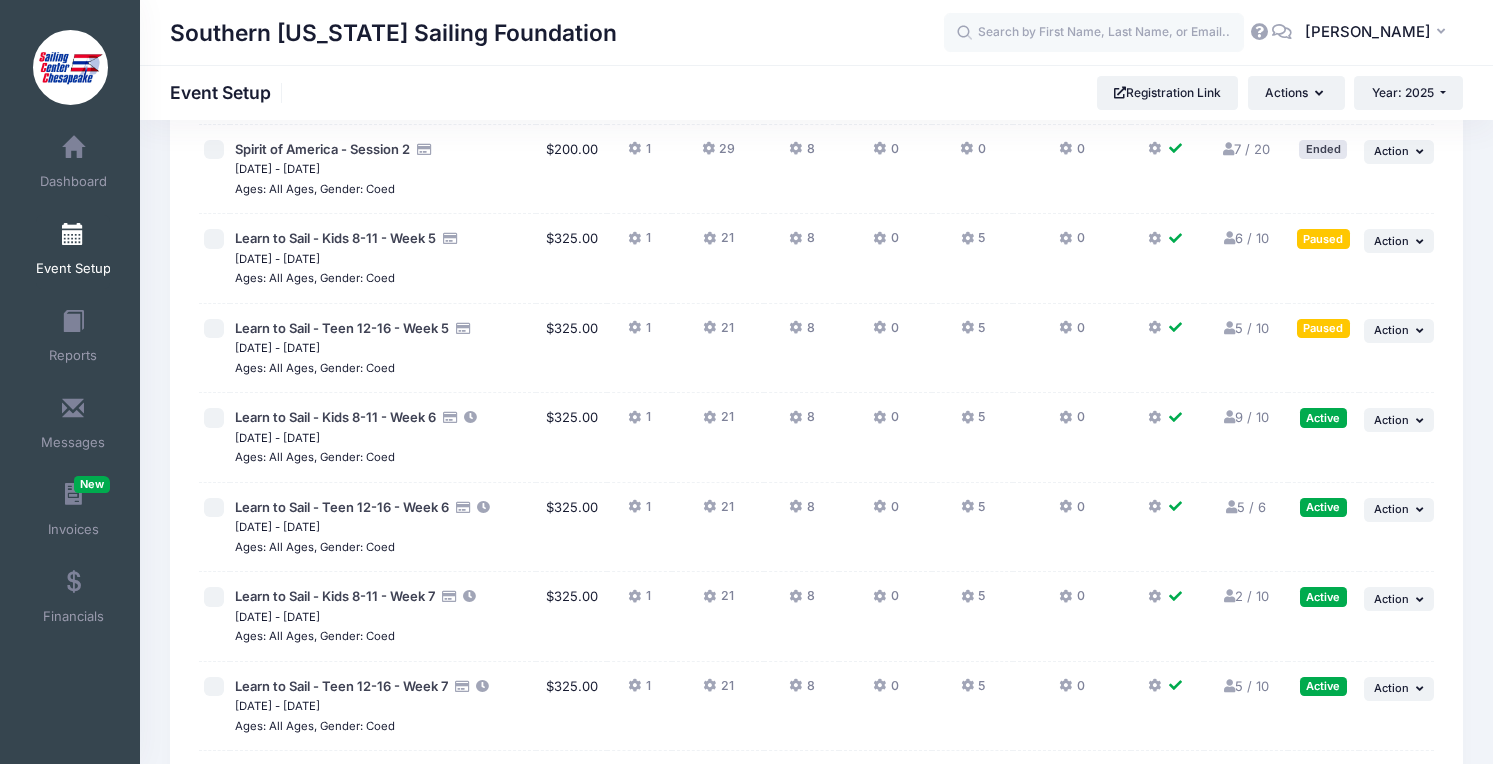 click on "5             / 10
Full" at bounding box center [1246, 328] 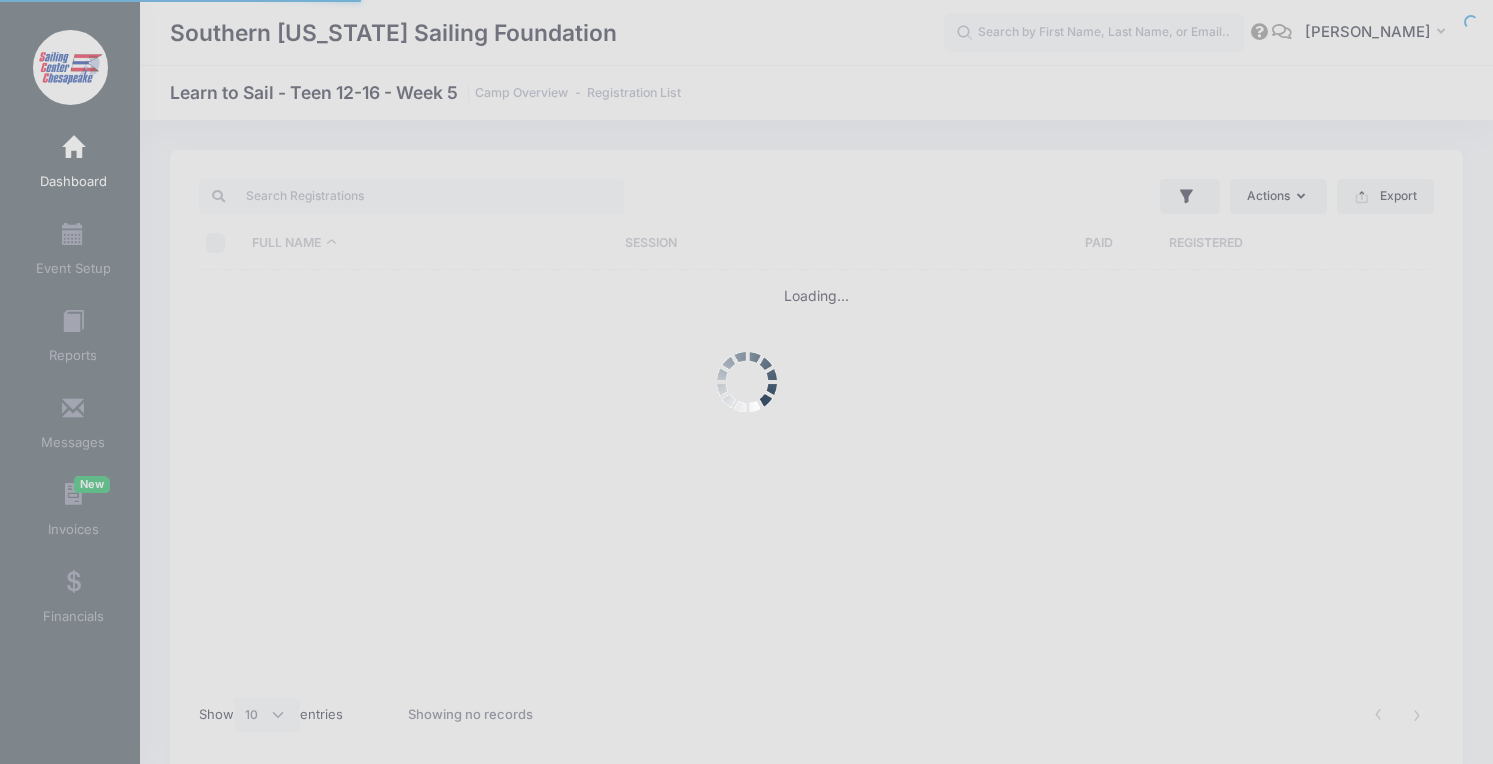 select on "10" 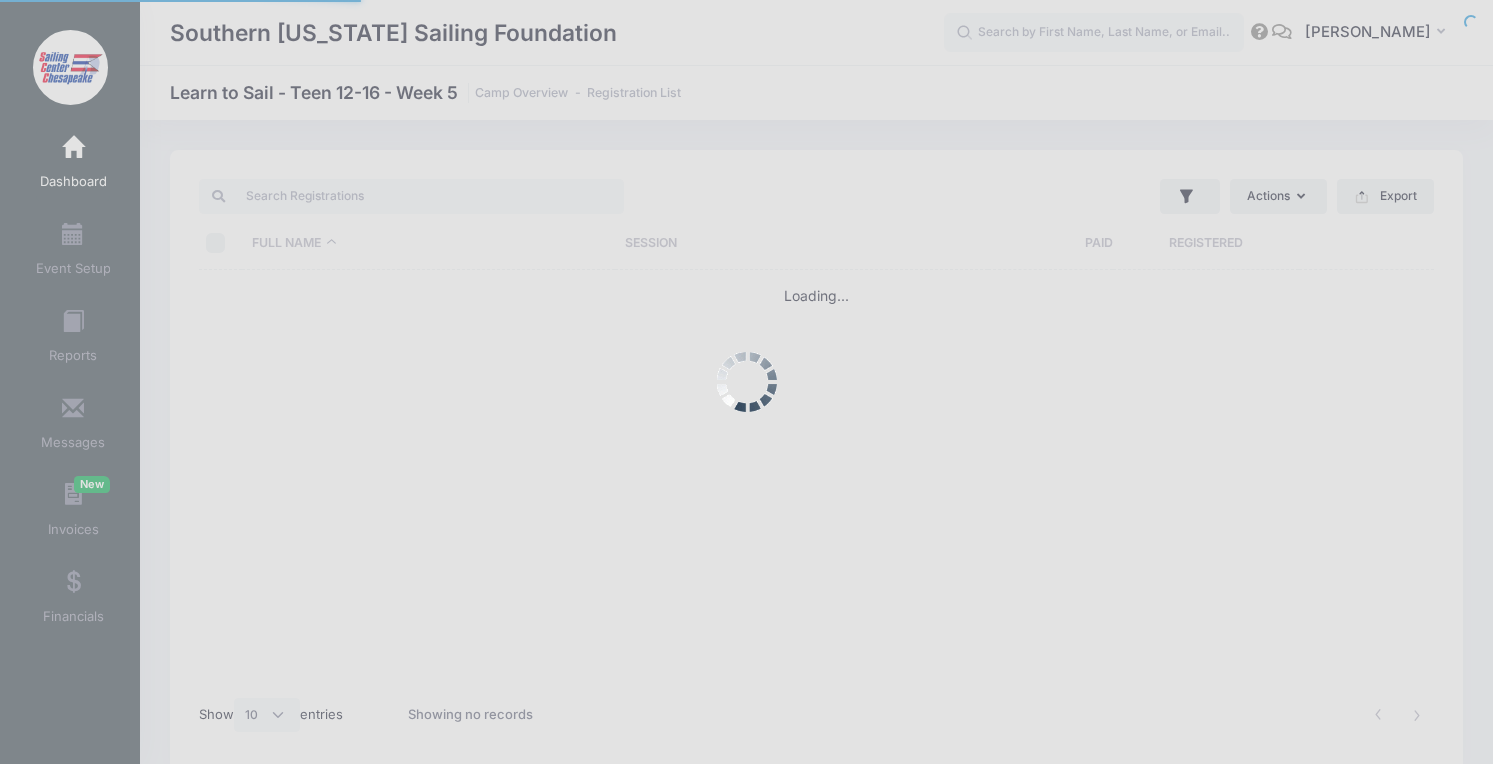scroll, scrollTop: 0, scrollLeft: 0, axis: both 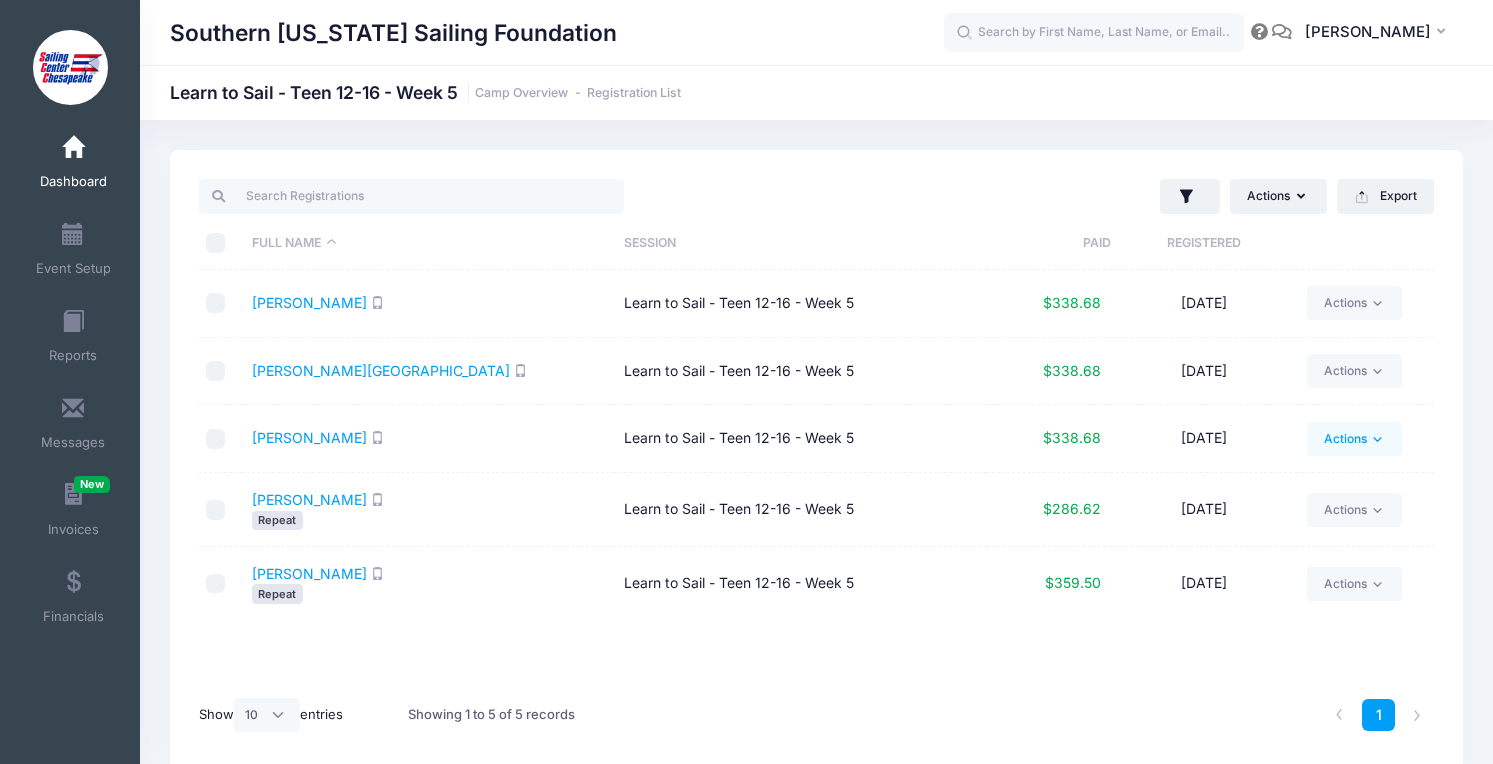 click on "Actions" at bounding box center [1354, 439] 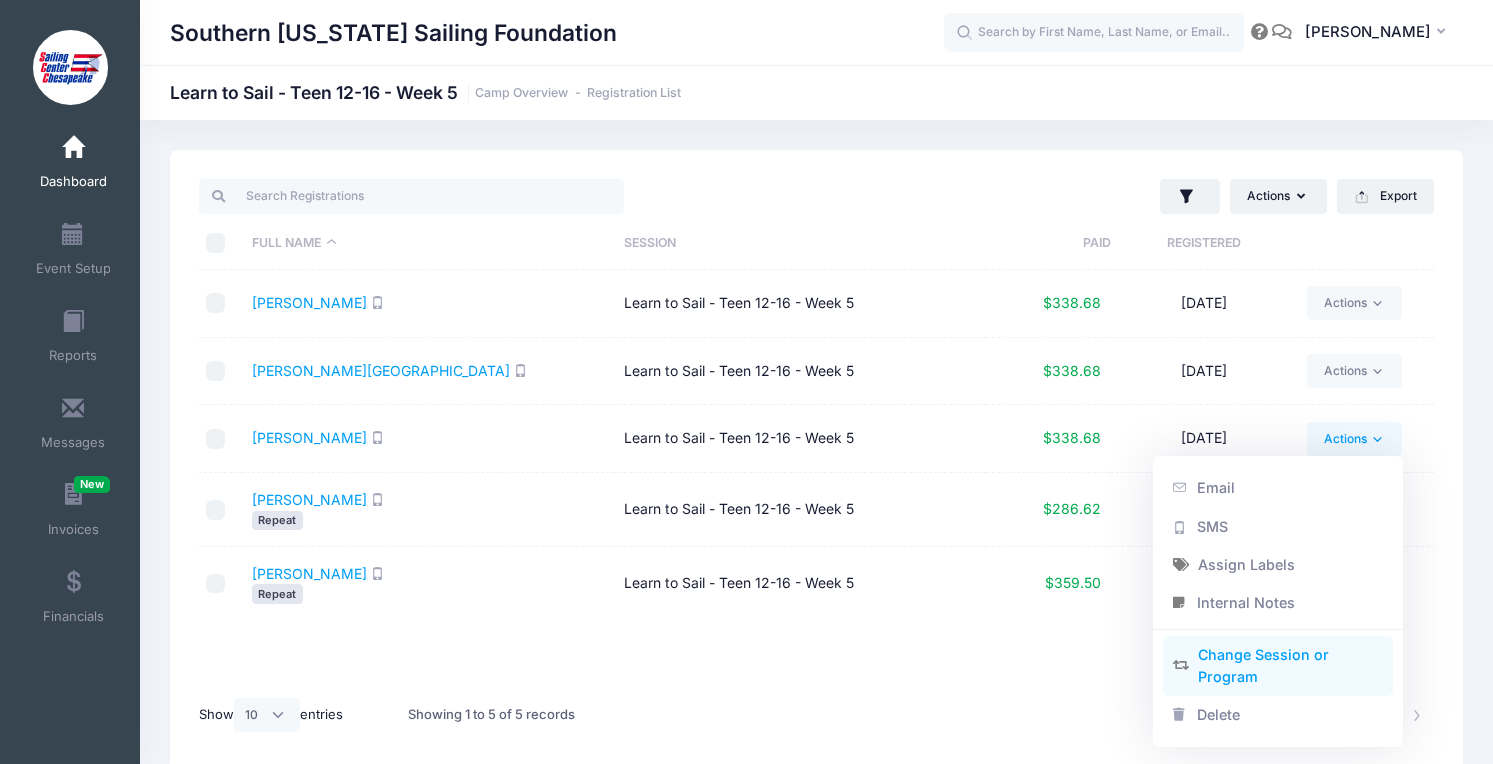 click on "Change Session or Program" at bounding box center [1278, 666] 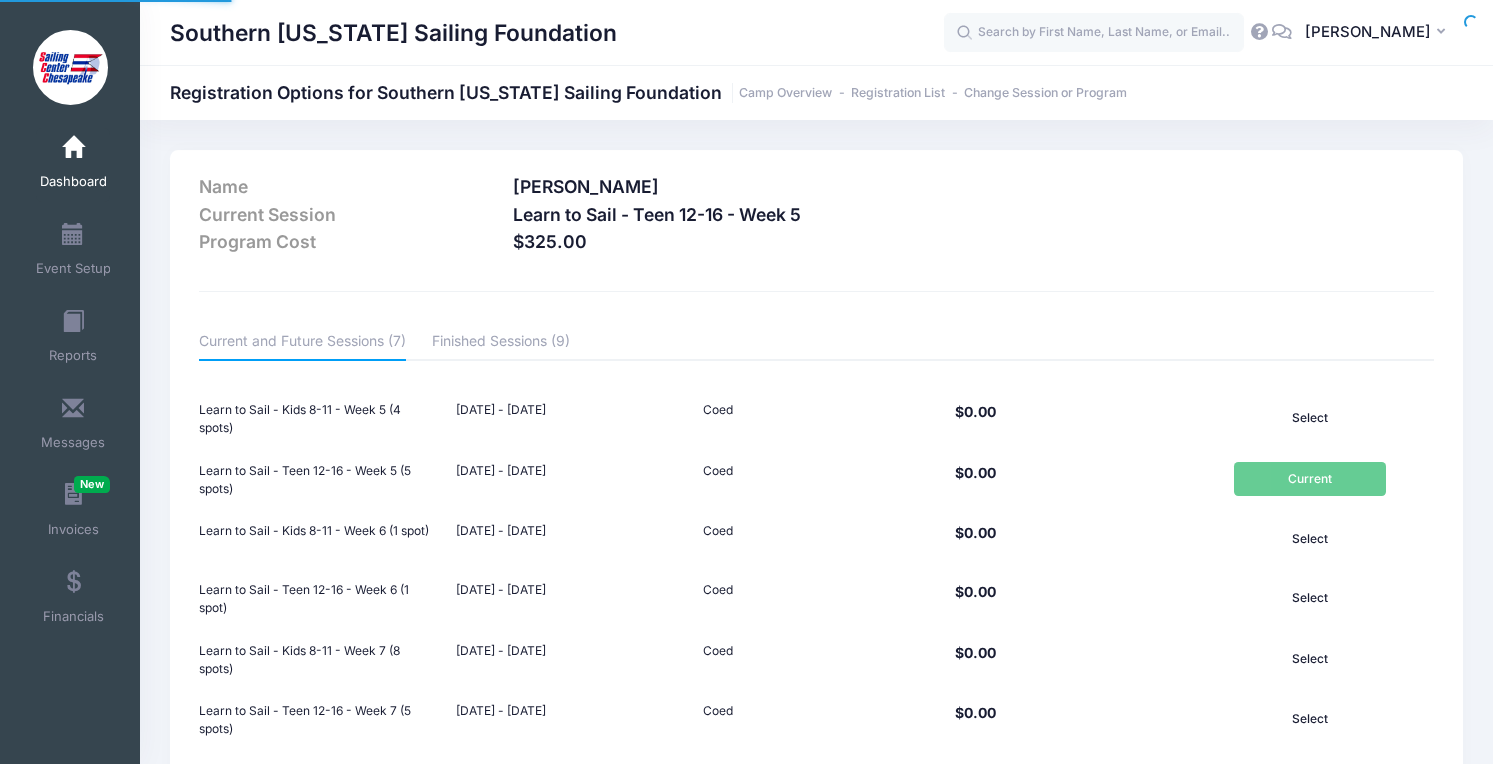 scroll, scrollTop: 0, scrollLeft: 0, axis: both 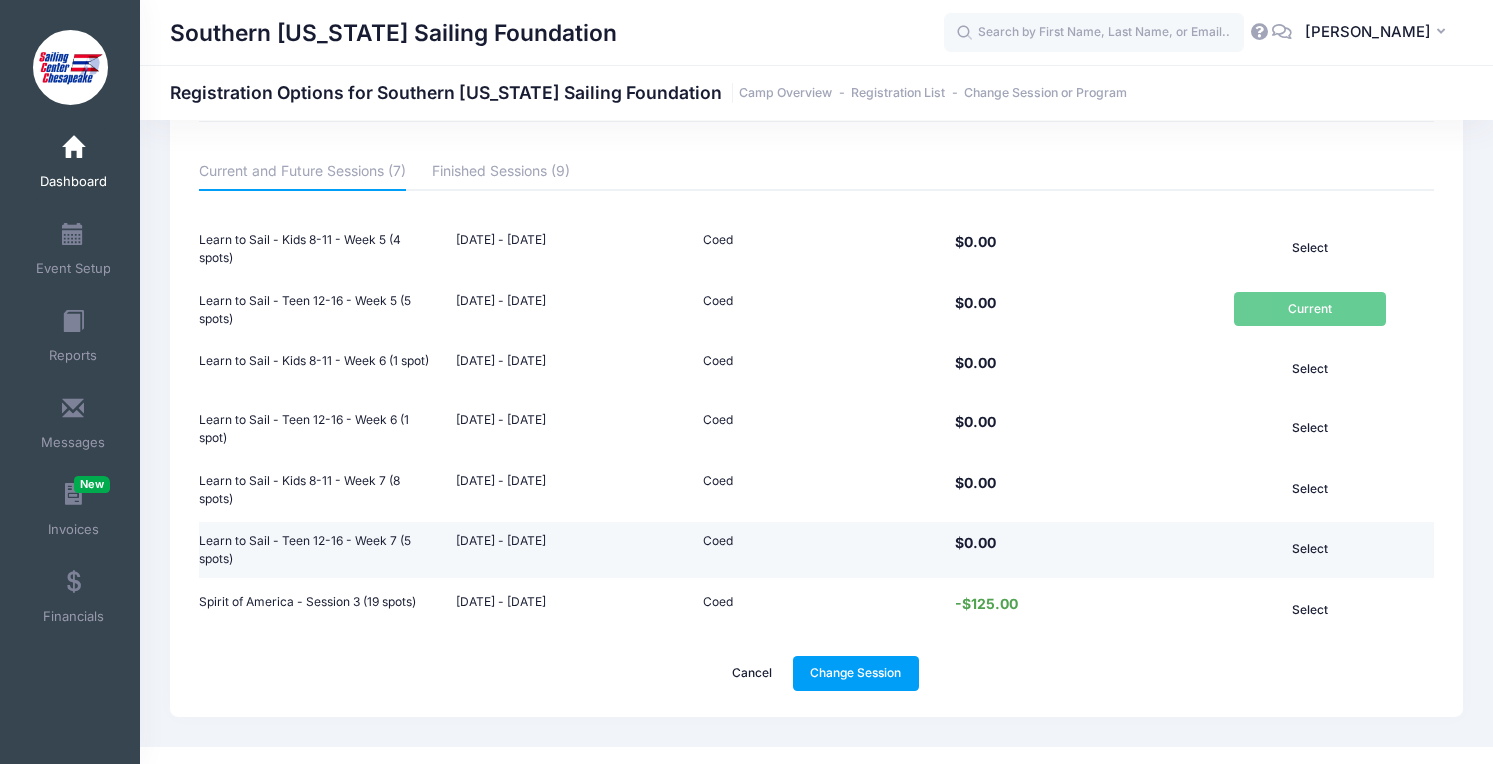 click on "Select" at bounding box center (1309, 549) 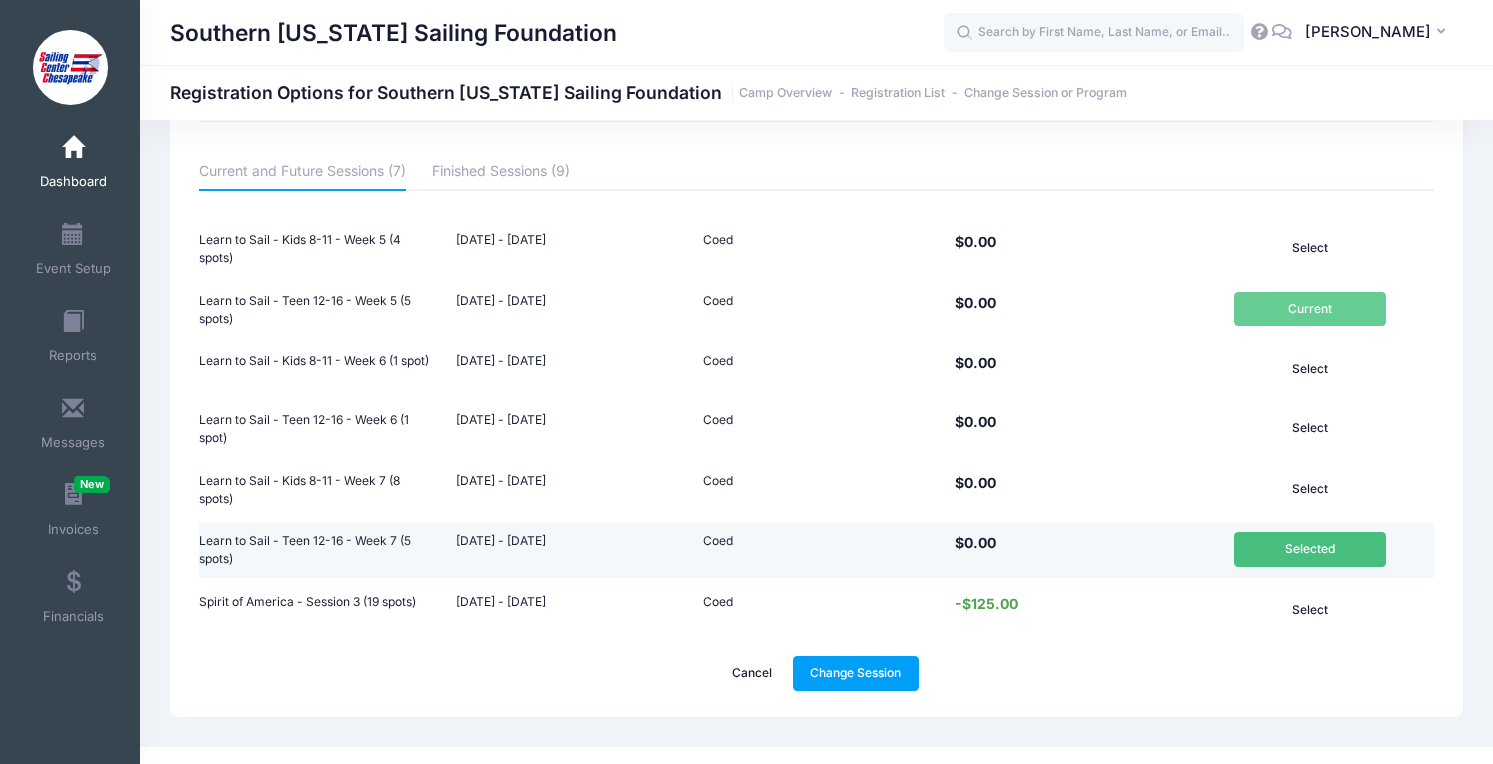 click on "Selected" at bounding box center (1309, 549) 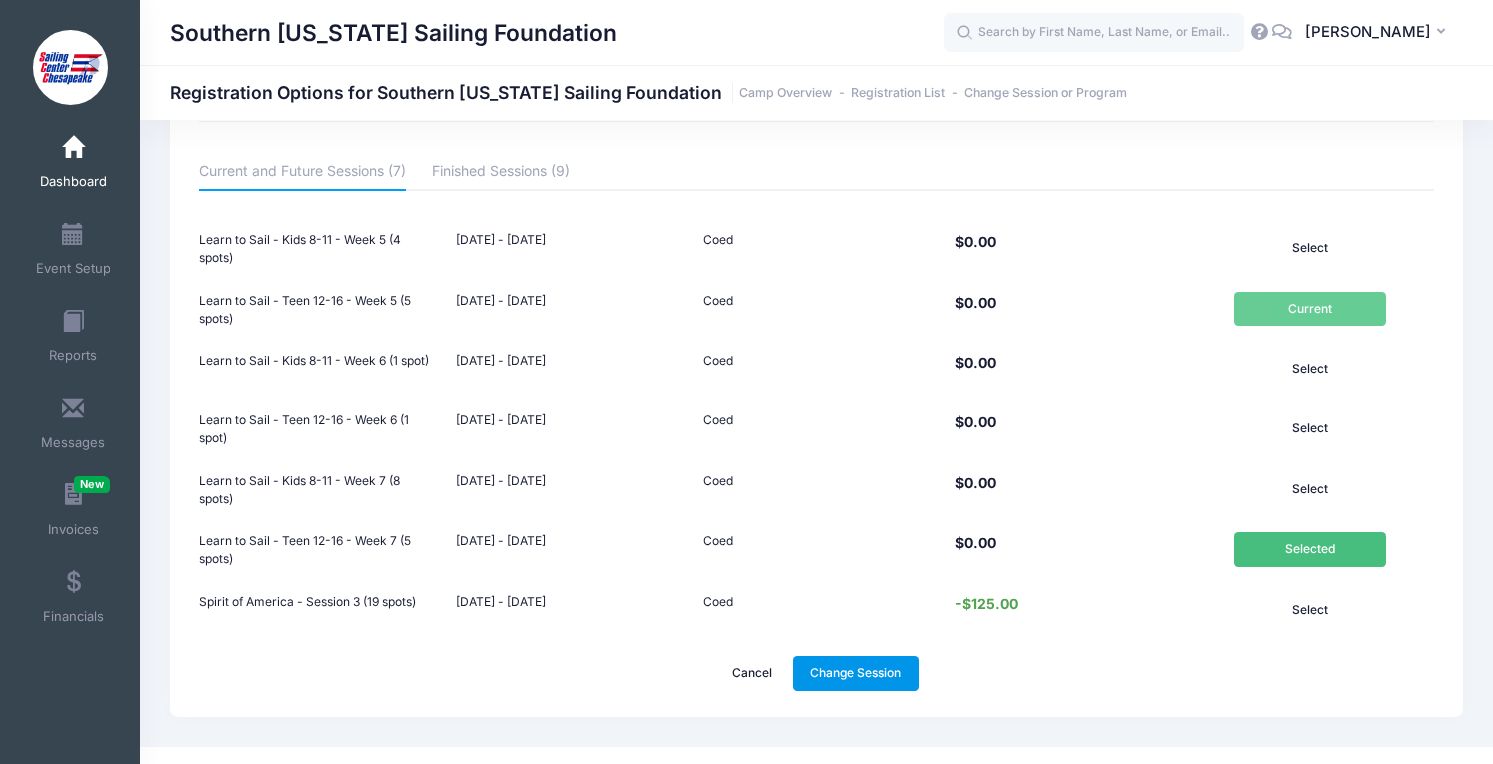 click on "Change Session" at bounding box center (856, 673) 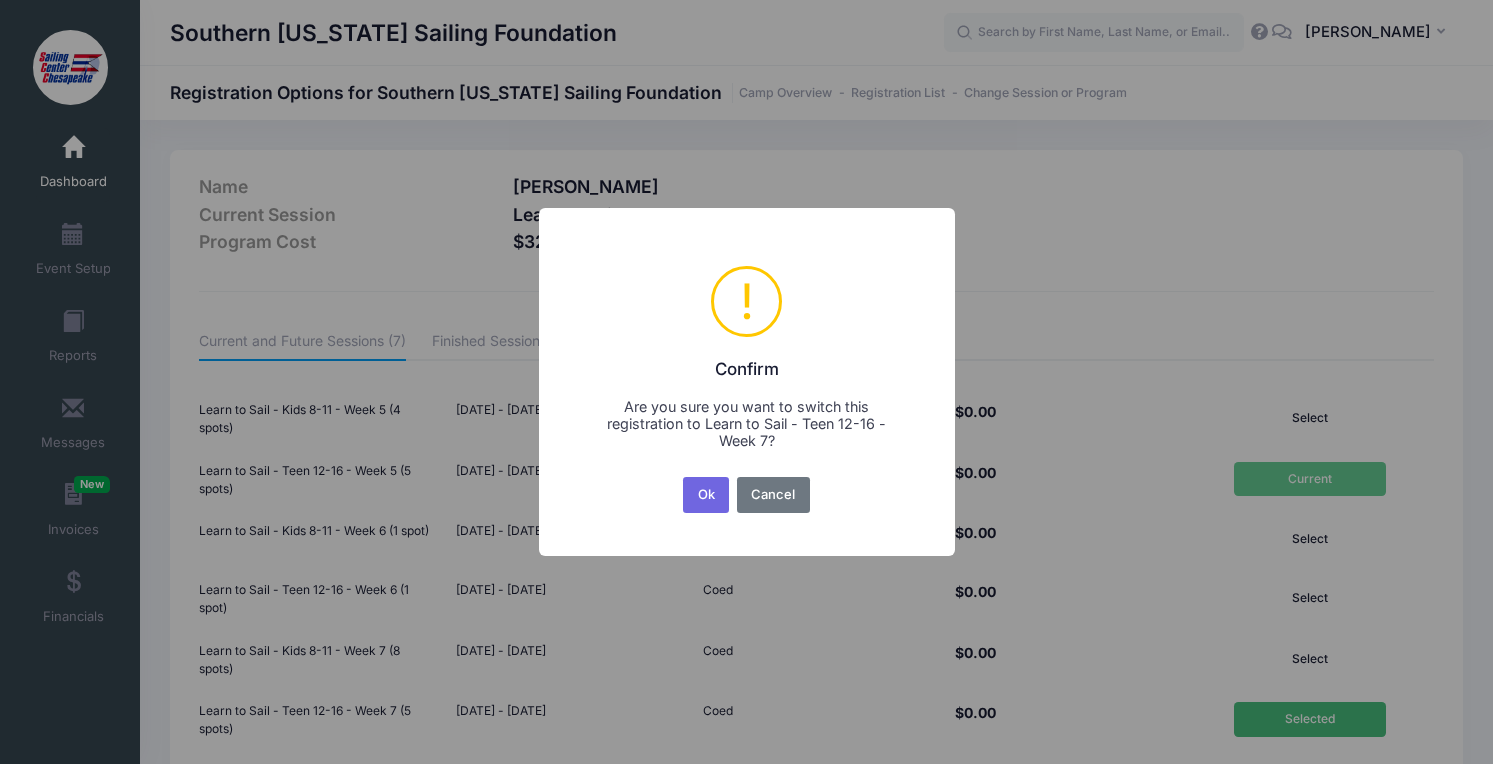 click on "Ok No Cancel" at bounding box center [746, 495] 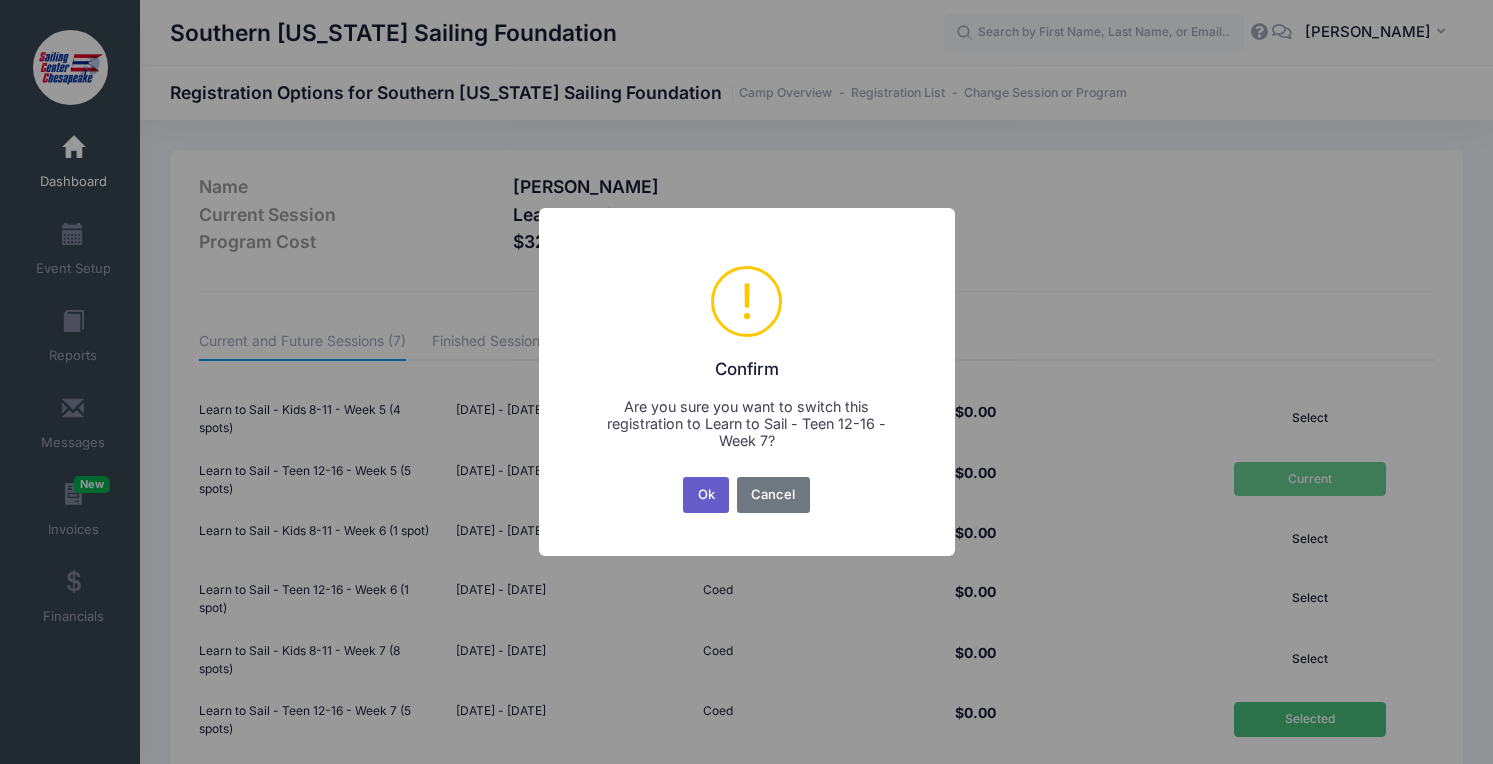 click on "Ok" at bounding box center [706, 495] 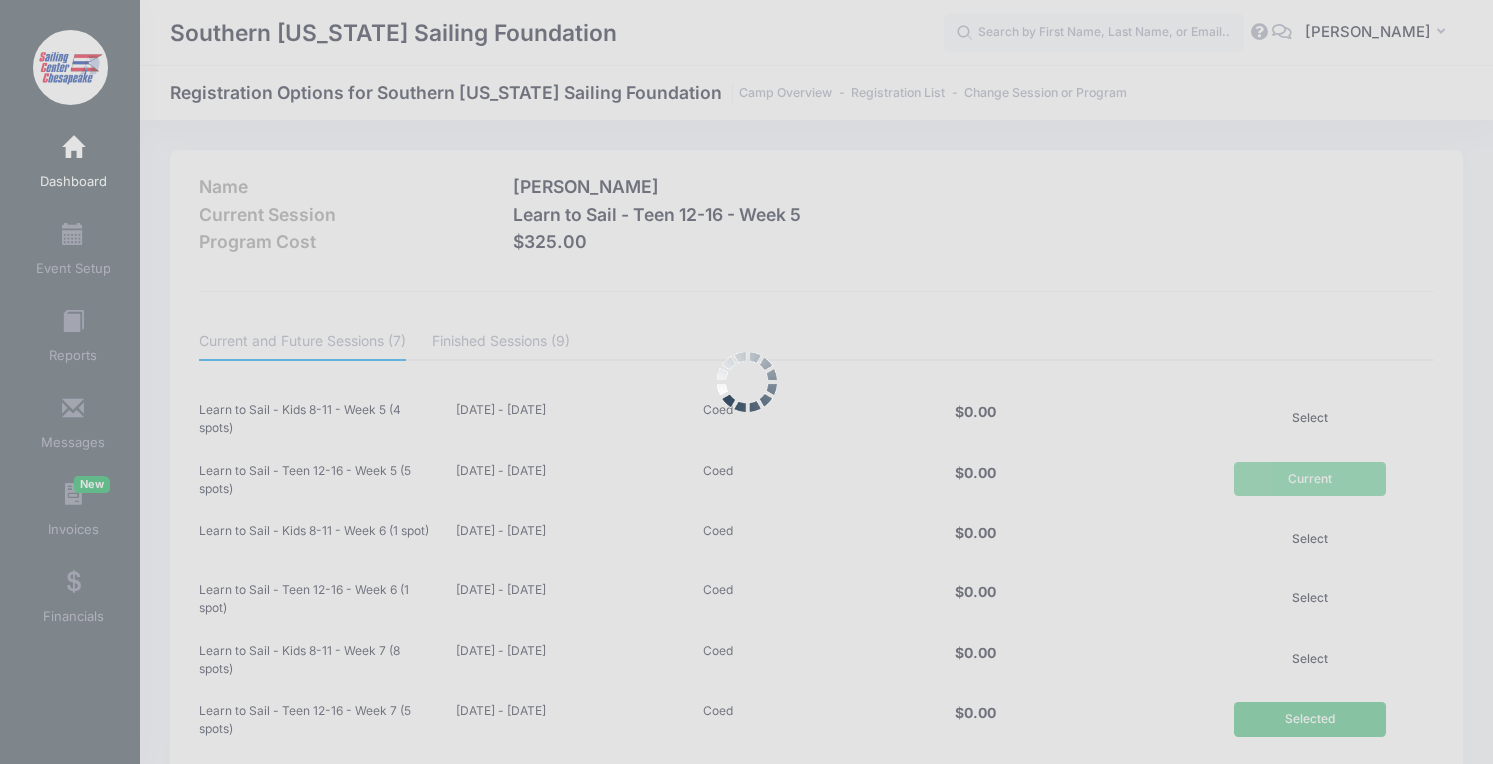 scroll, scrollTop: 198, scrollLeft: 0, axis: vertical 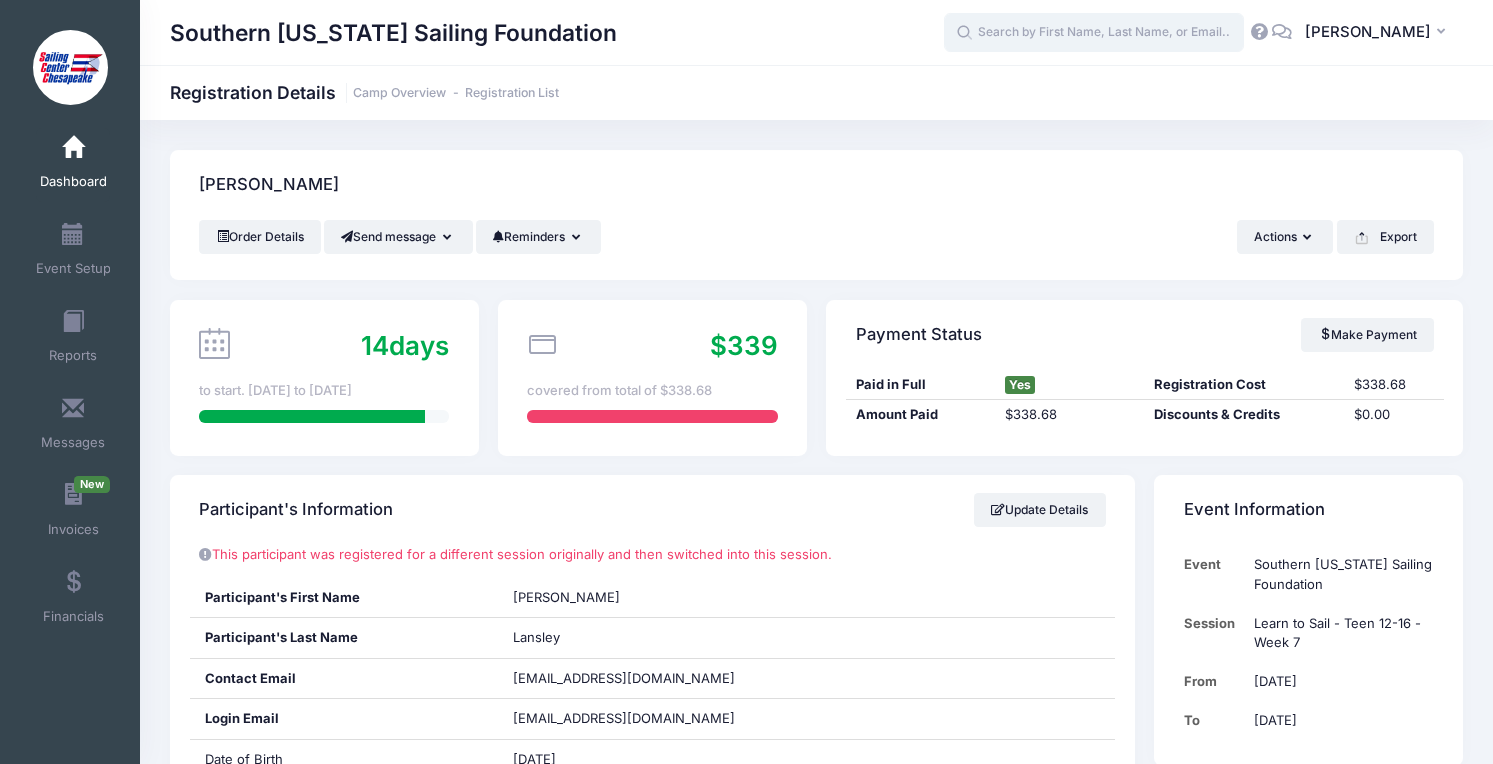 click at bounding box center [1094, 33] 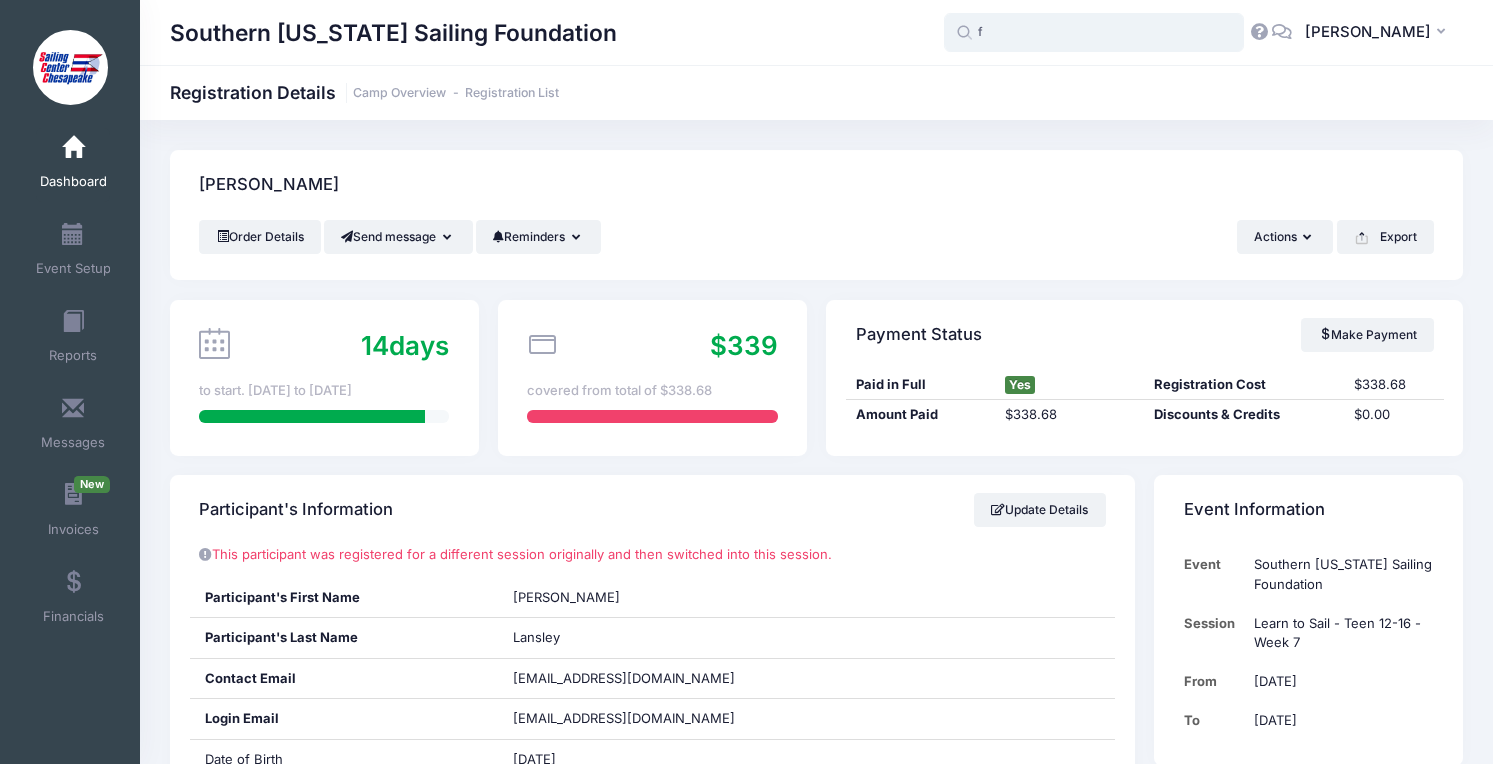 type 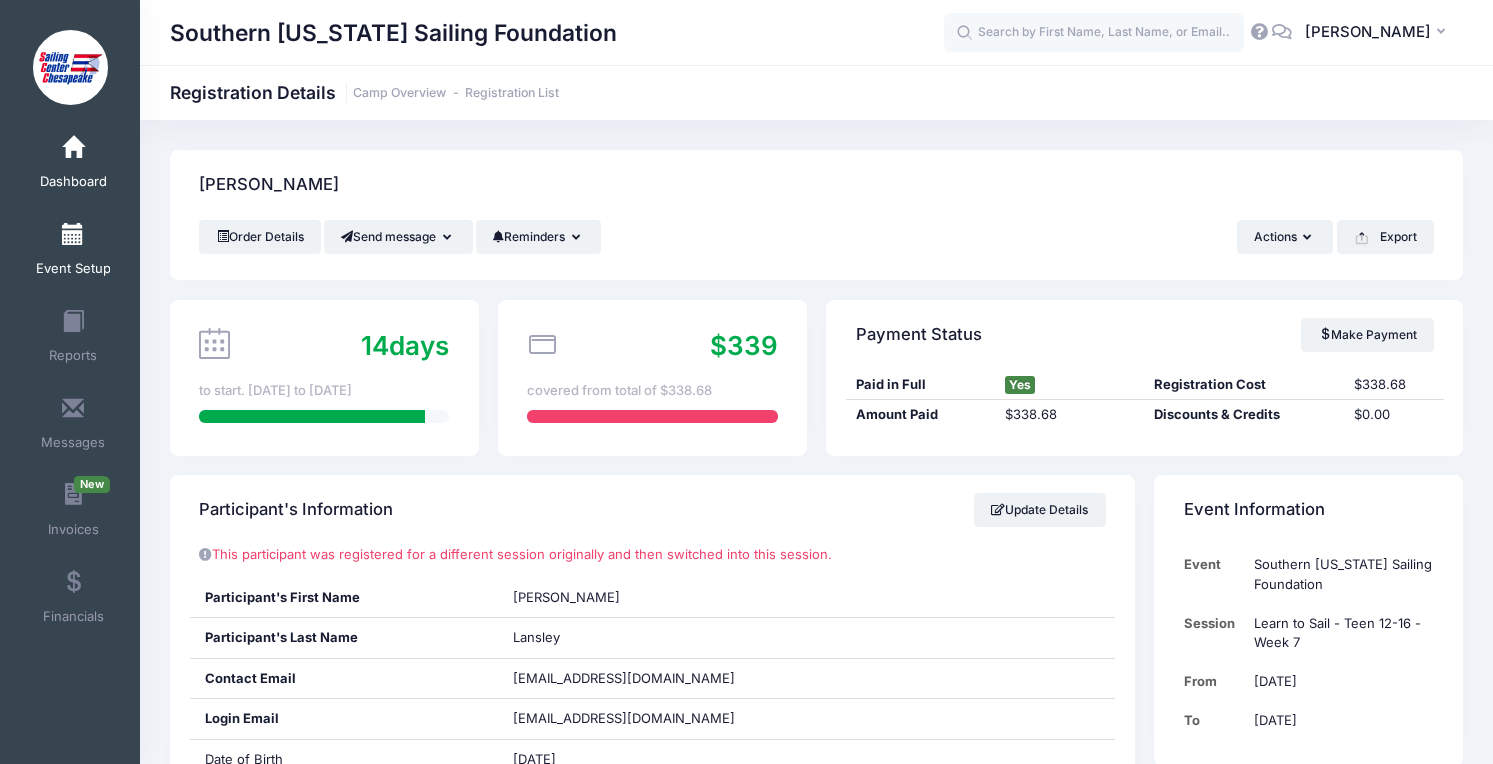 click at bounding box center [73, 235] 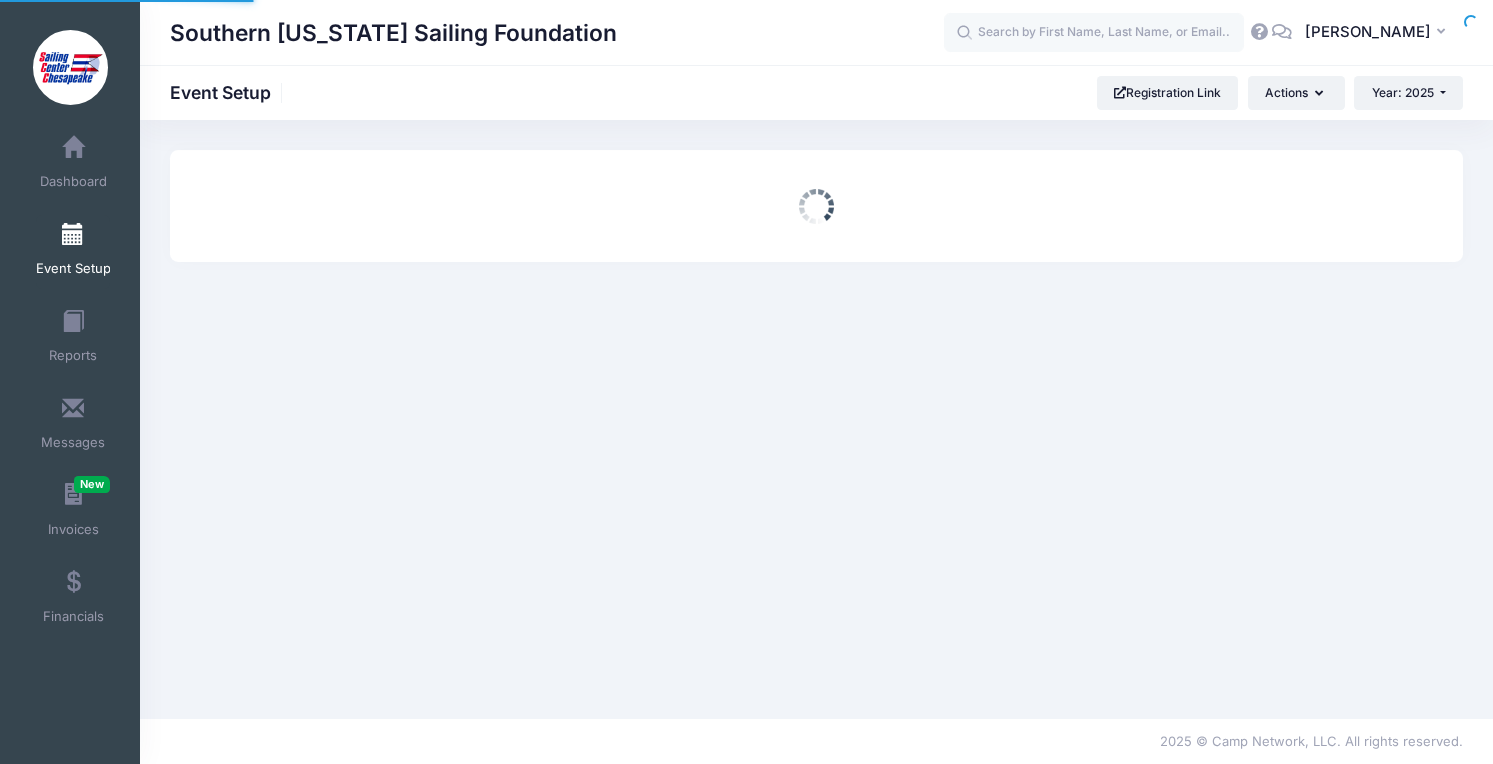 scroll, scrollTop: 0, scrollLeft: 0, axis: both 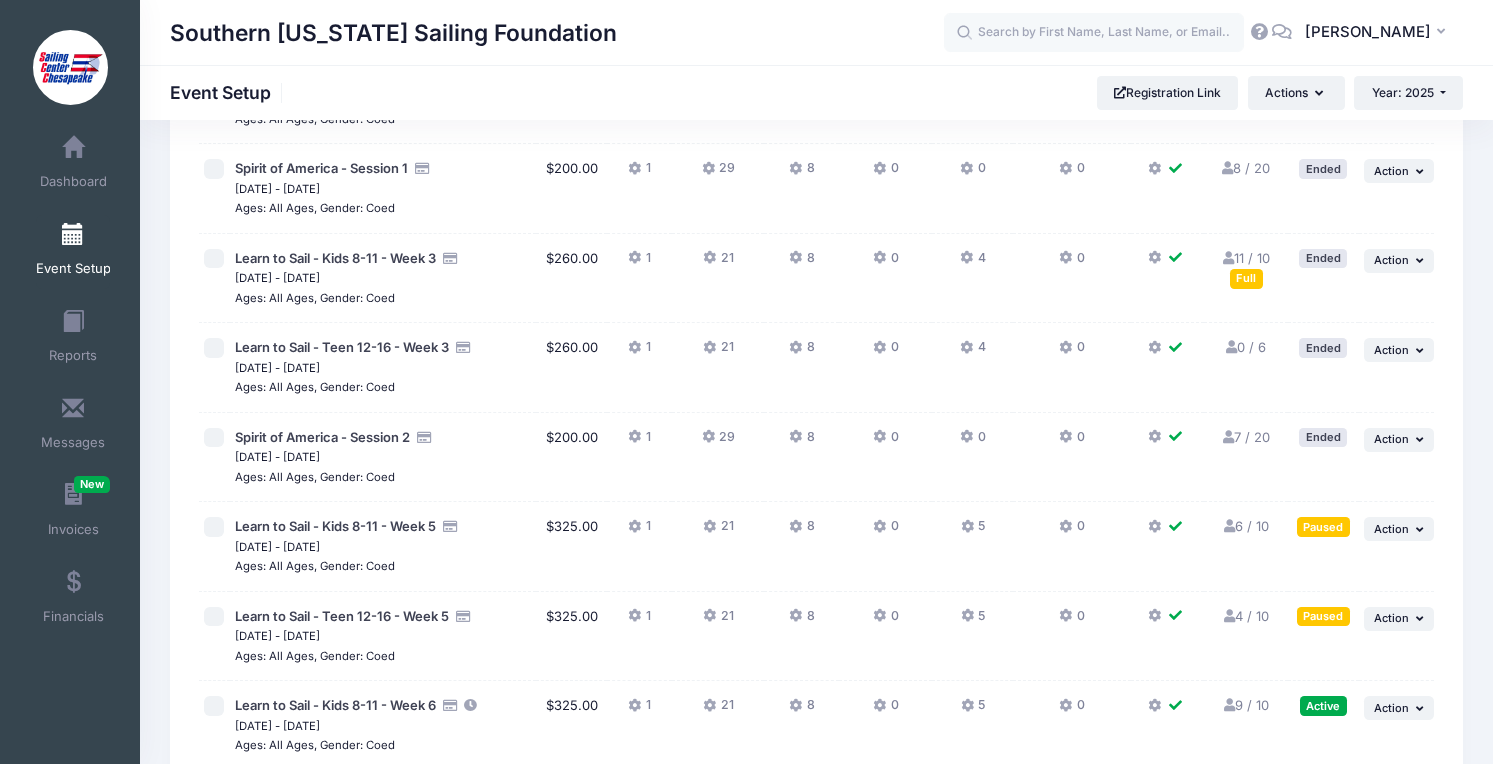 click on "6             / 10
Full" at bounding box center (1246, 526) 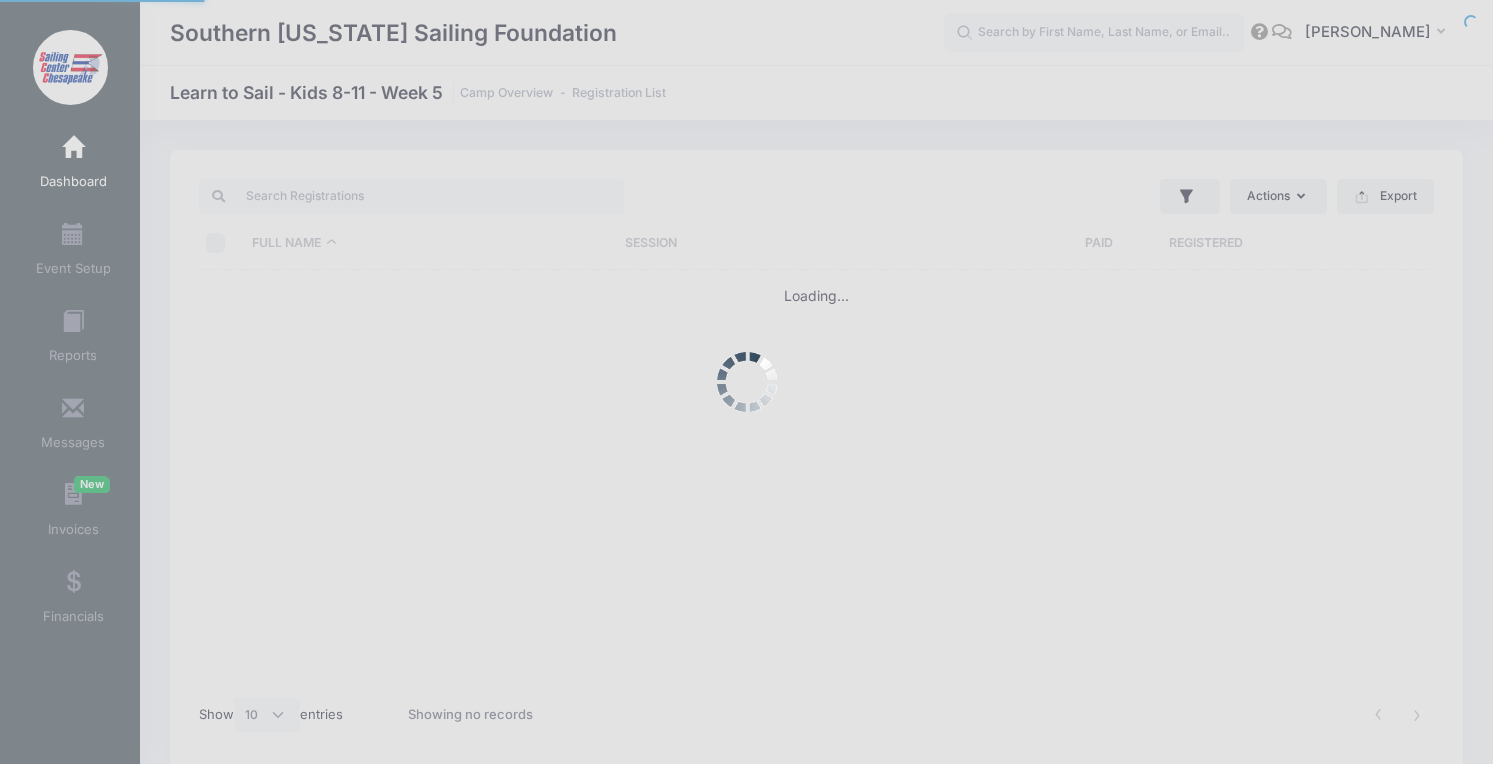 select on "10" 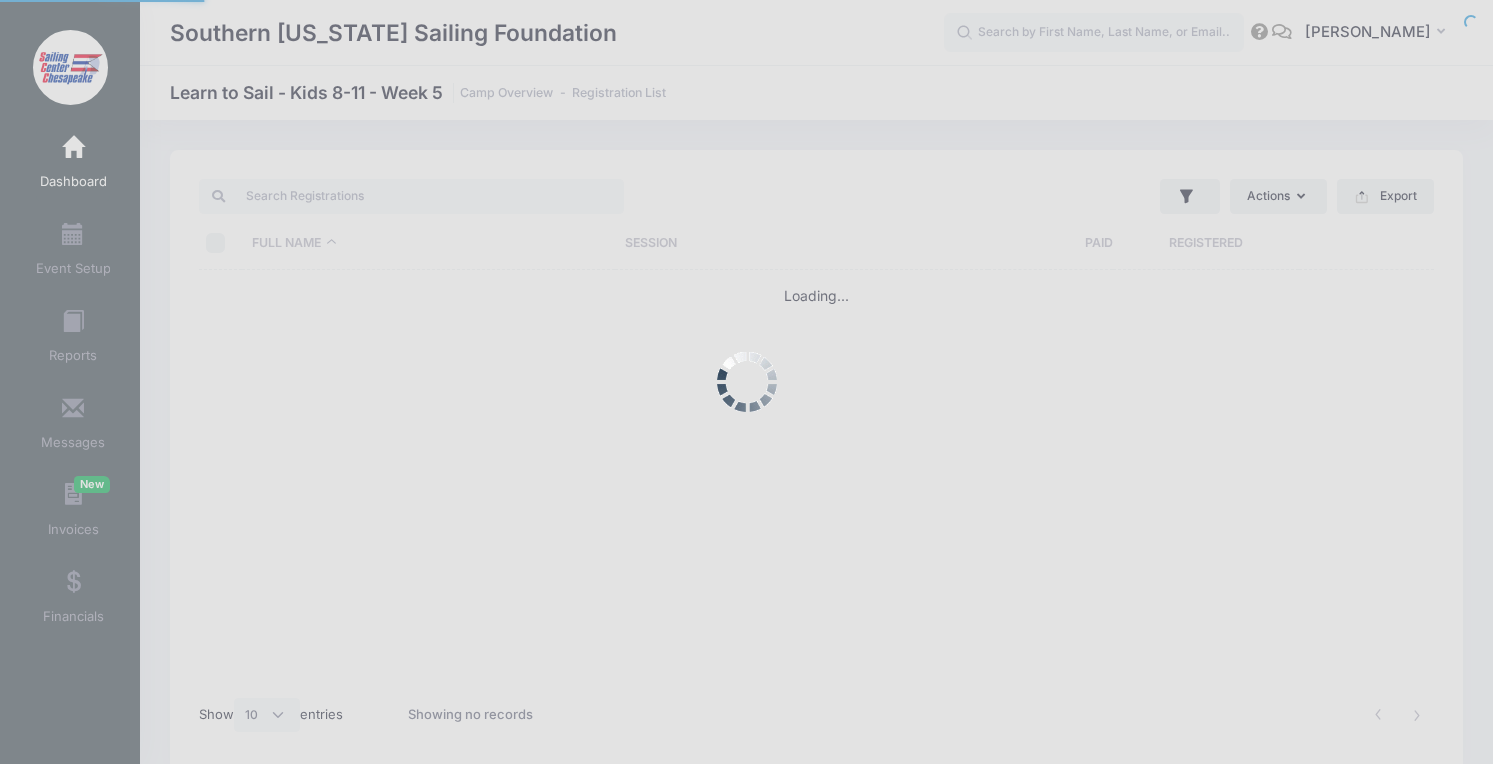 scroll, scrollTop: 0, scrollLeft: 0, axis: both 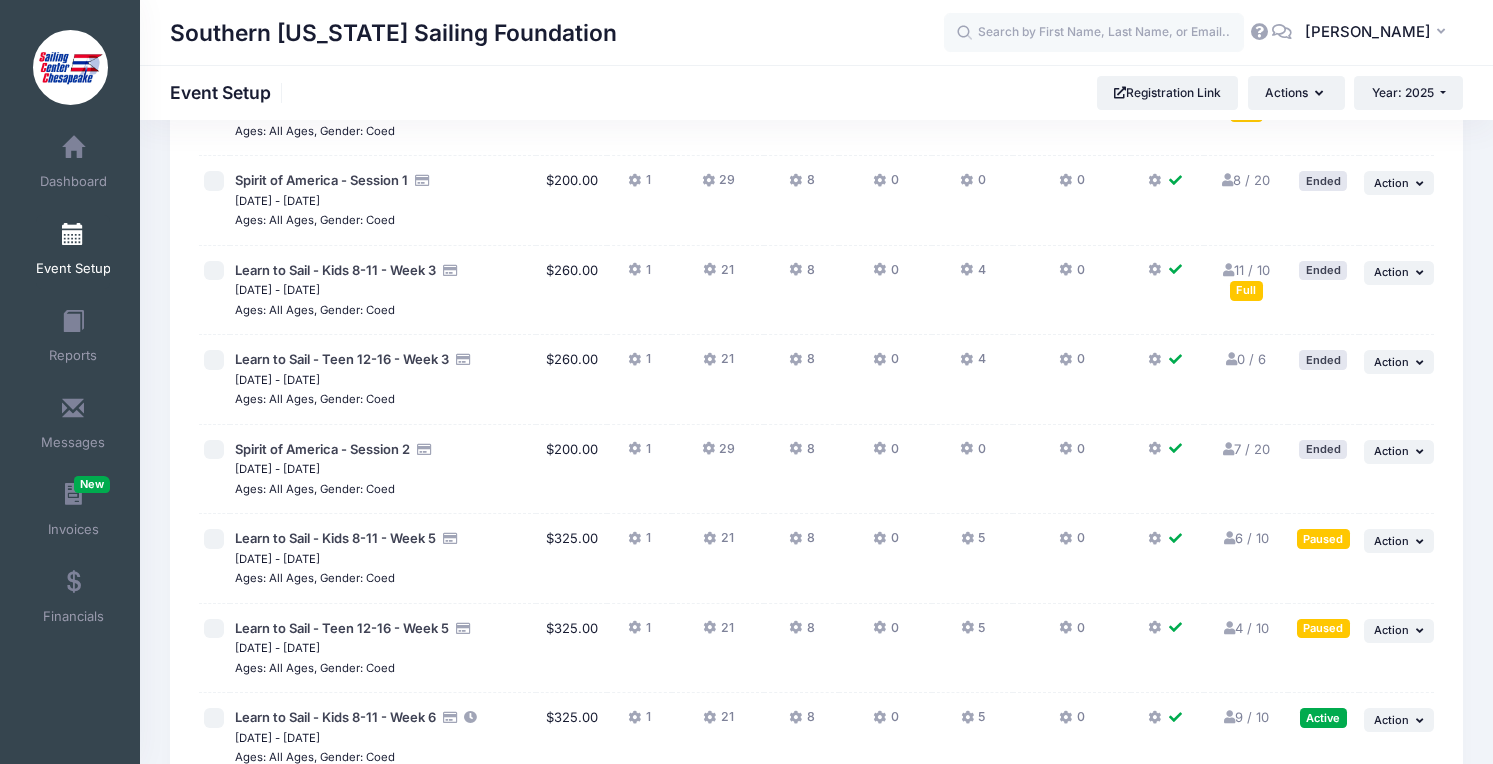 click on "4             / 10
Full" at bounding box center [1246, 628] 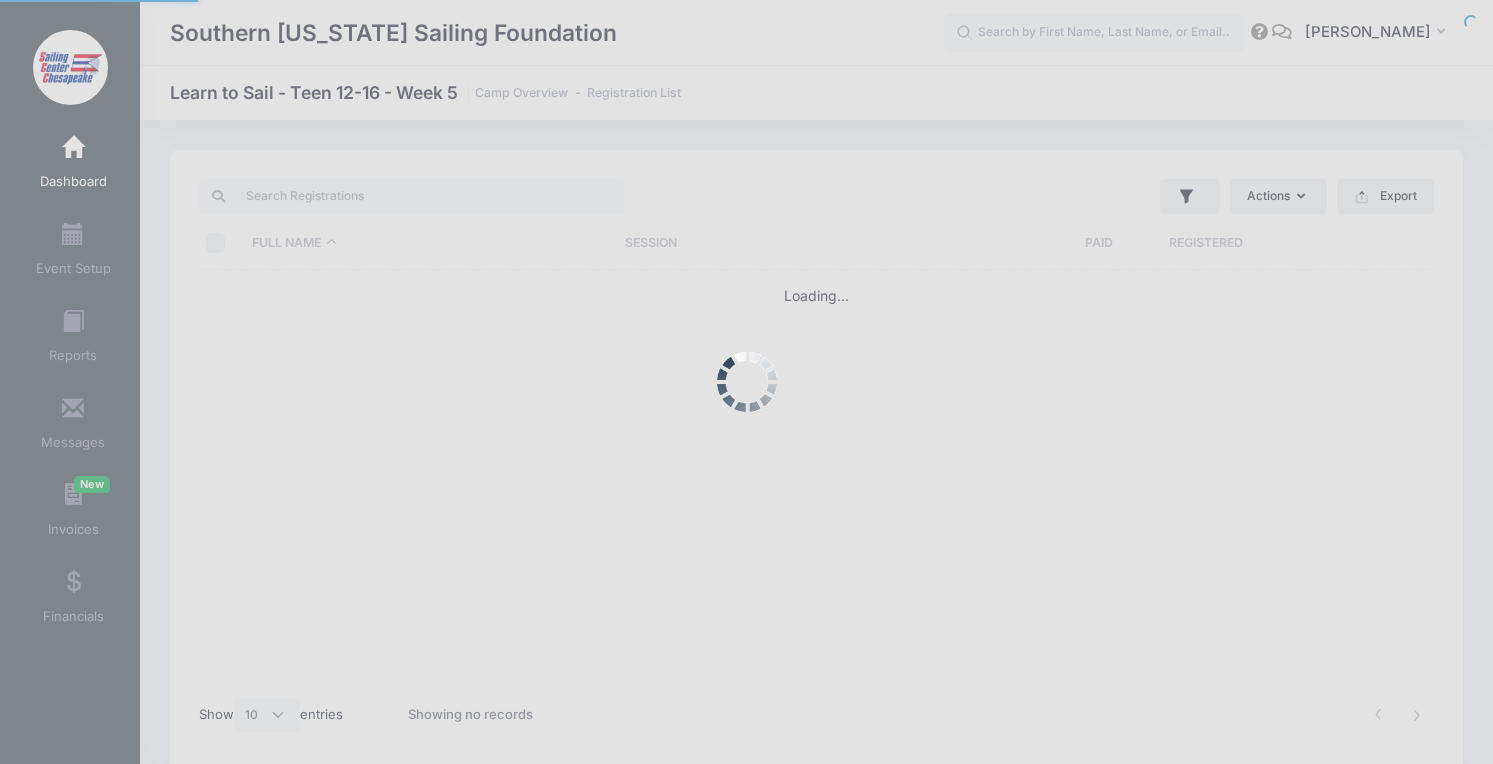 select on "10" 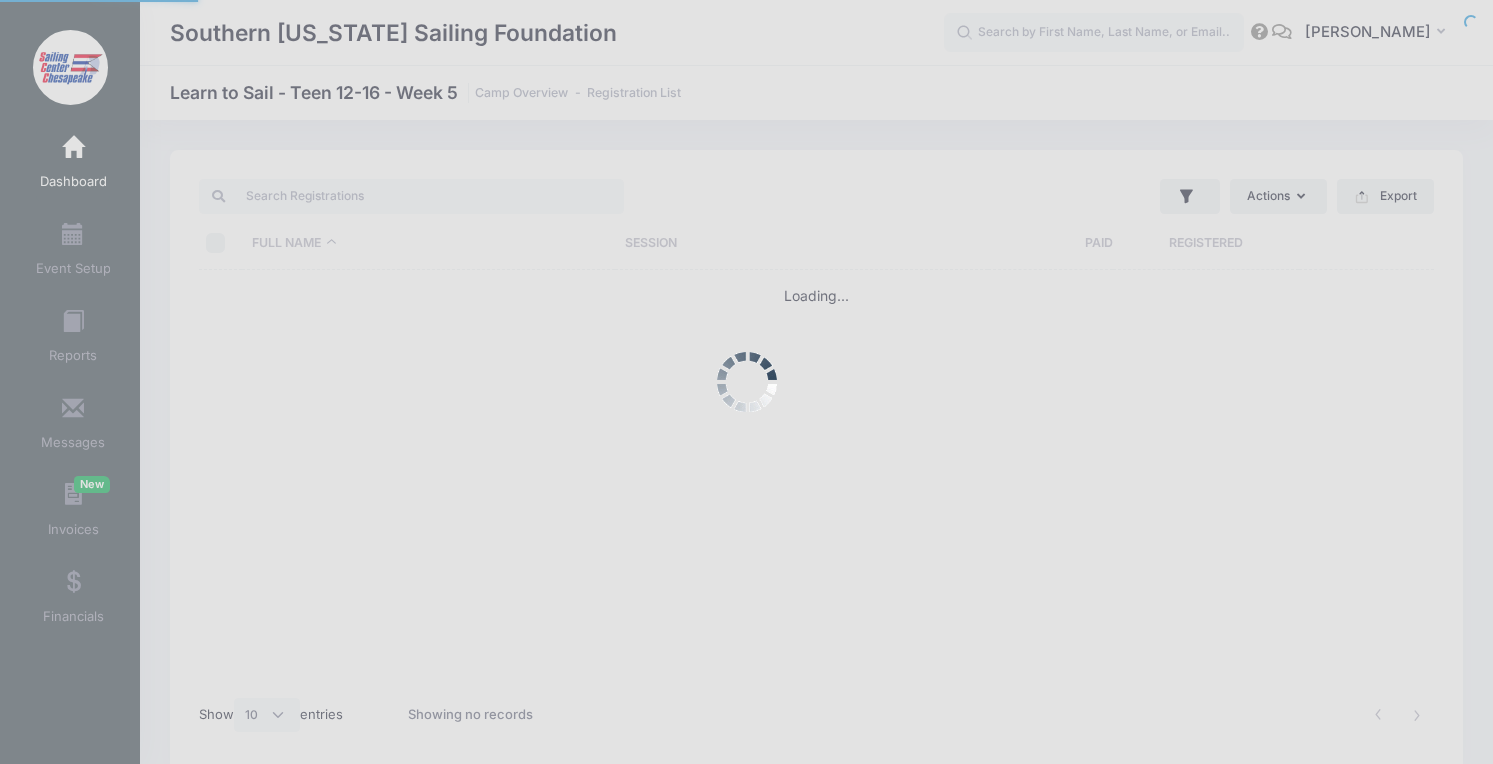 scroll, scrollTop: 0, scrollLeft: 0, axis: both 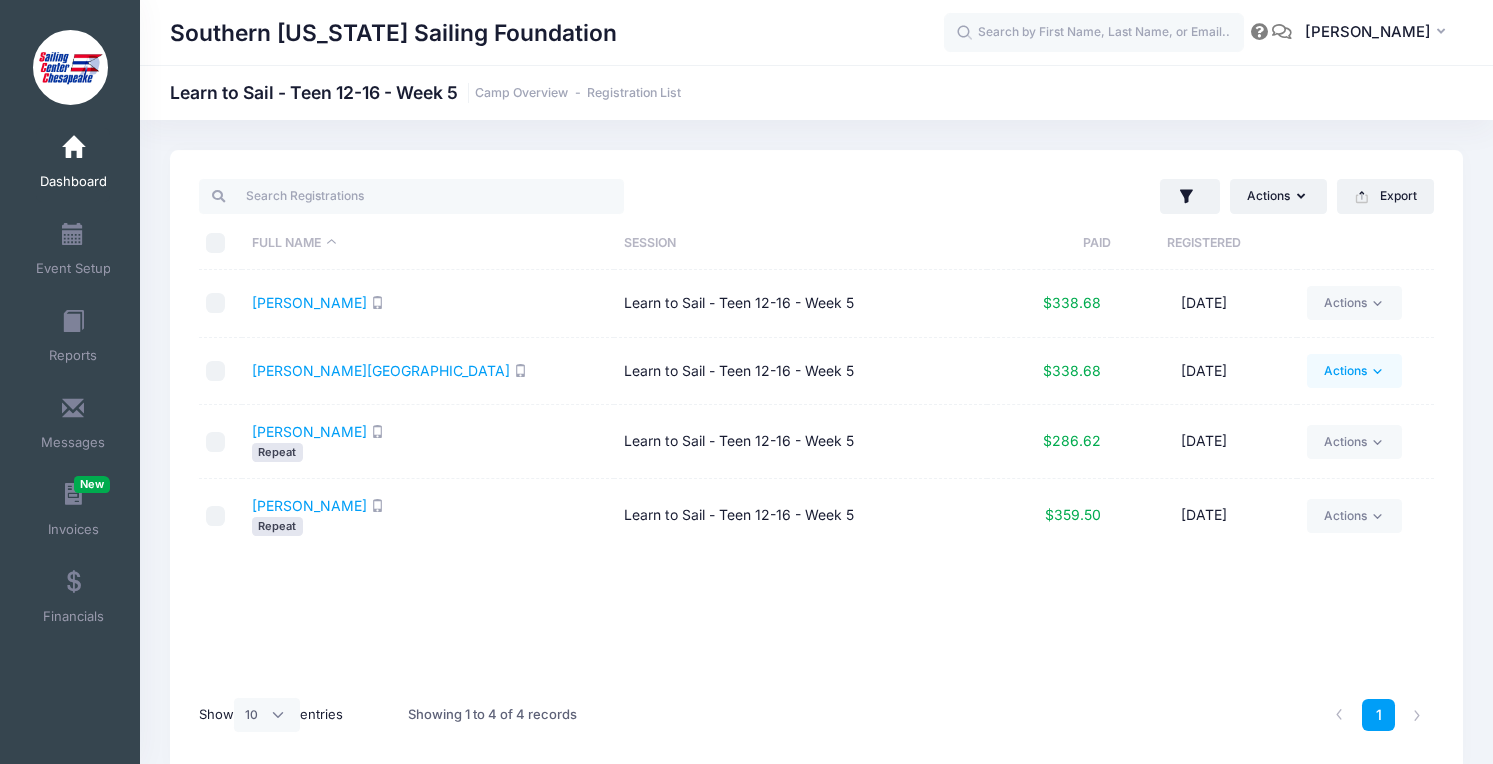 click on "Actions" at bounding box center [1354, 371] 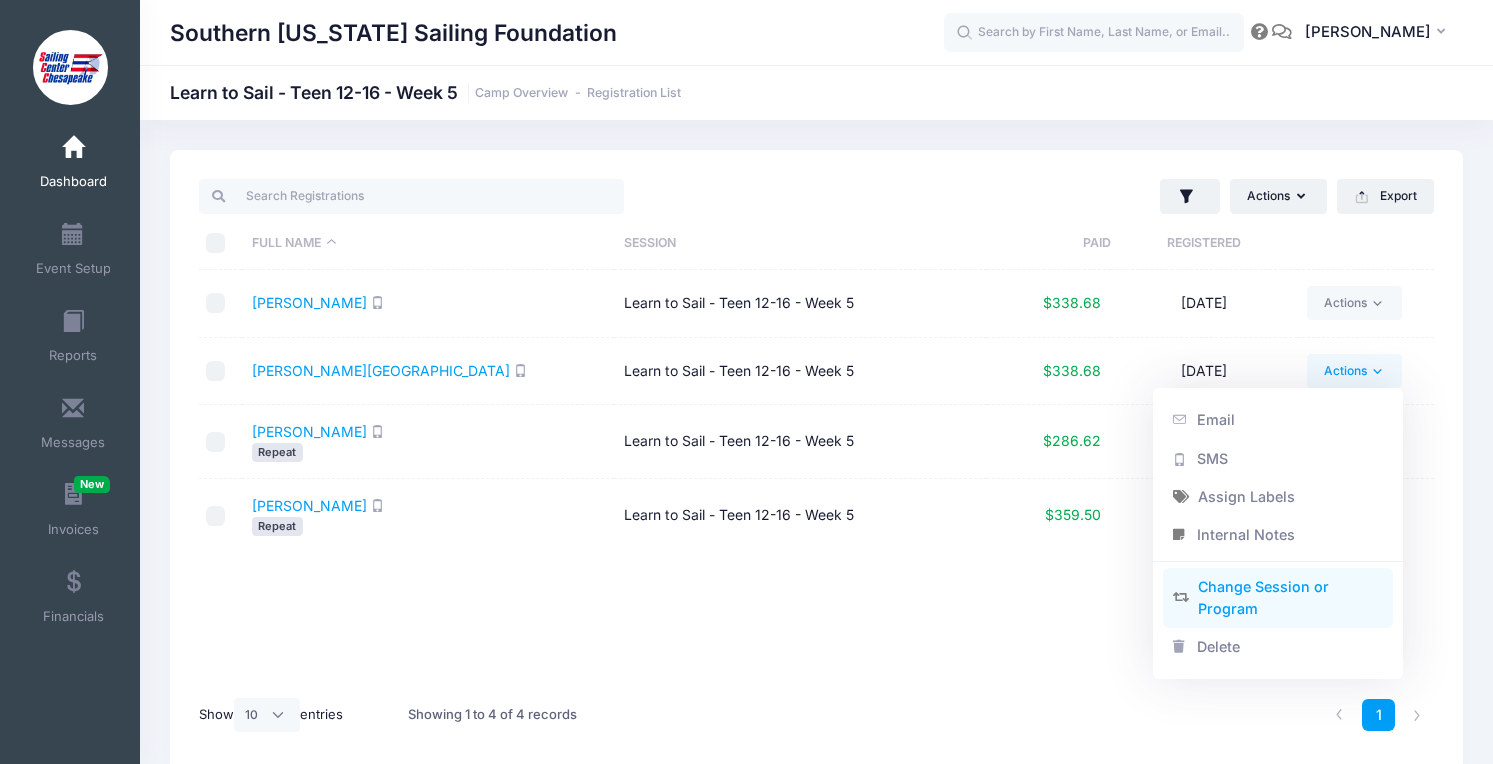 click on "Change Session or Program" at bounding box center (1278, 598) 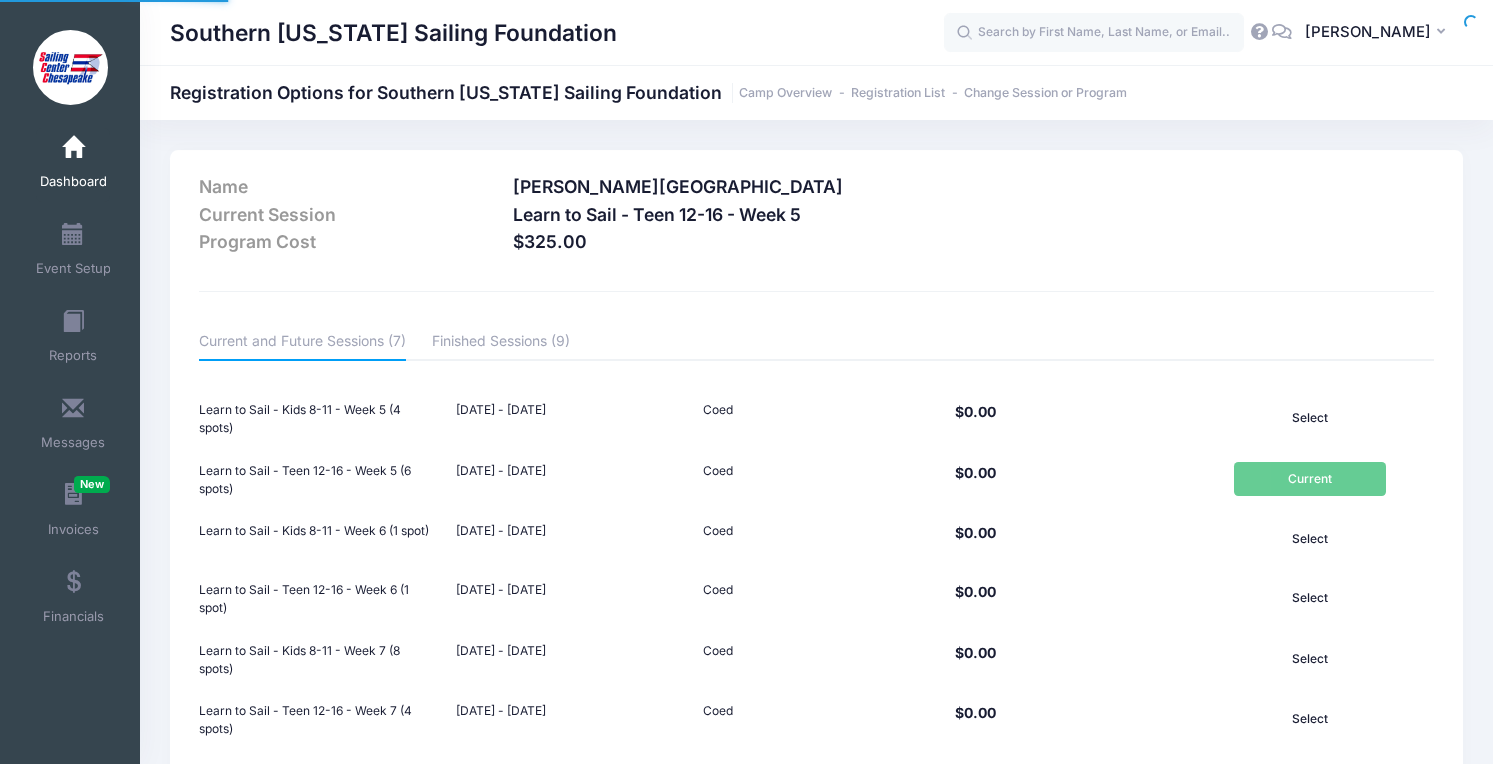 scroll, scrollTop: 0, scrollLeft: 0, axis: both 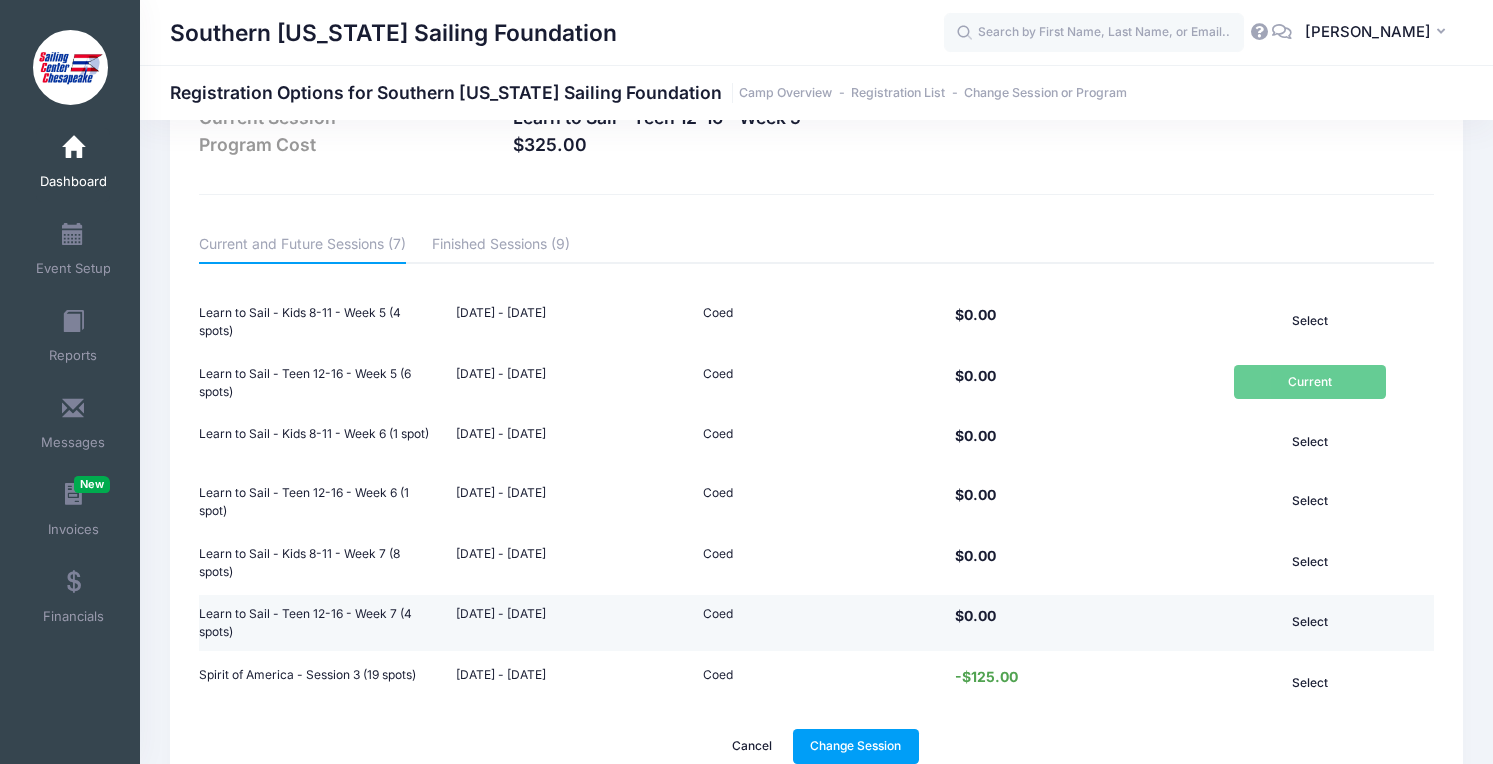 click on "Select" at bounding box center (1309, 622) 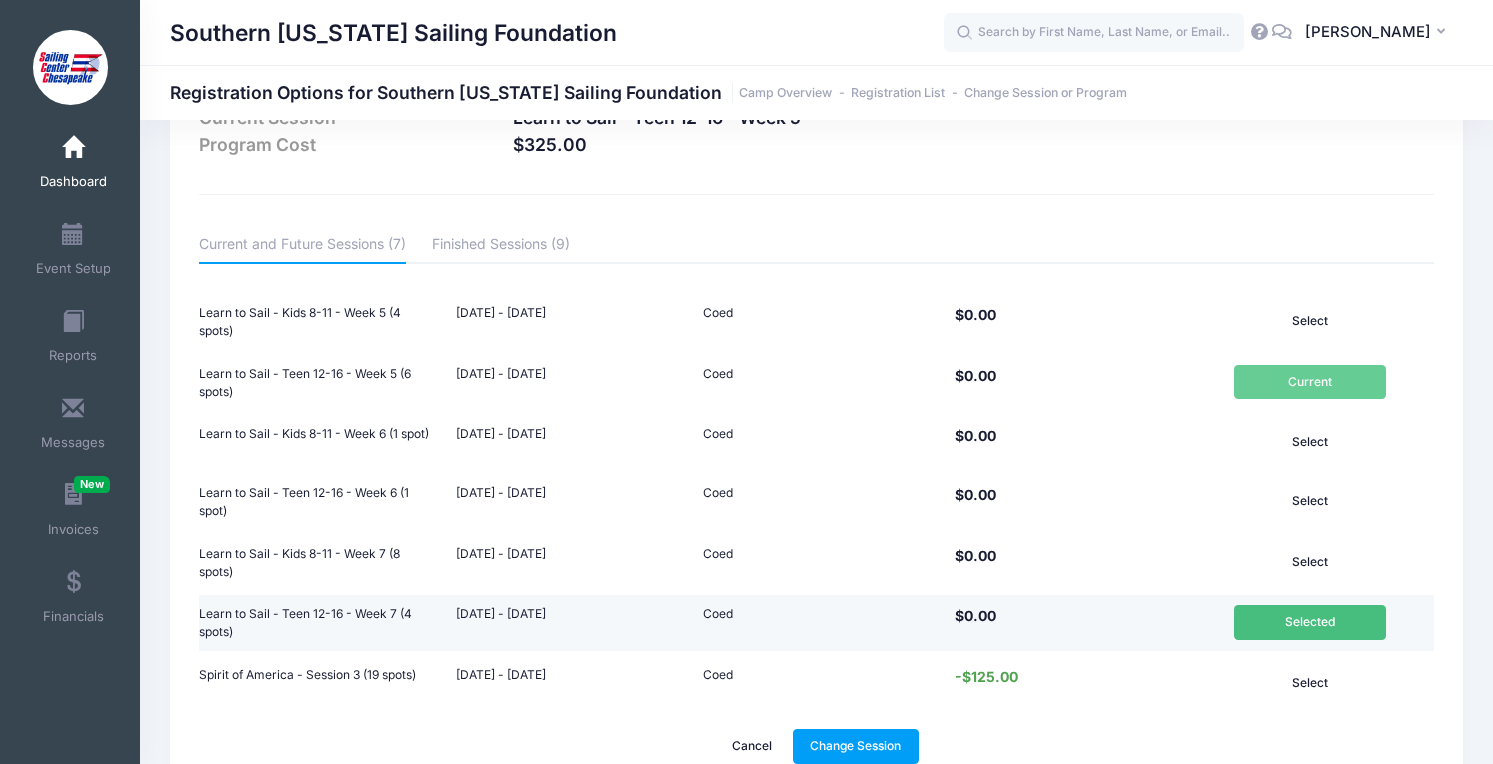 click on "Selected" at bounding box center (1309, 622) 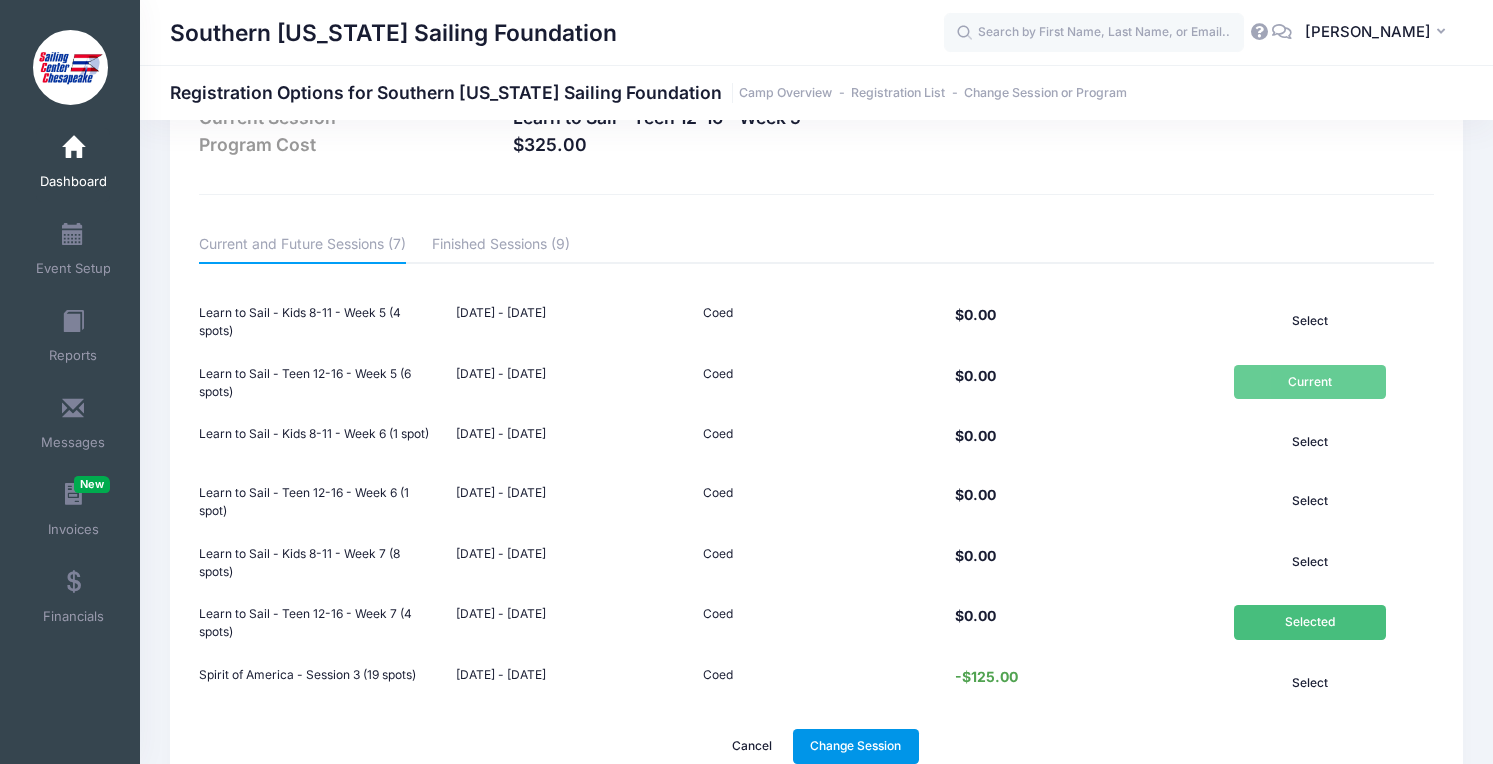 click on "Change Session" at bounding box center [856, 746] 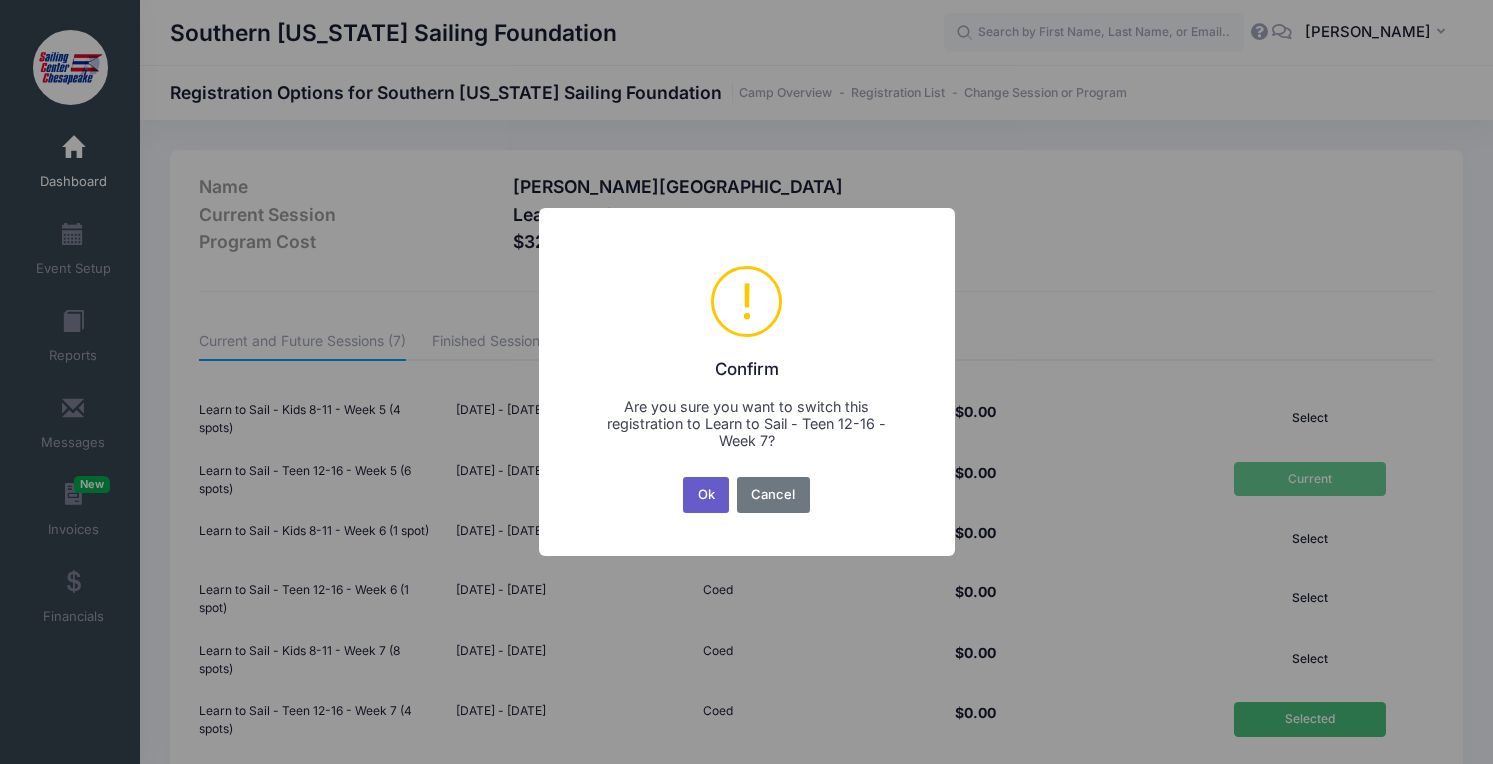 click on "Ok" at bounding box center (706, 495) 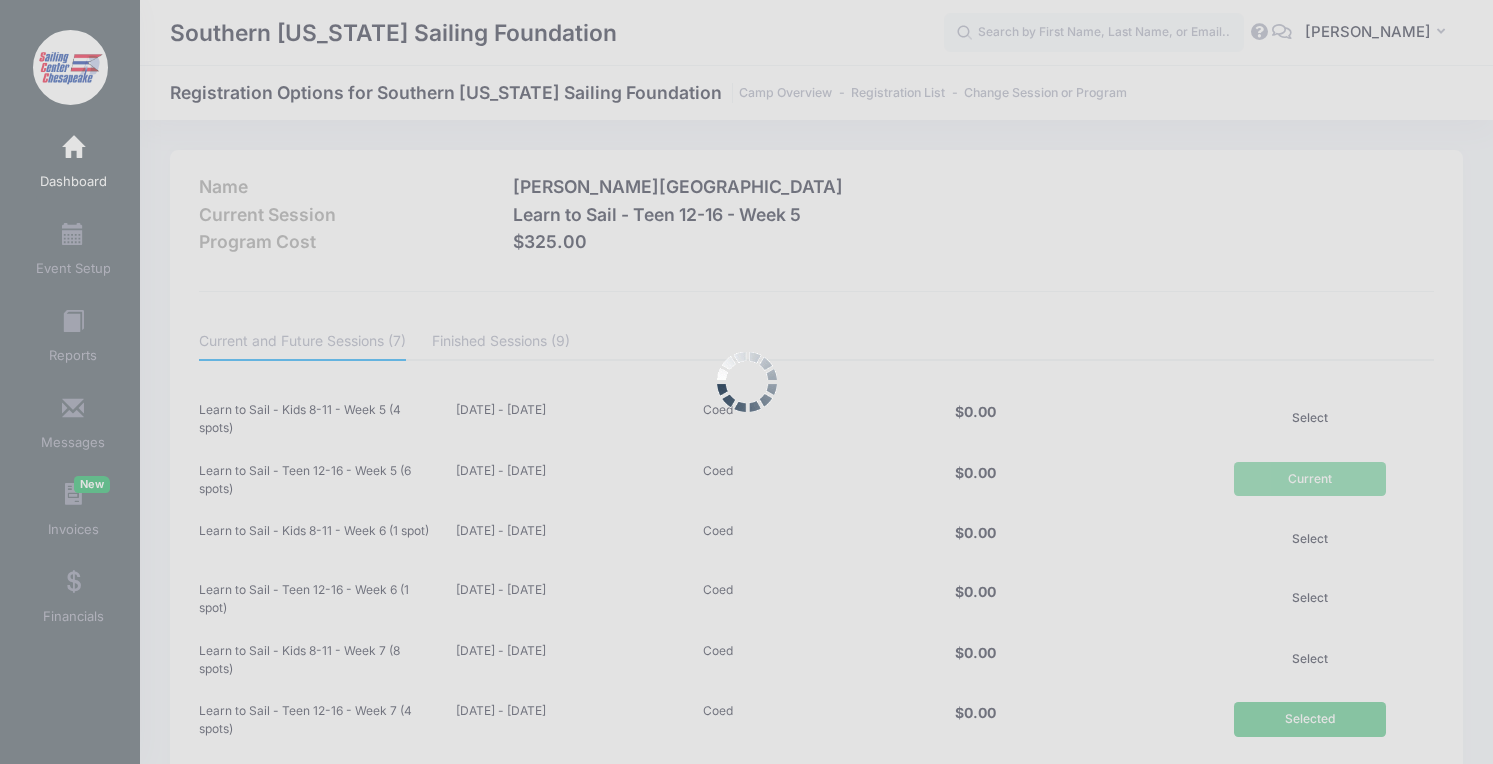 scroll, scrollTop: 198, scrollLeft: 0, axis: vertical 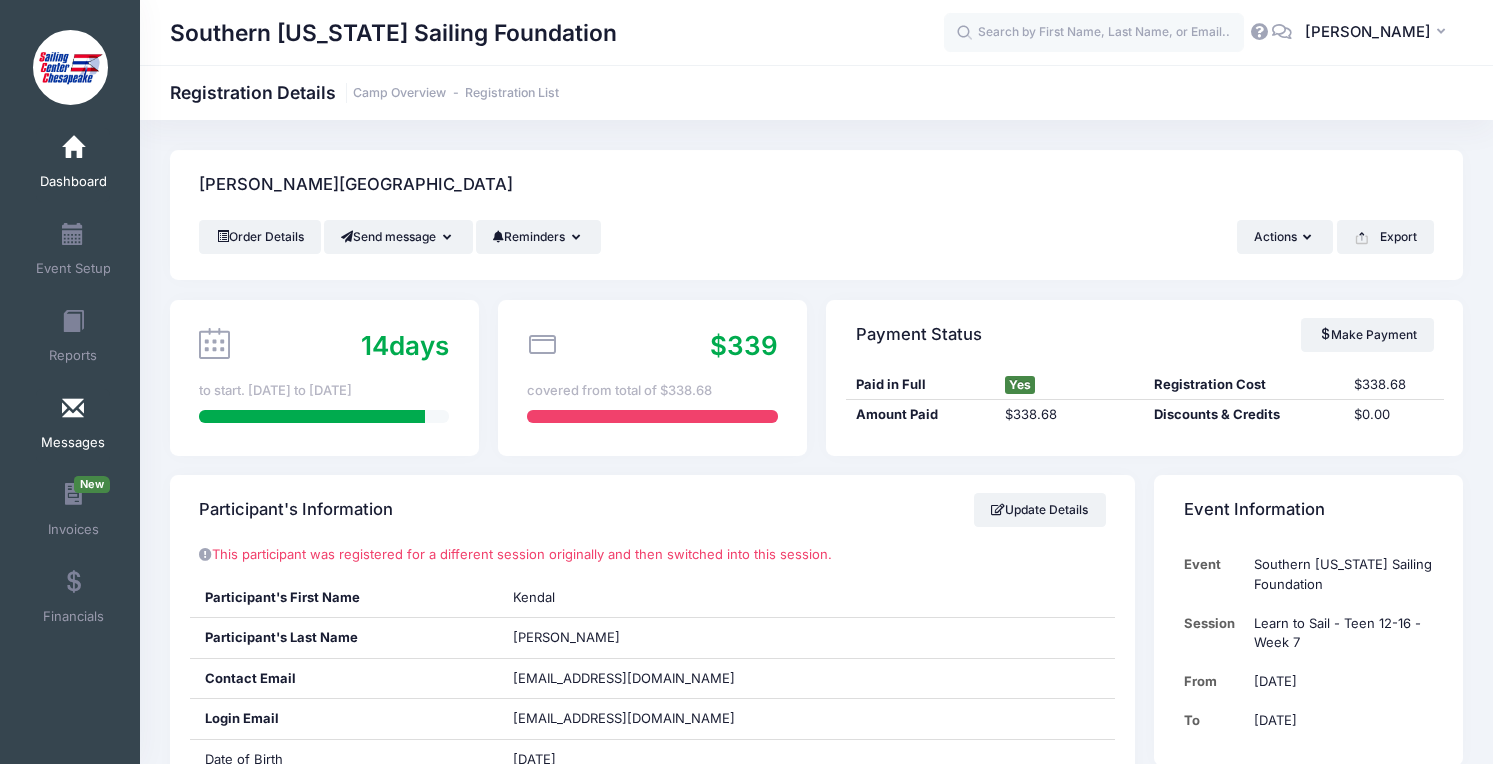 click at bounding box center [73, 409] 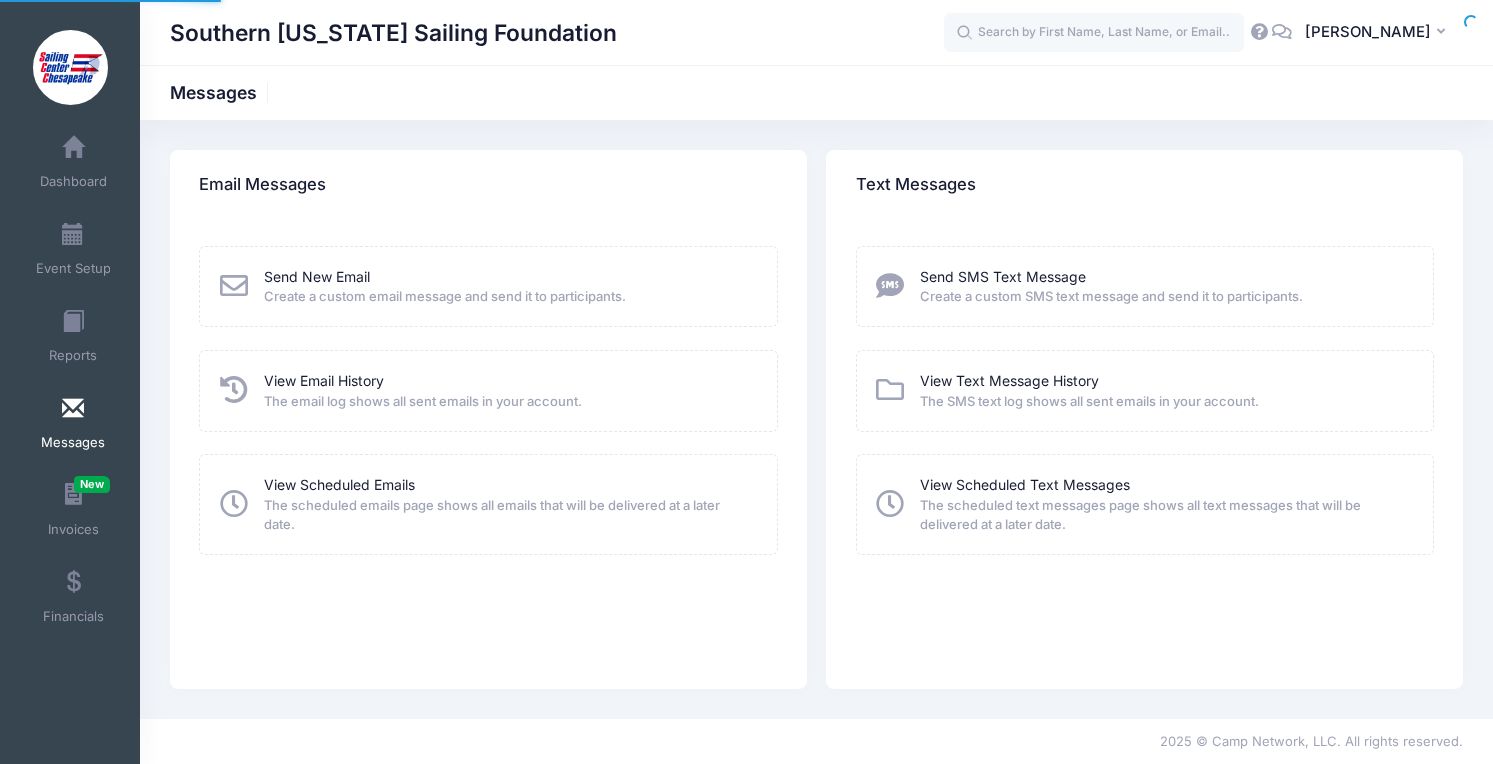 scroll, scrollTop: 0, scrollLeft: 0, axis: both 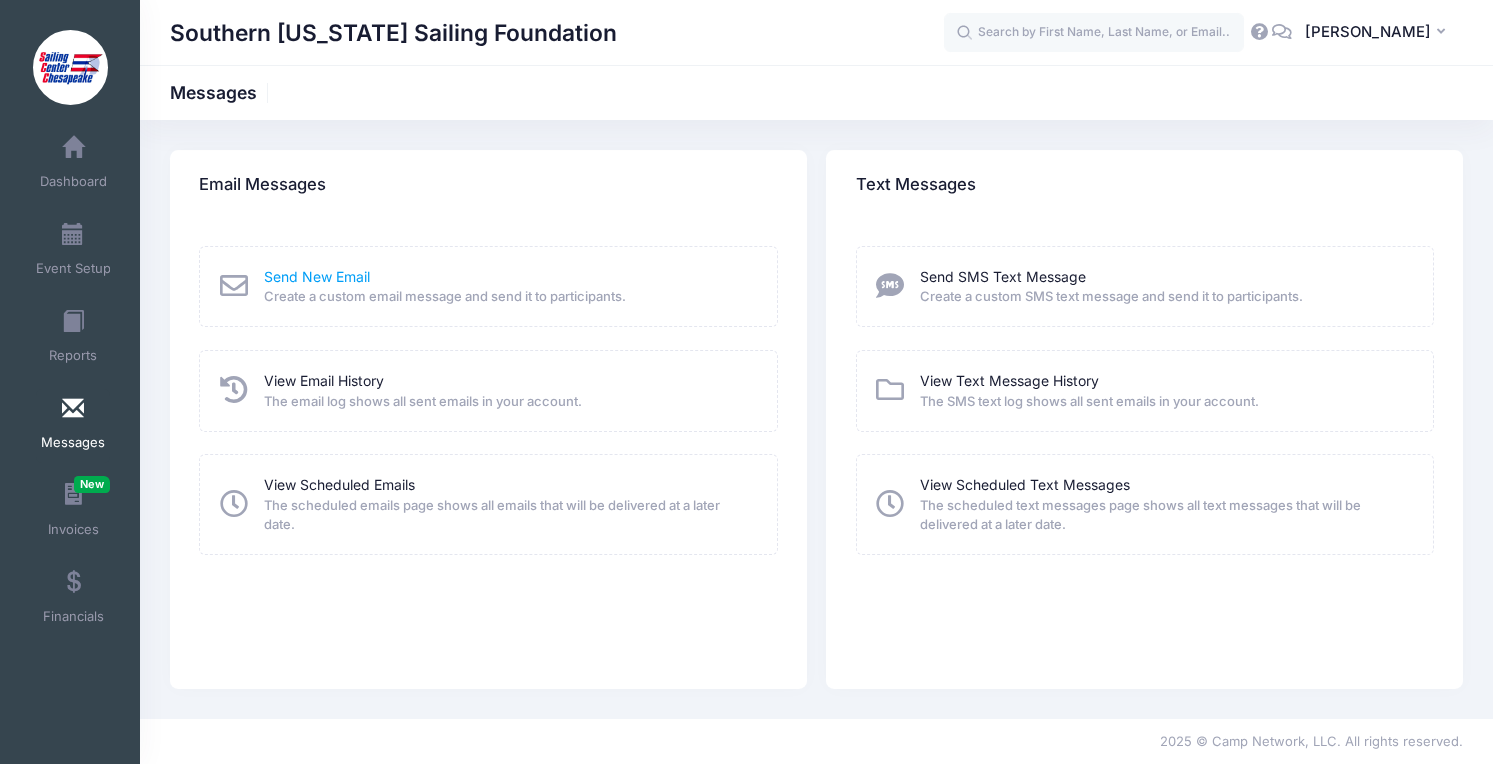 click on "Send New Email" at bounding box center (317, 276) 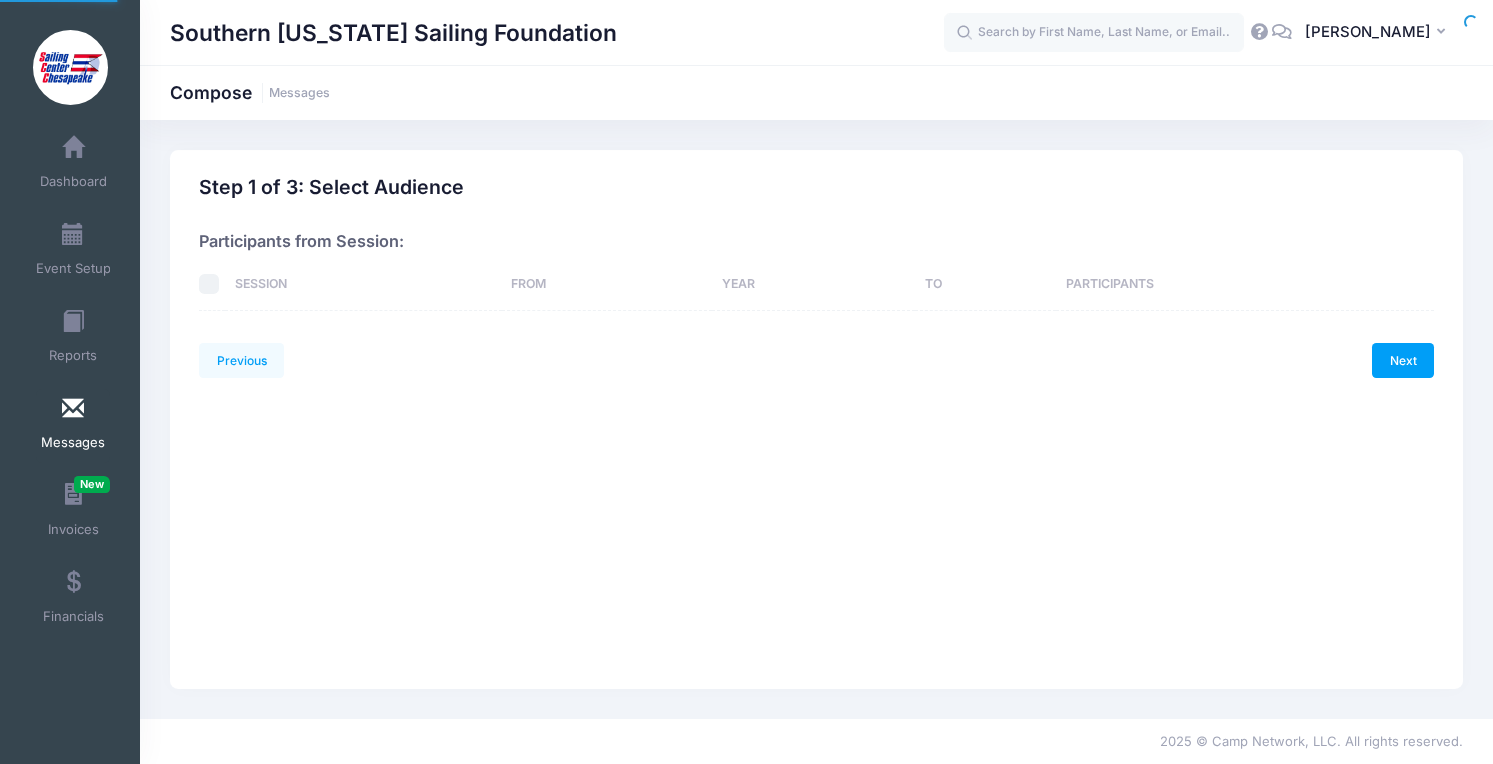 scroll, scrollTop: 0, scrollLeft: 0, axis: both 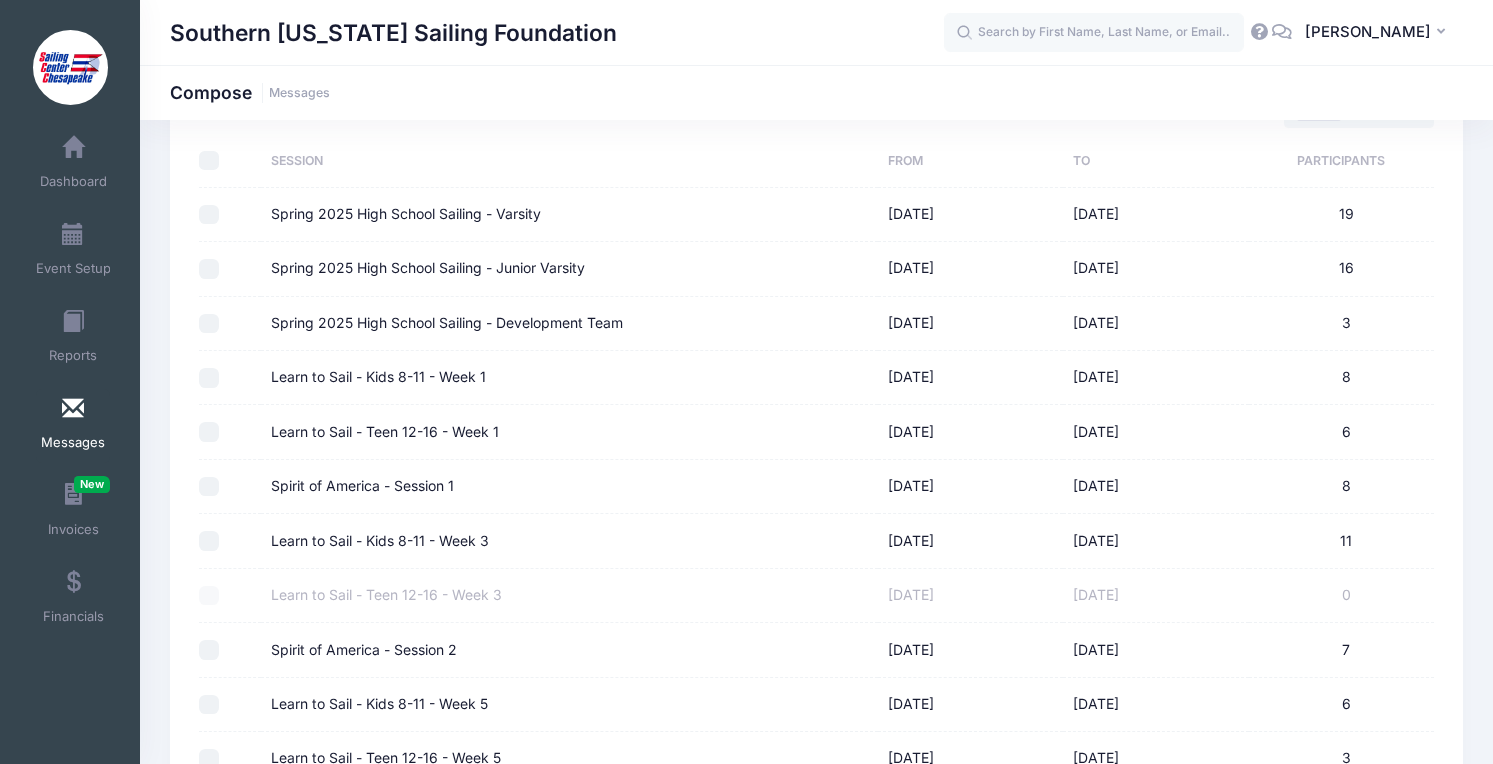 click on "Learn to Sail - Kids 8-11 - Week 3" at bounding box center (209, 541) 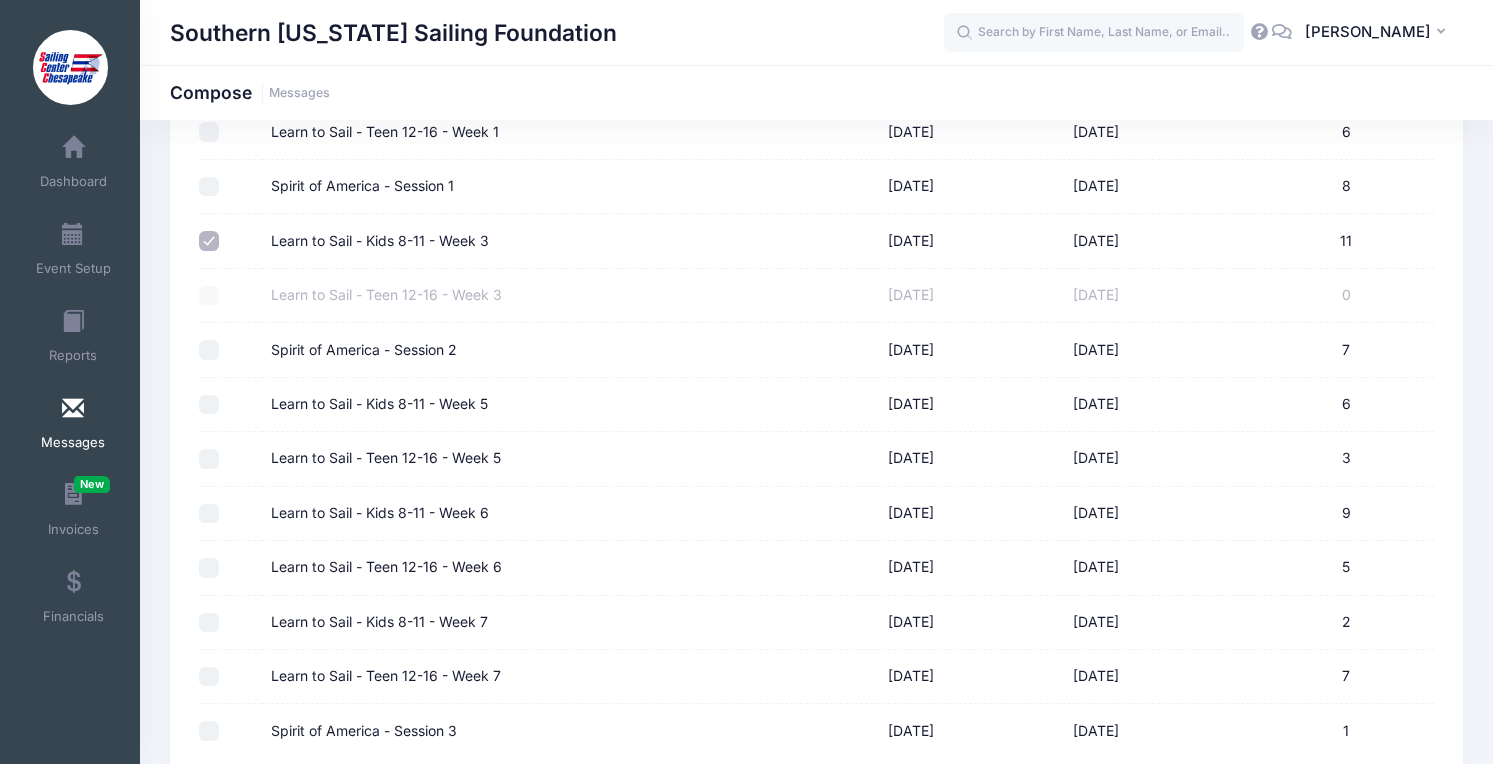 scroll, scrollTop: 633, scrollLeft: 0, axis: vertical 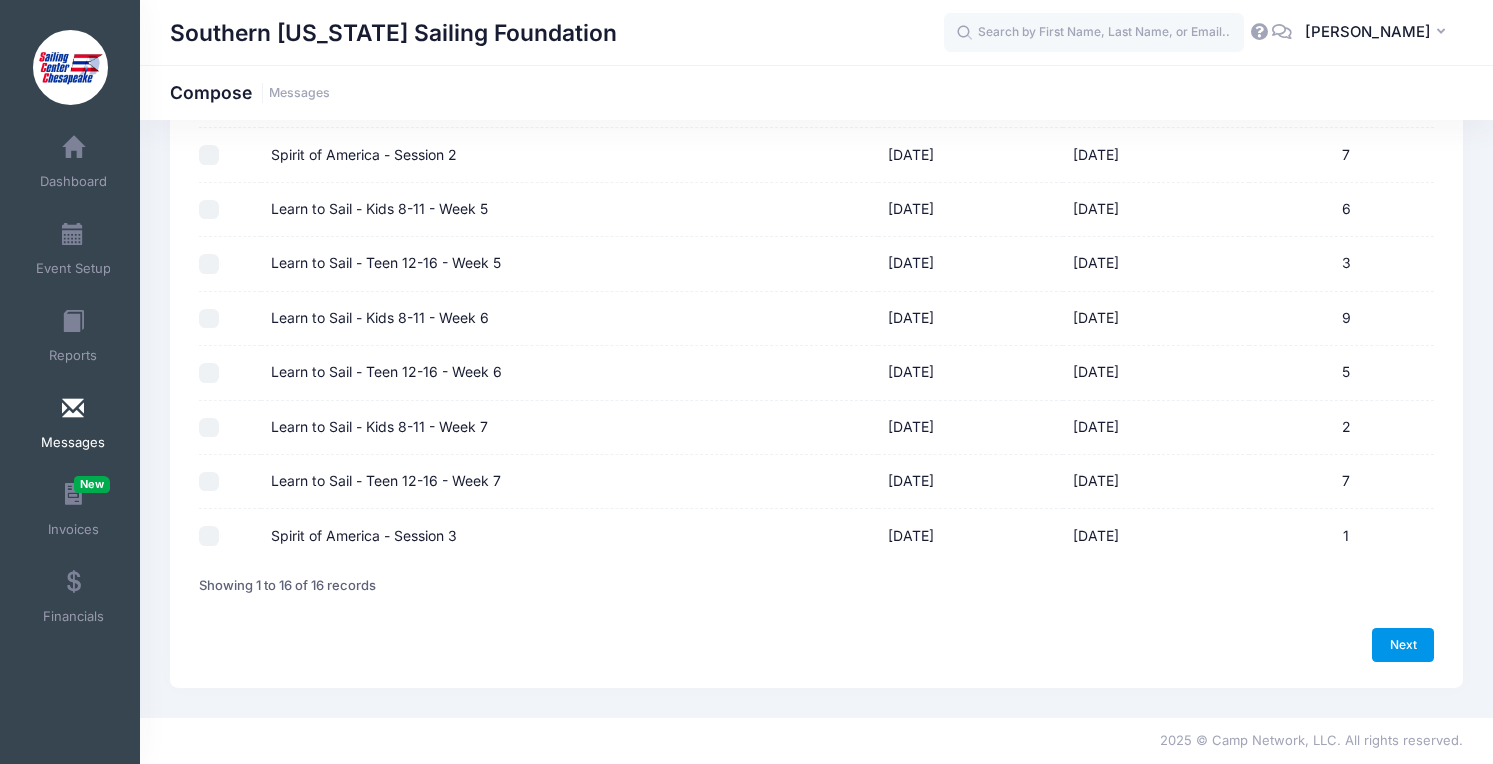 click on "Next" at bounding box center (1403, 645) 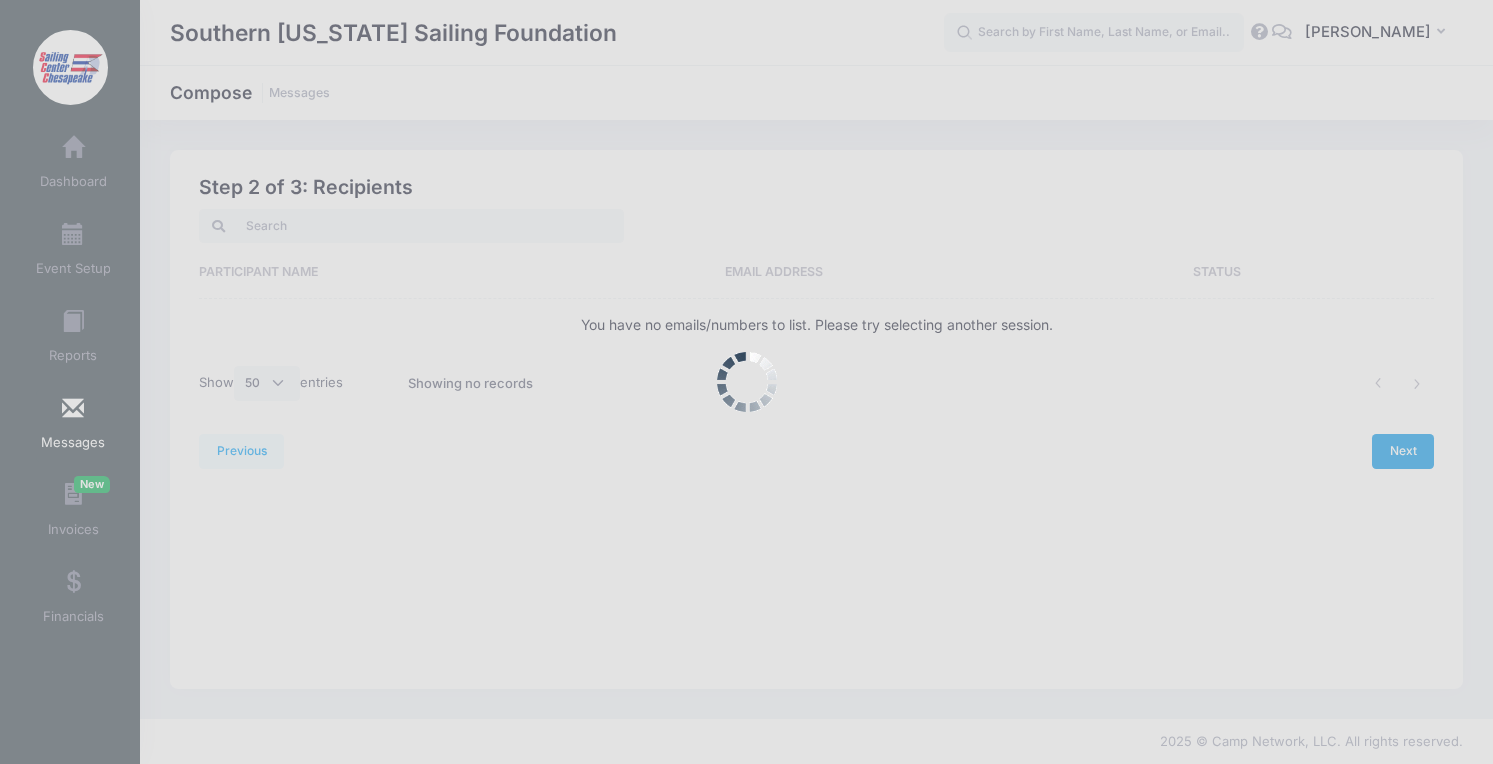 scroll, scrollTop: 0, scrollLeft: 0, axis: both 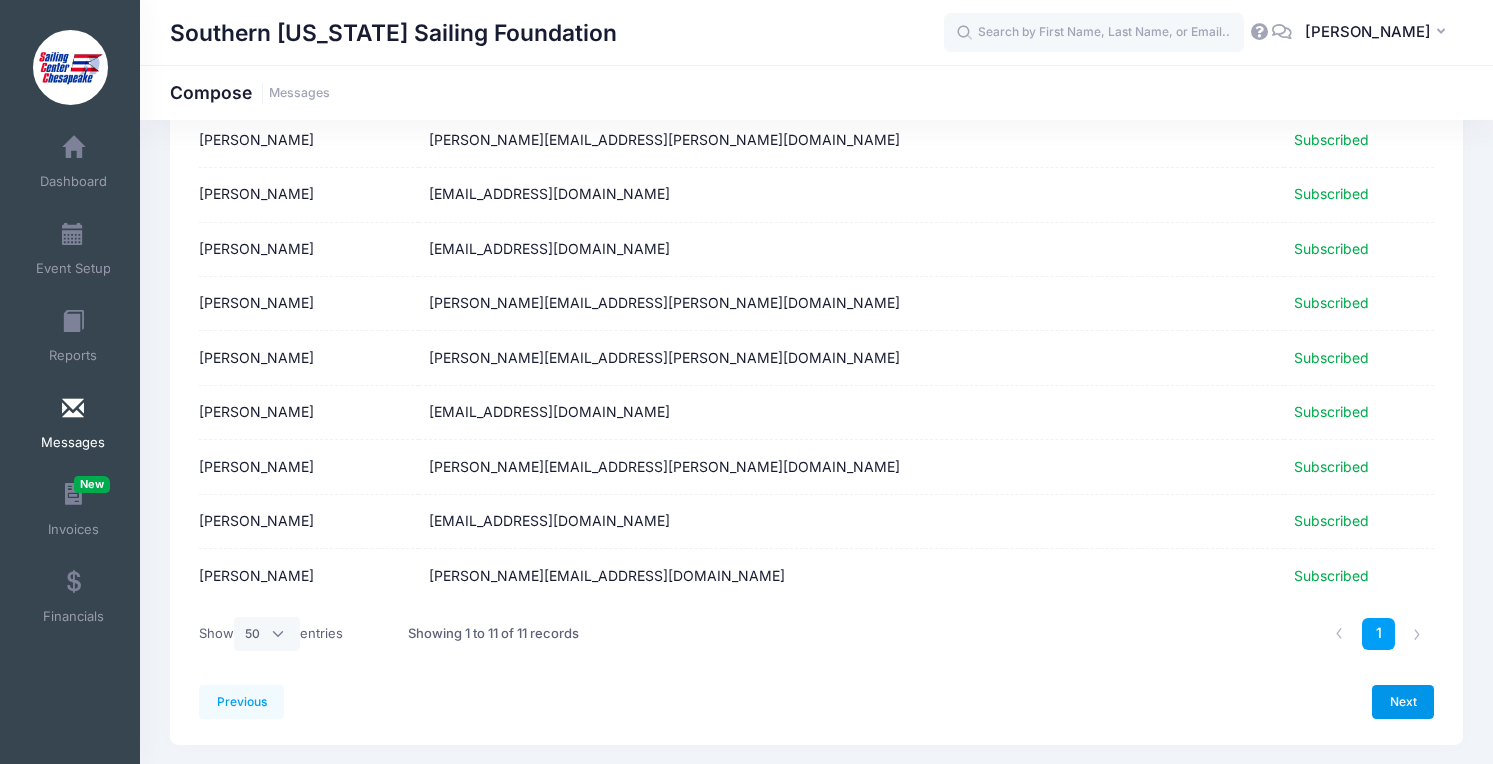 click on "Next" at bounding box center [1403, 702] 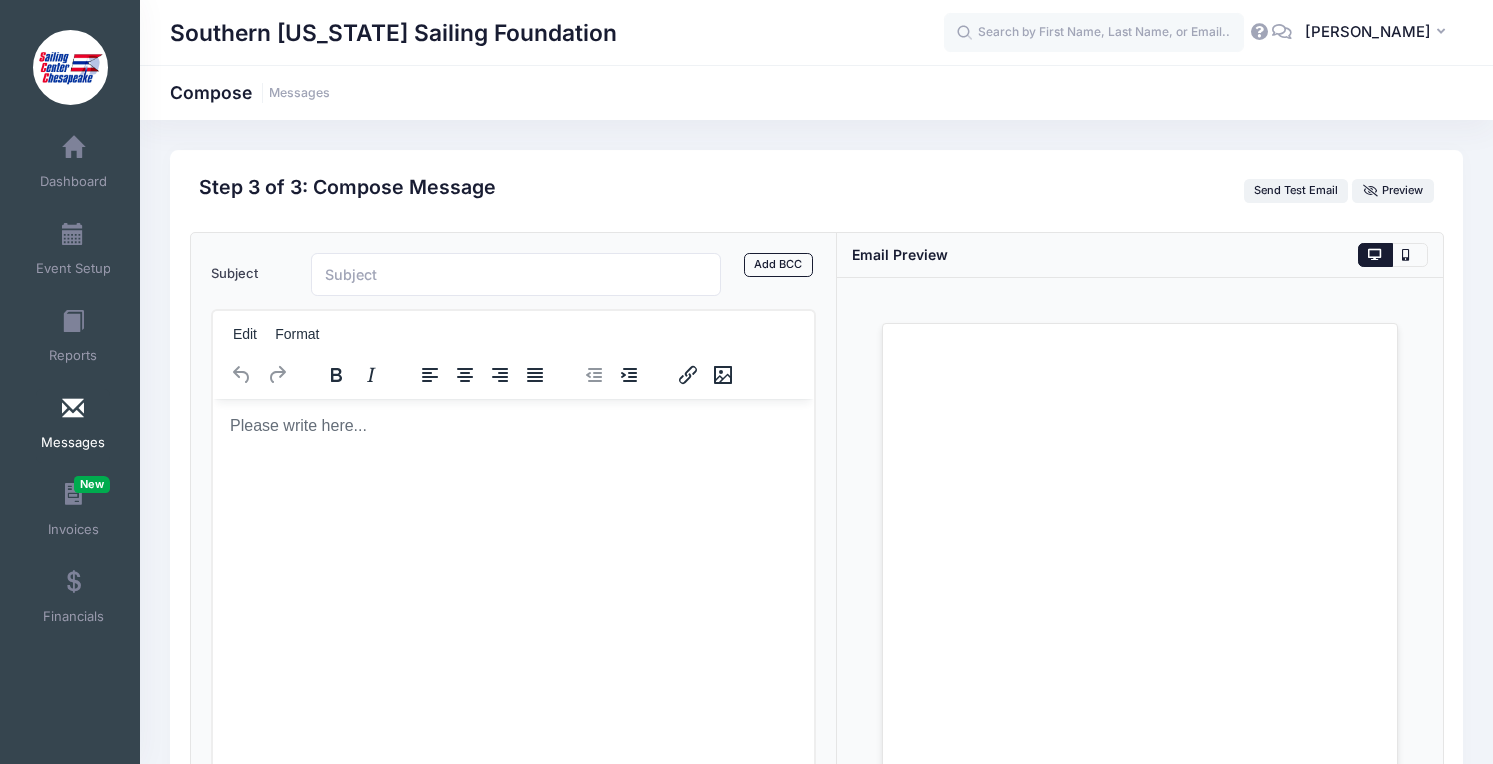 scroll, scrollTop: 0, scrollLeft: 0, axis: both 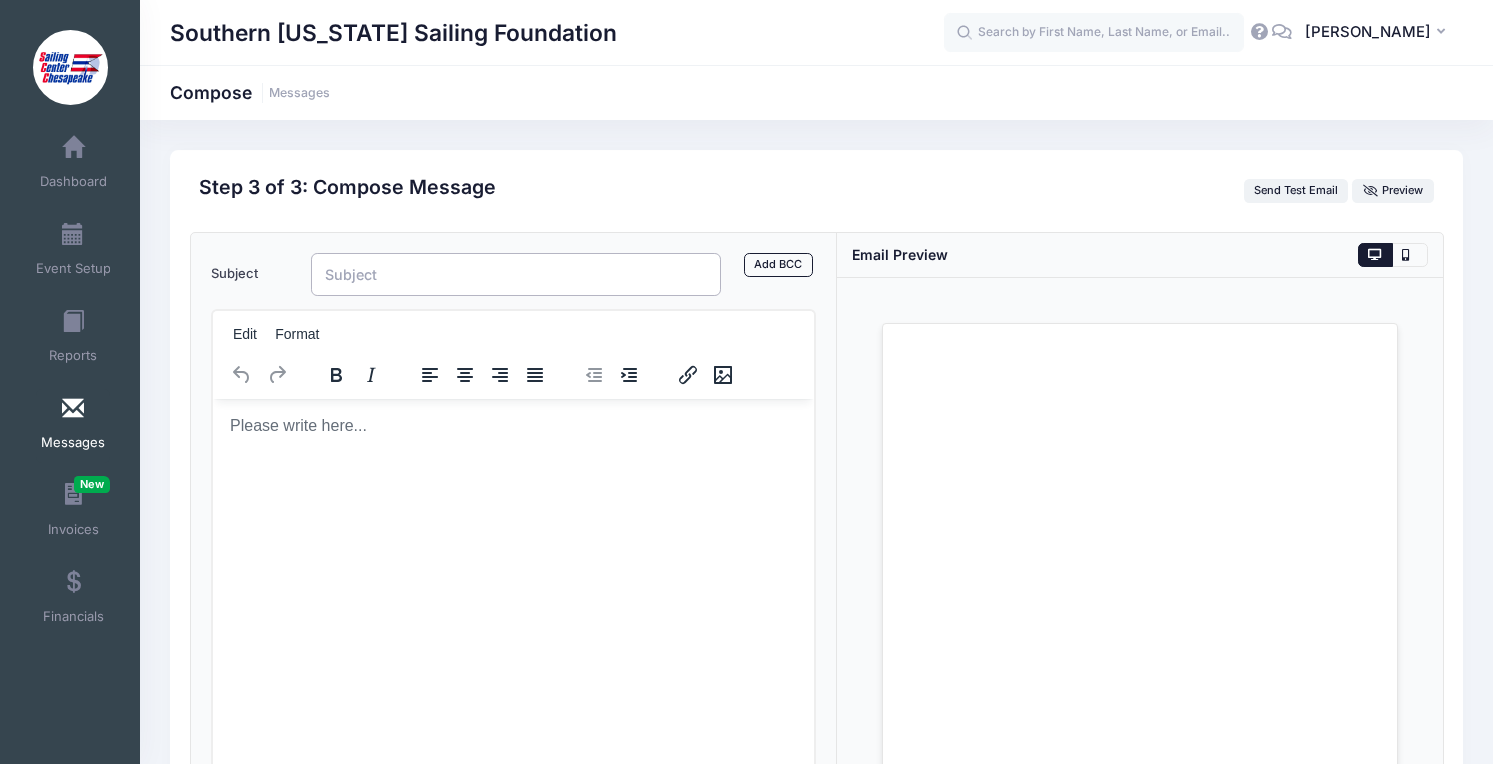 click on "Subject" at bounding box center [516, 274] 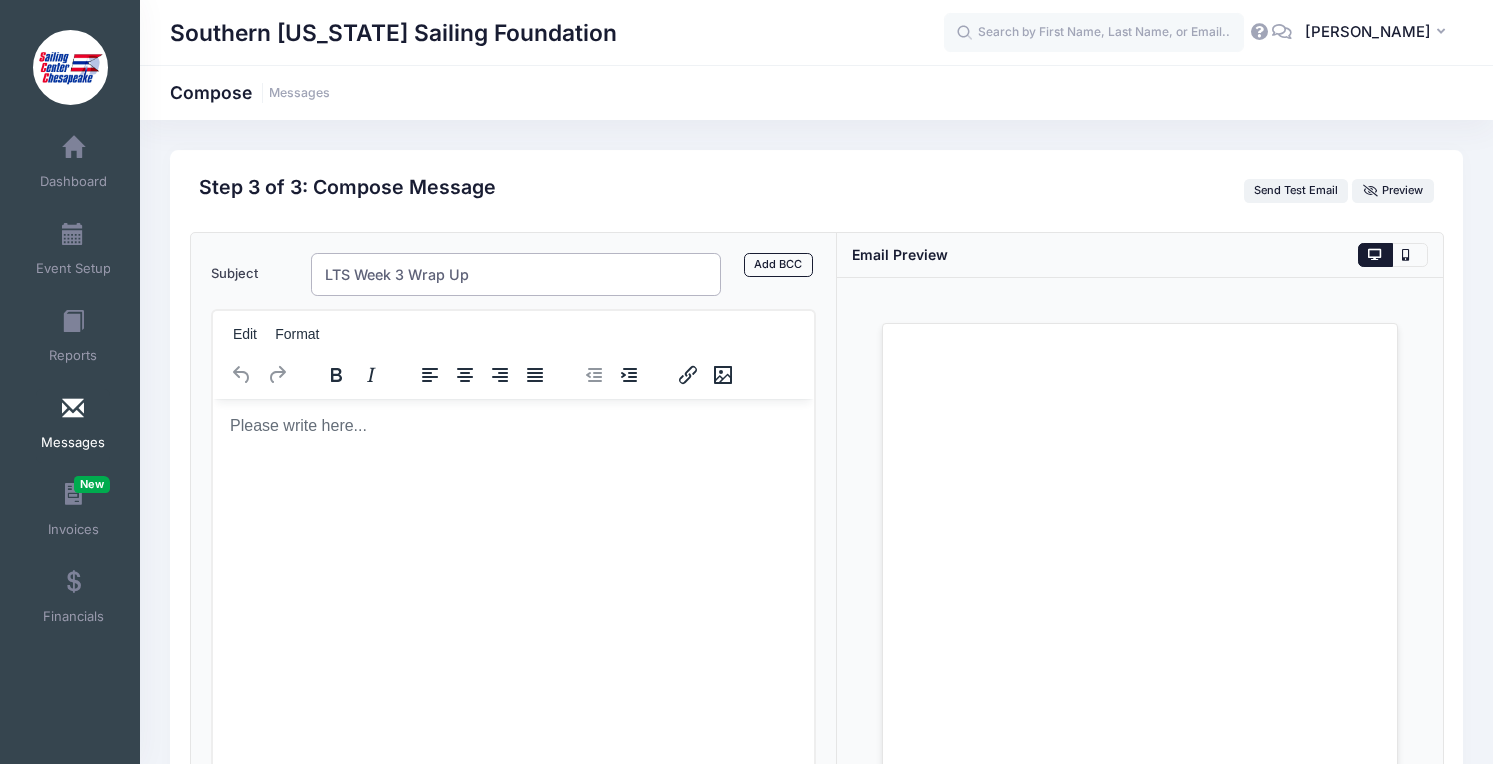 type on "LTS Week 3 Wrap Up" 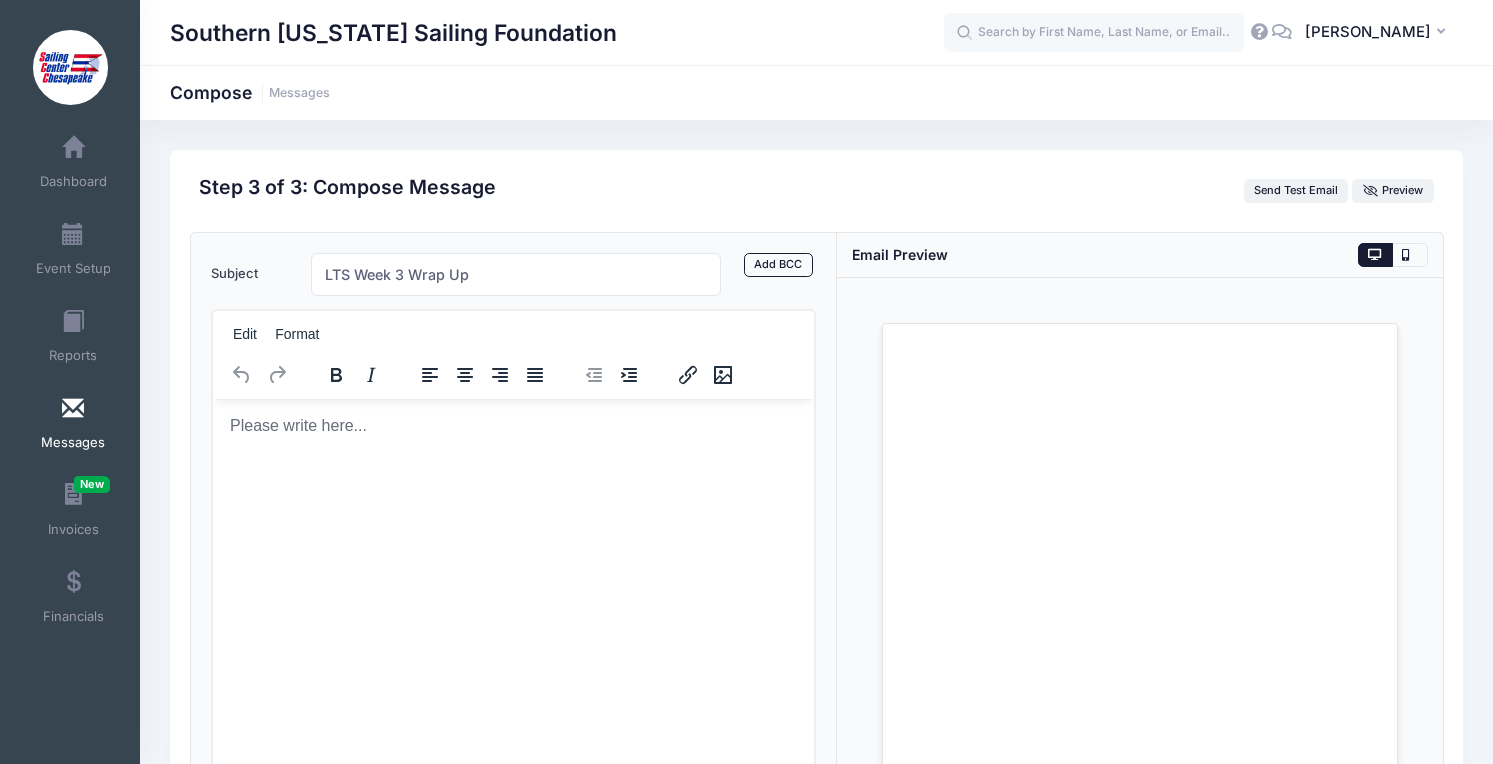 click at bounding box center [513, 425] 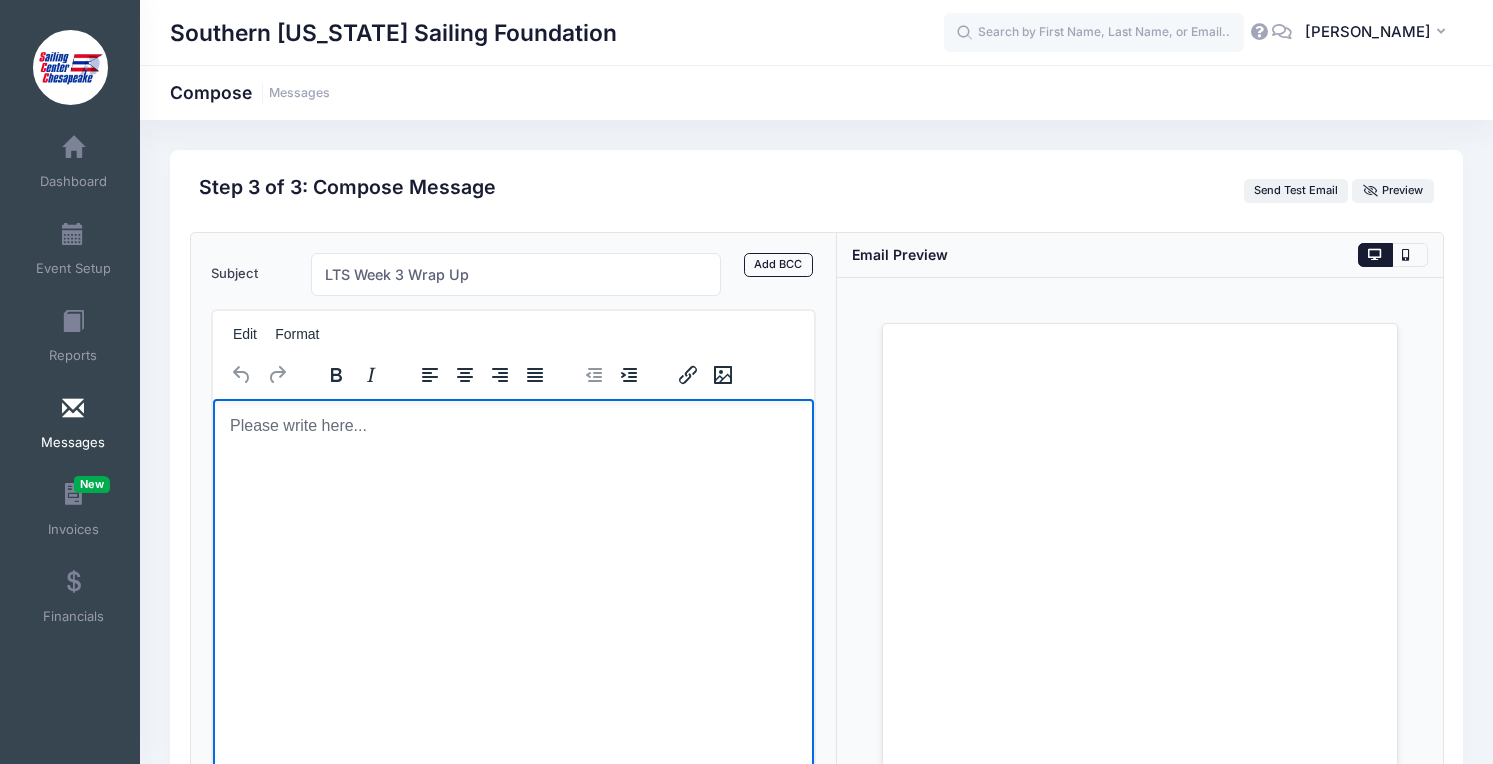scroll, scrollTop: 27, scrollLeft: 0, axis: vertical 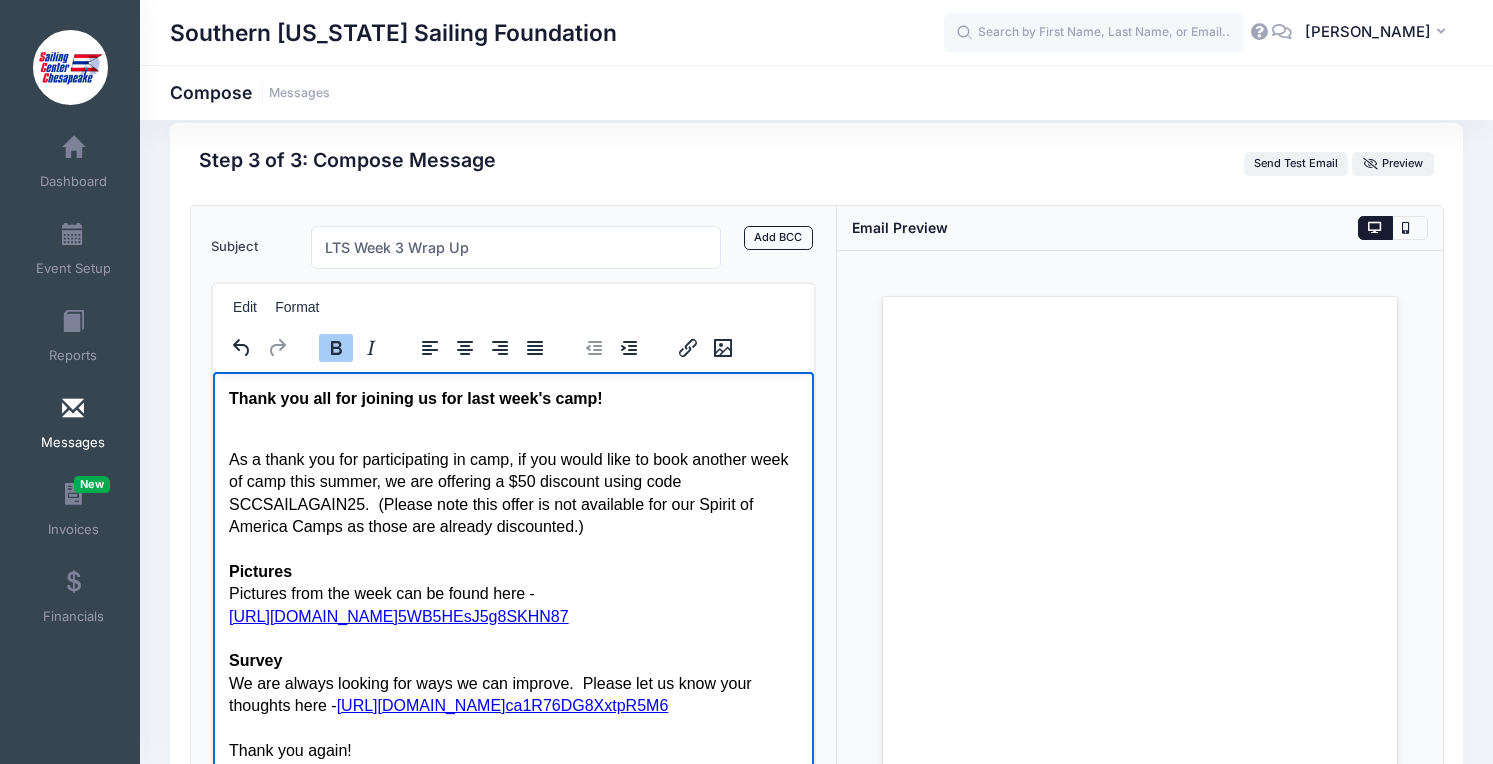 click on "Thank you all for joining us for last week's camp!" at bounding box center (415, 397) 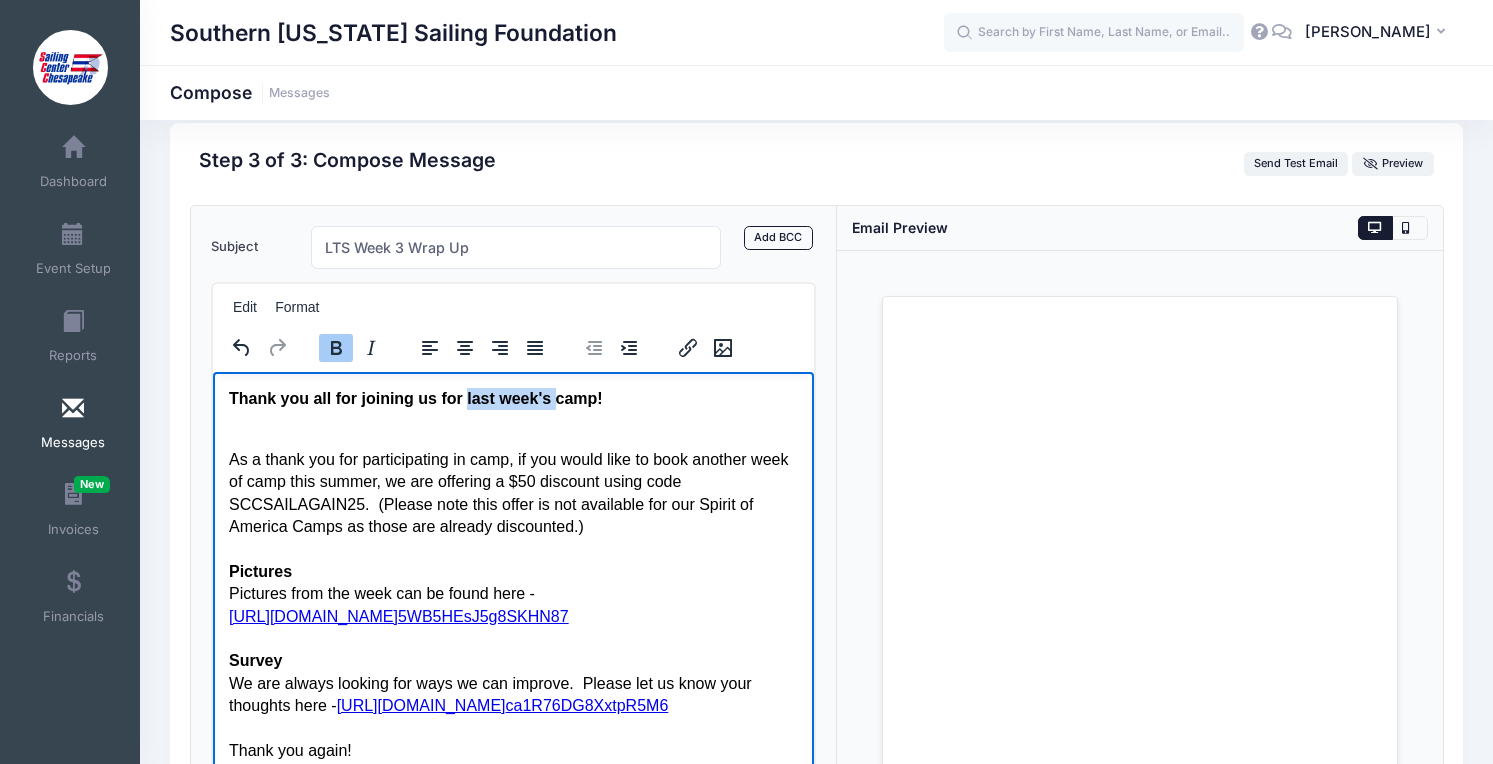 drag, startPoint x: 553, startPoint y: 402, endPoint x: 464, endPoint y: 405, distance: 89.050545 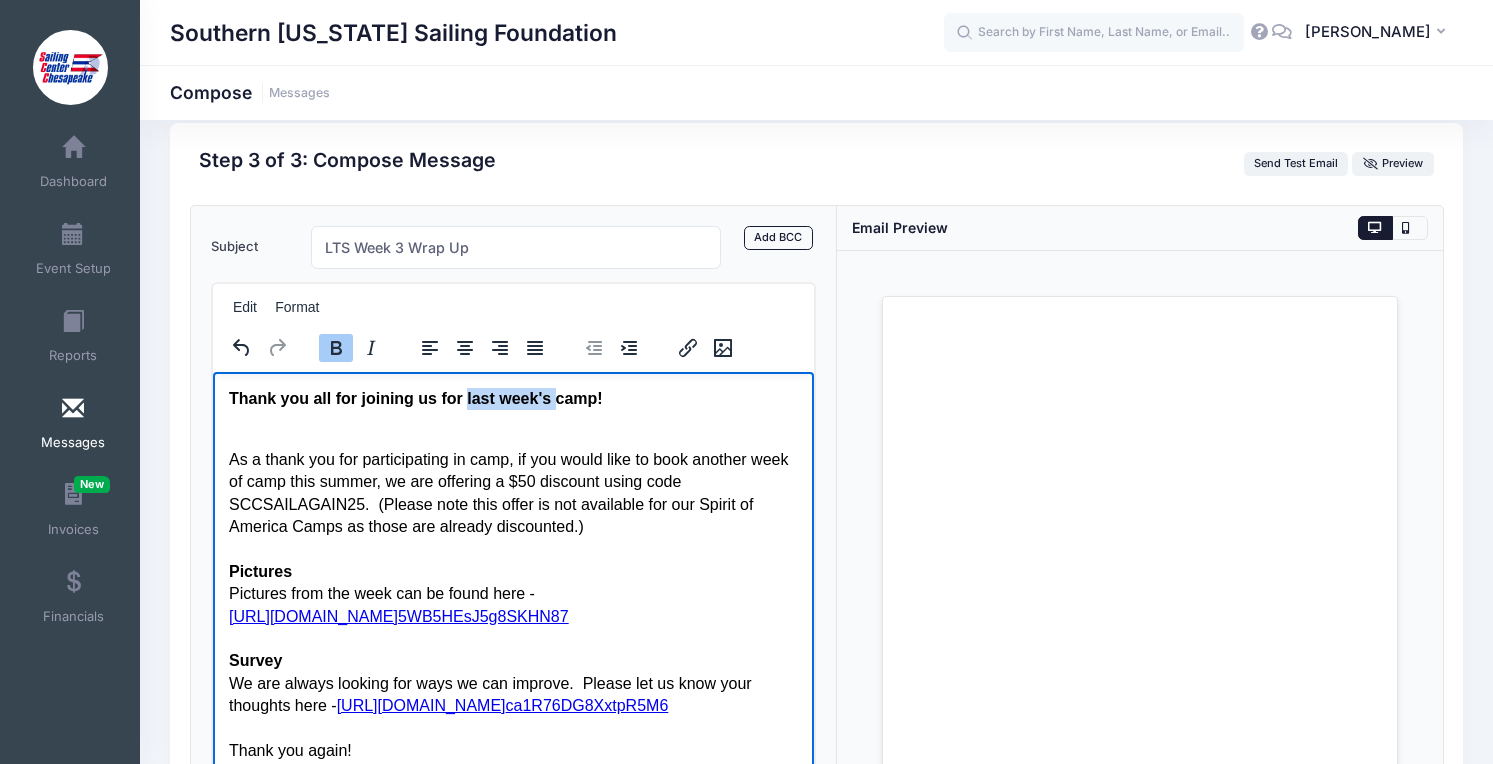 click on "Thank you all for joining us for last week's camp!" at bounding box center (415, 397) 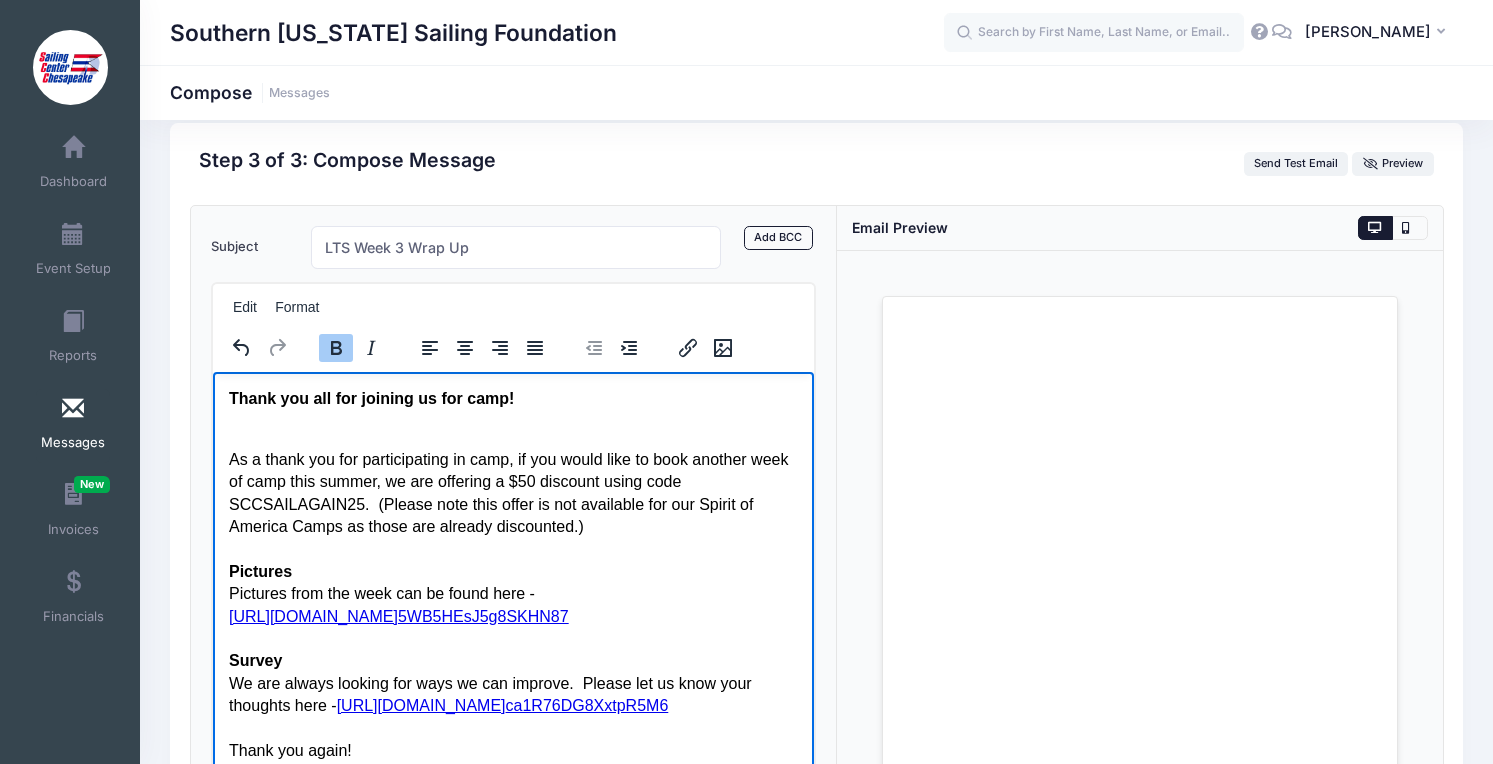 scroll, scrollTop: 21, scrollLeft: 0, axis: vertical 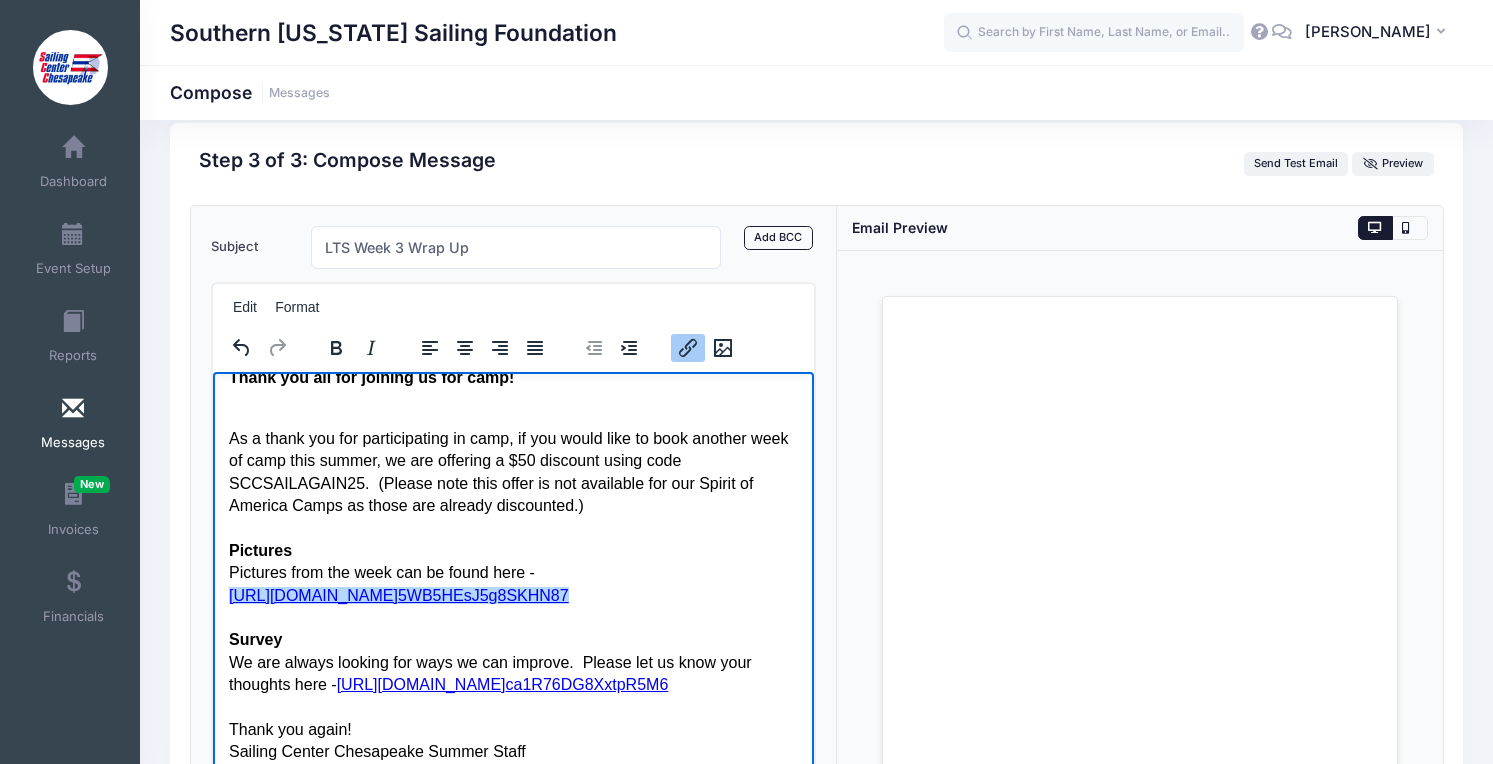 drag, startPoint x: 619, startPoint y: 598, endPoint x: 229, endPoint y: 598, distance: 390 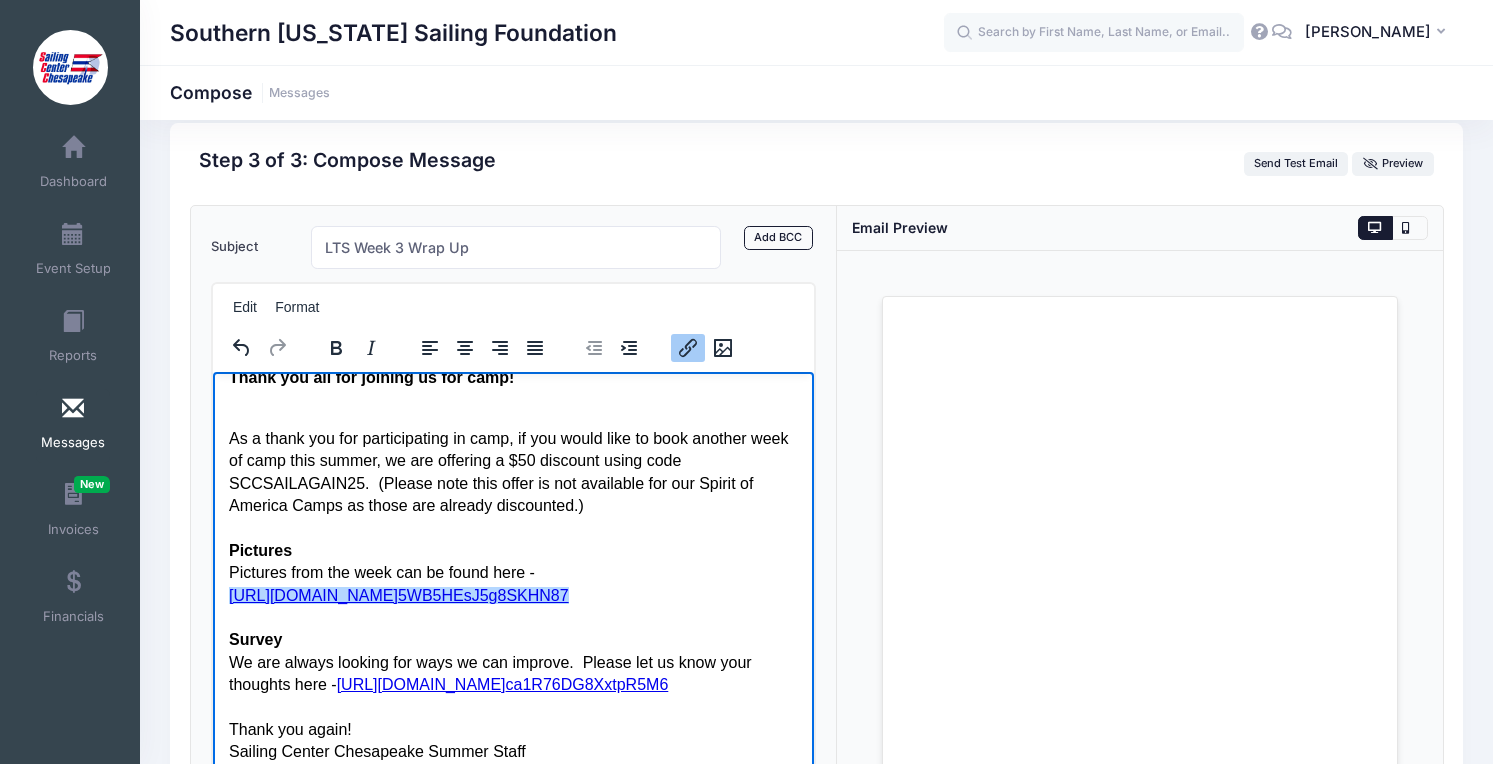 click on "https://photos.app.goo.gl/ 5WB5HEsJ5g8SKHN87﻿" at bounding box center [513, 595] 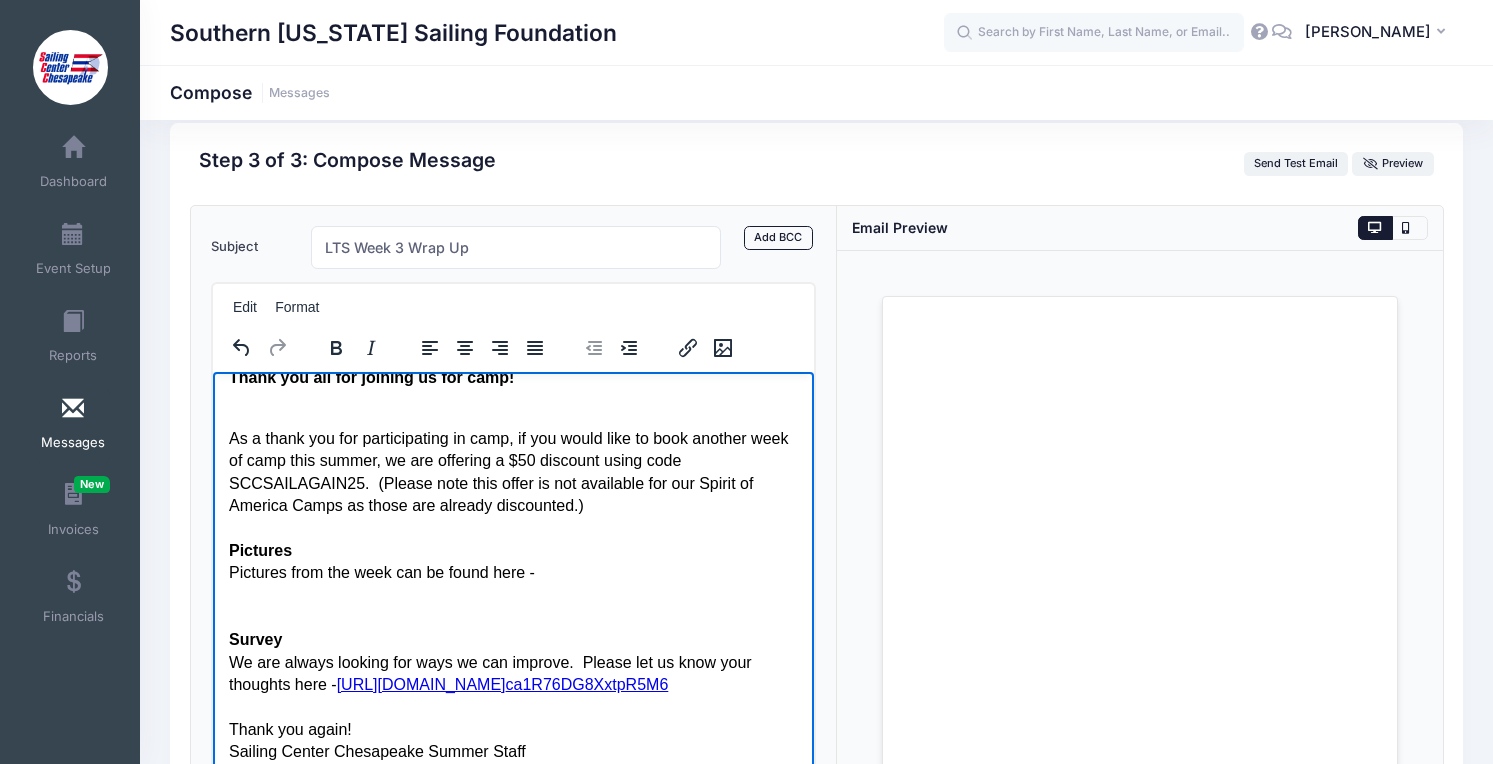 scroll, scrollTop: 0, scrollLeft: 0, axis: both 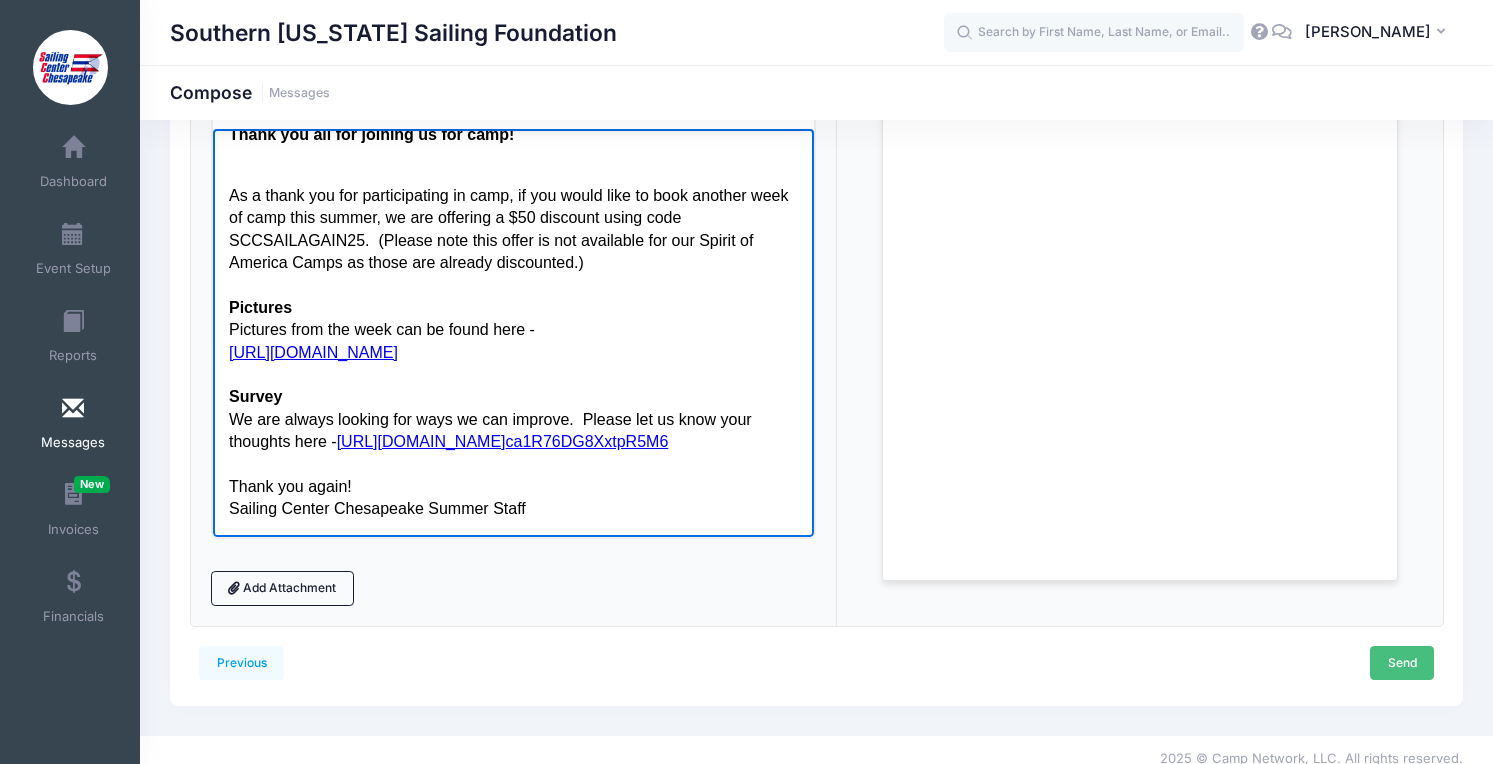 click on "Send" at bounding box center (1402, 663) 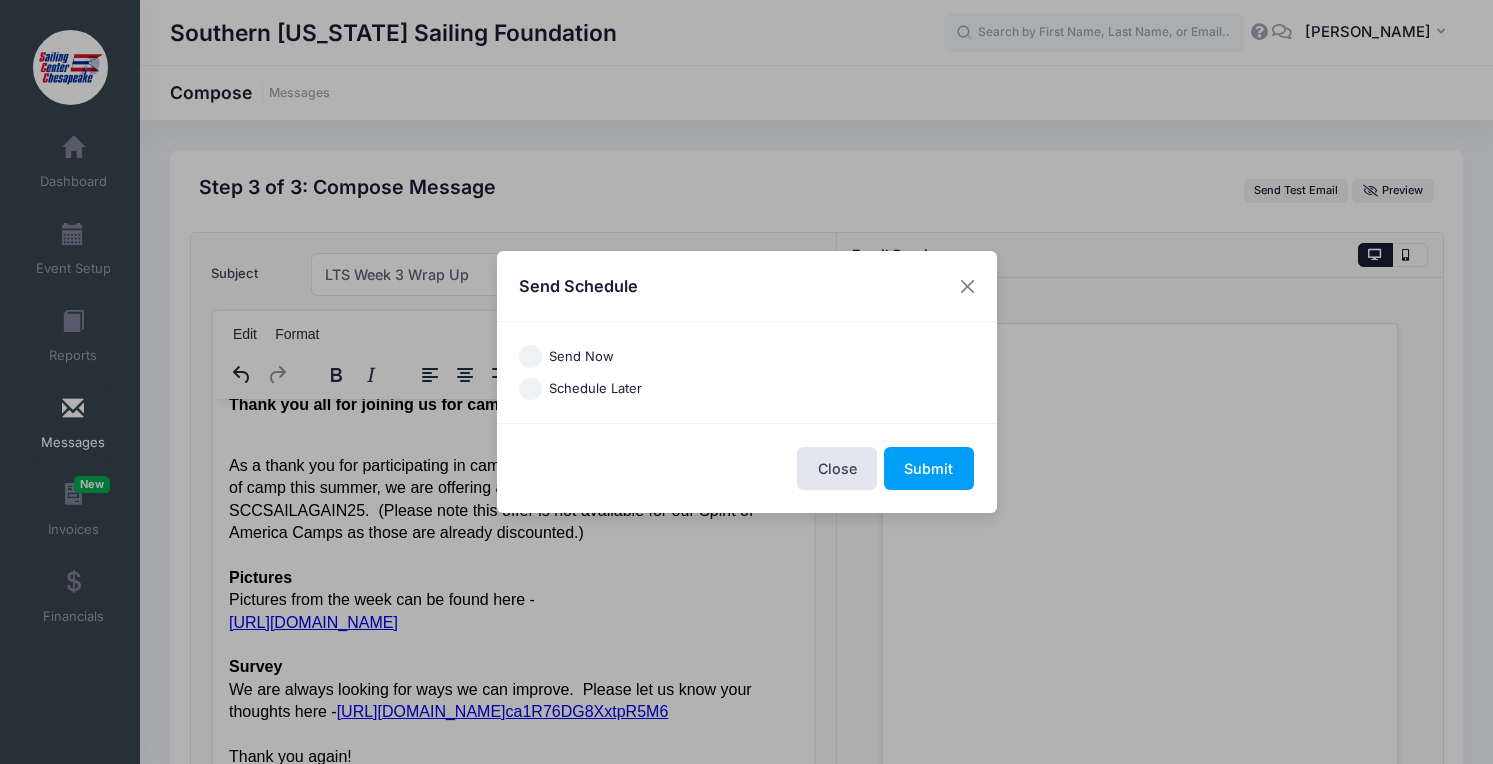 click on "Send Now" at bounding box center (581, 357) 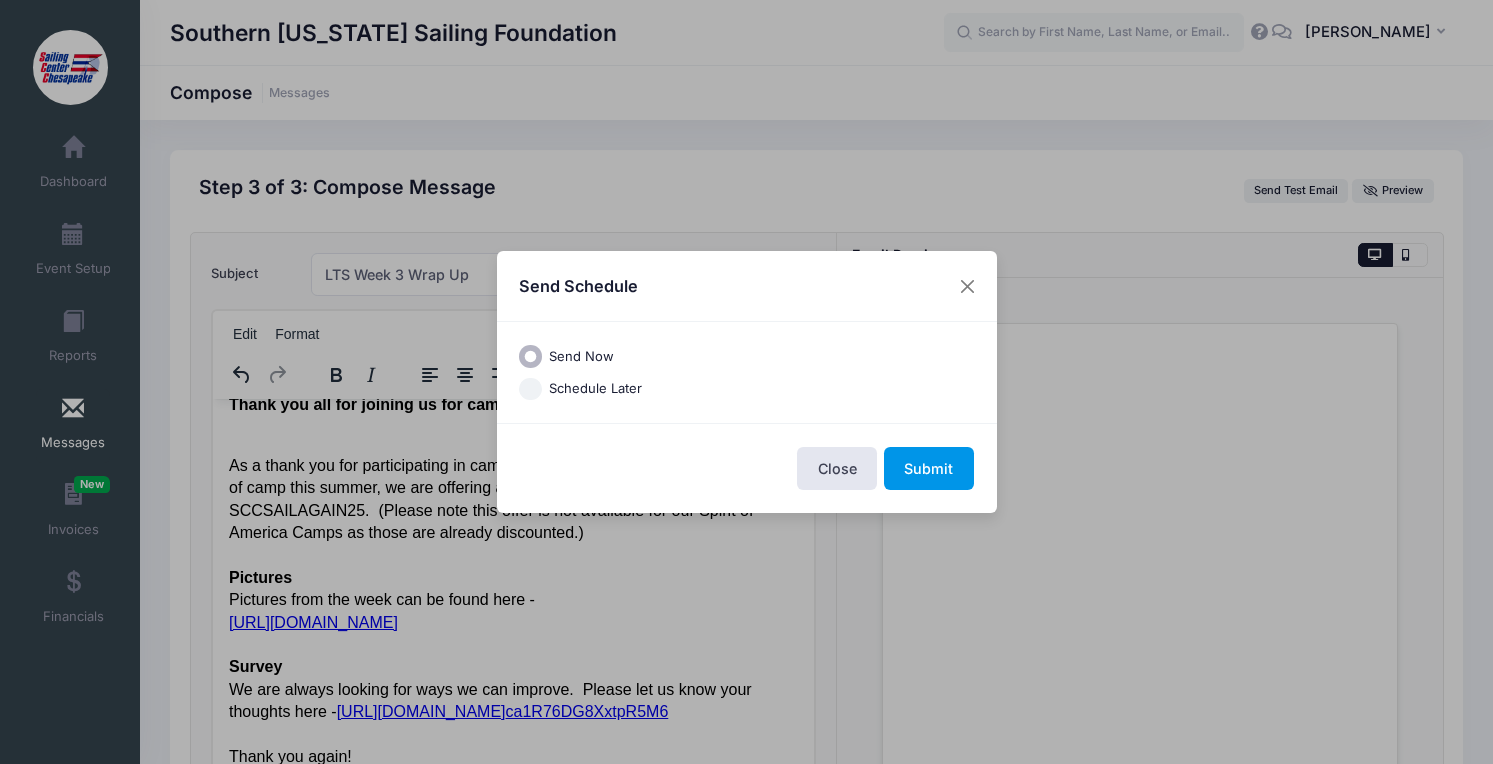 click on "Submit" at bounding box center [929, 468] 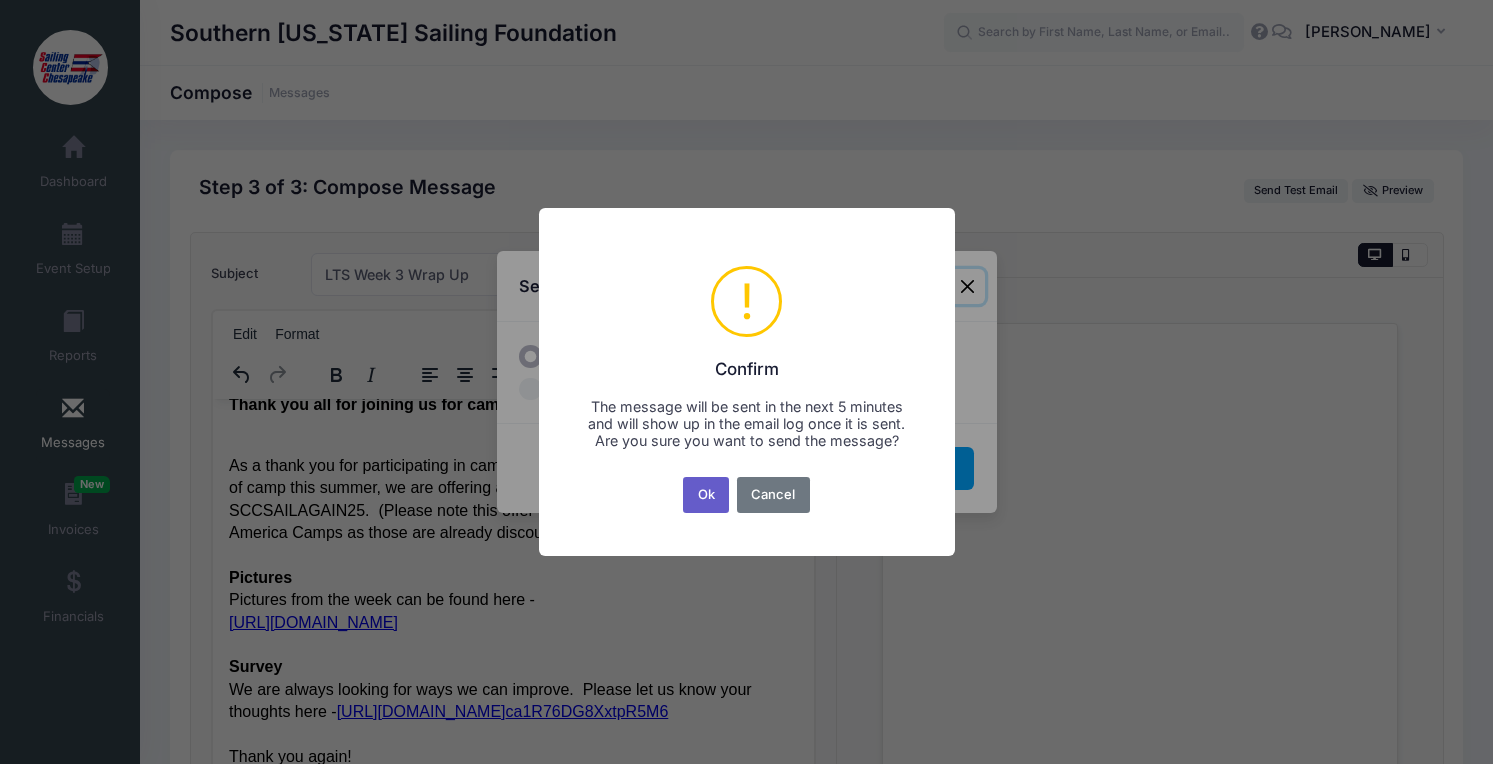 click on "Ok" at bounding box center (706, 495) 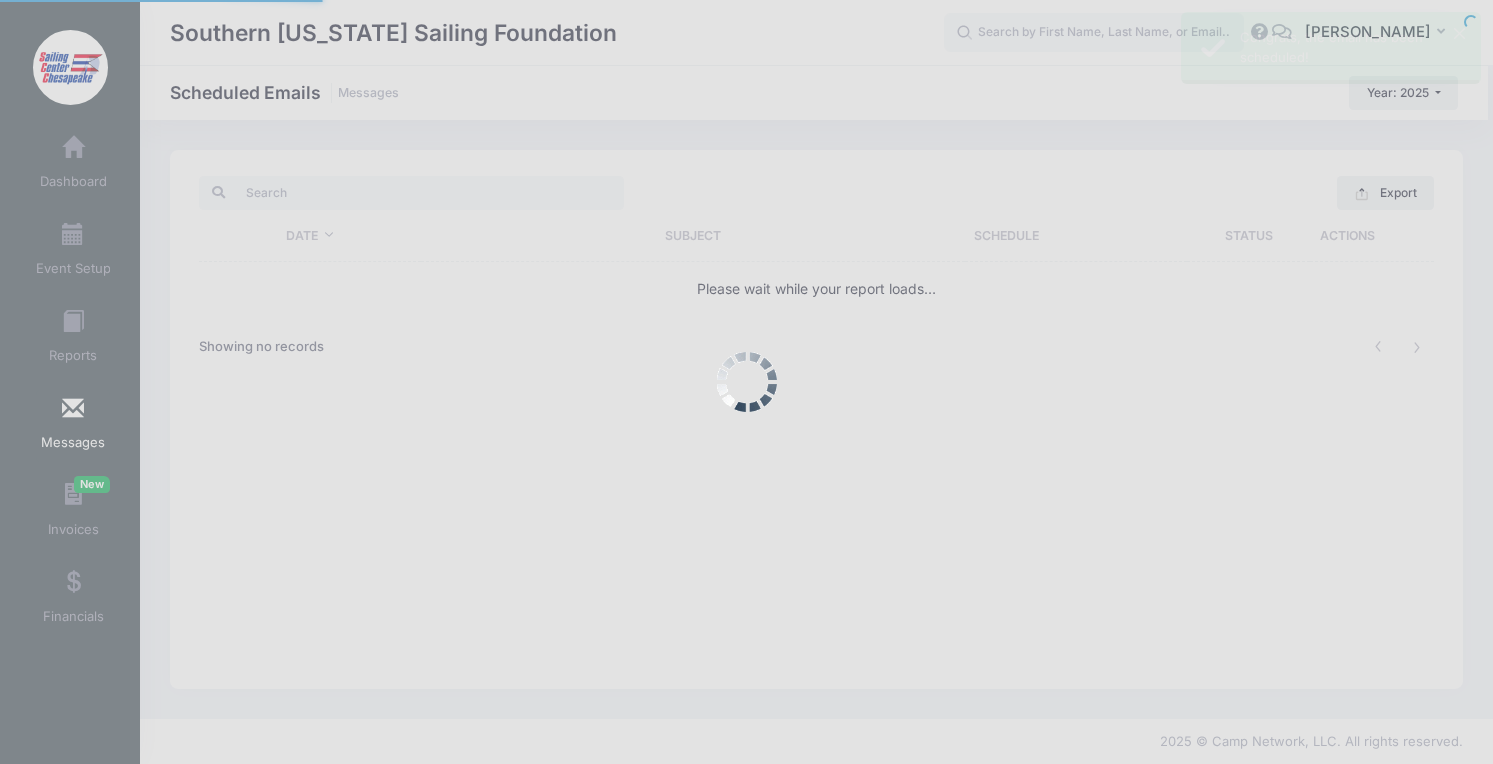 scroll, scrollTop: 0, scrollLeft: 0, axis: both 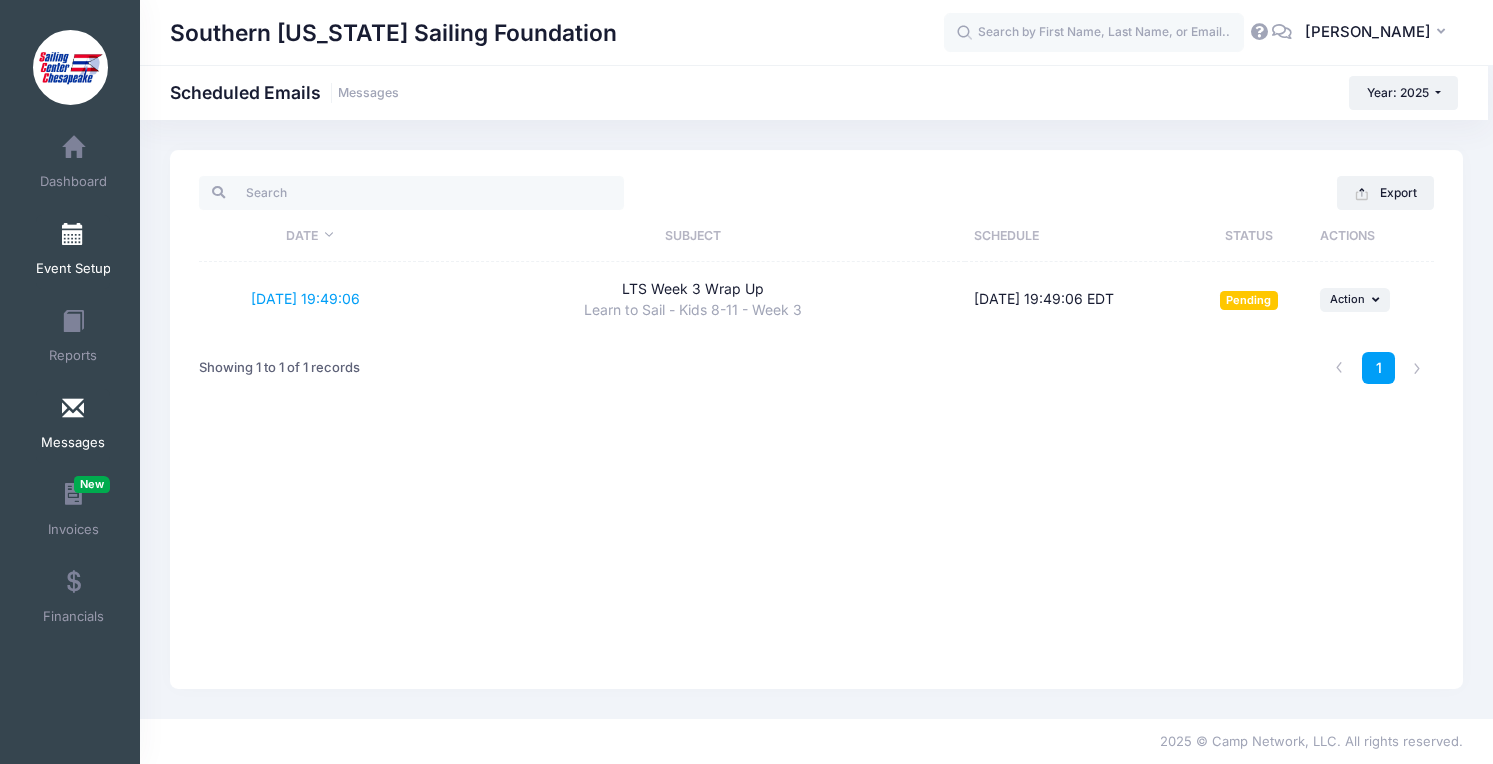 click on "Event Setup" at bounding box center (73, 269) 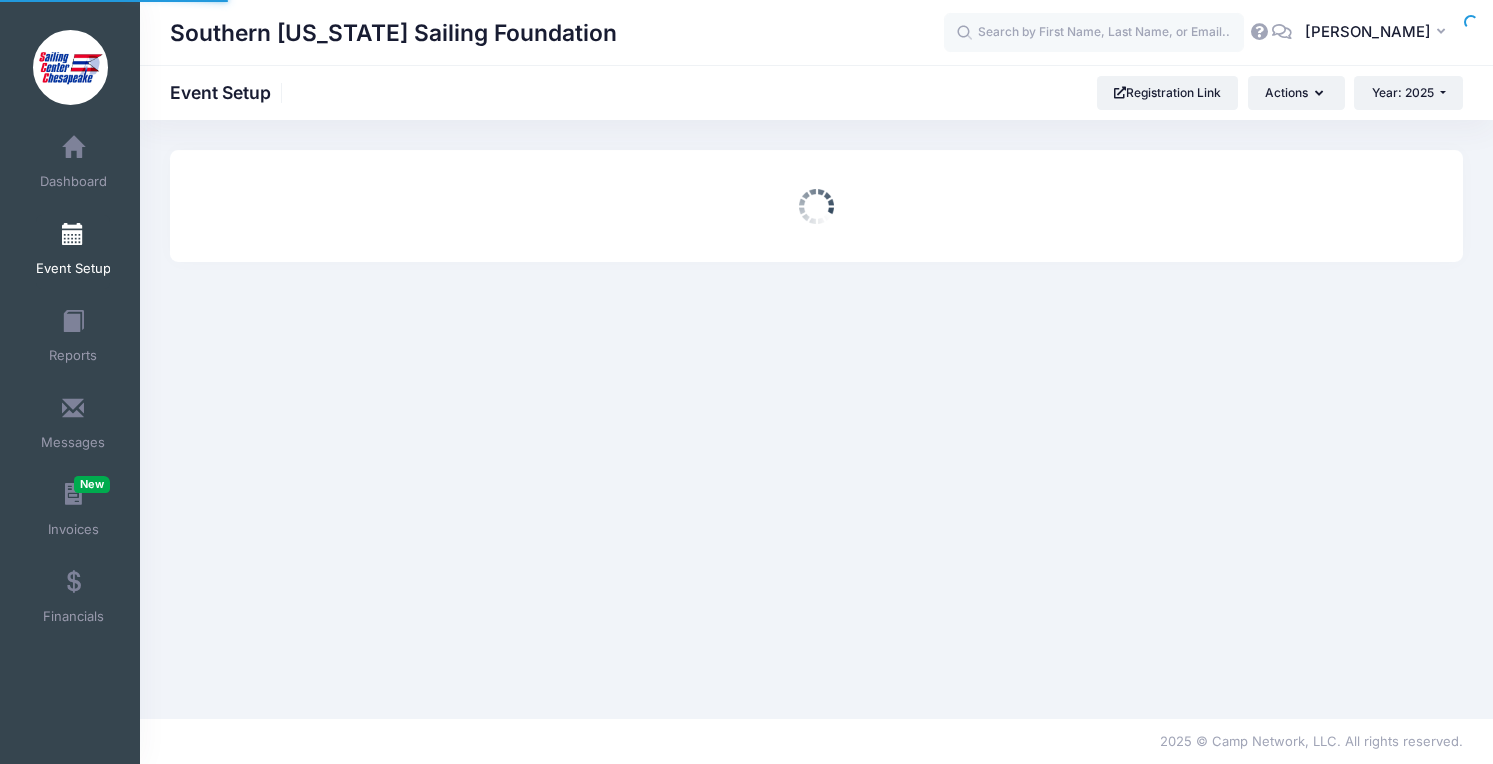 scroll, scrollTop: 0, scrollLeft: 0, axis: both 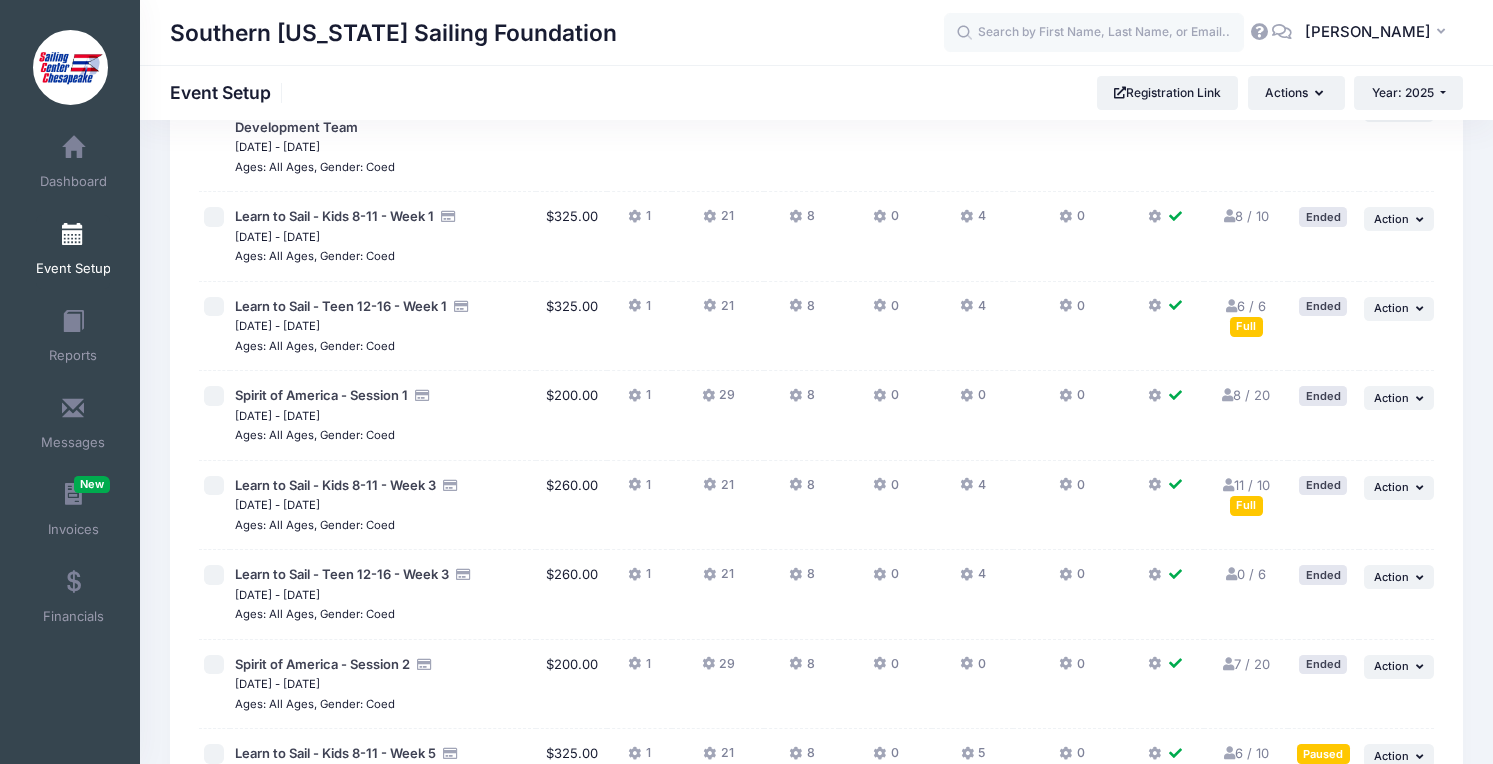 click at bounding box center [214, 665] 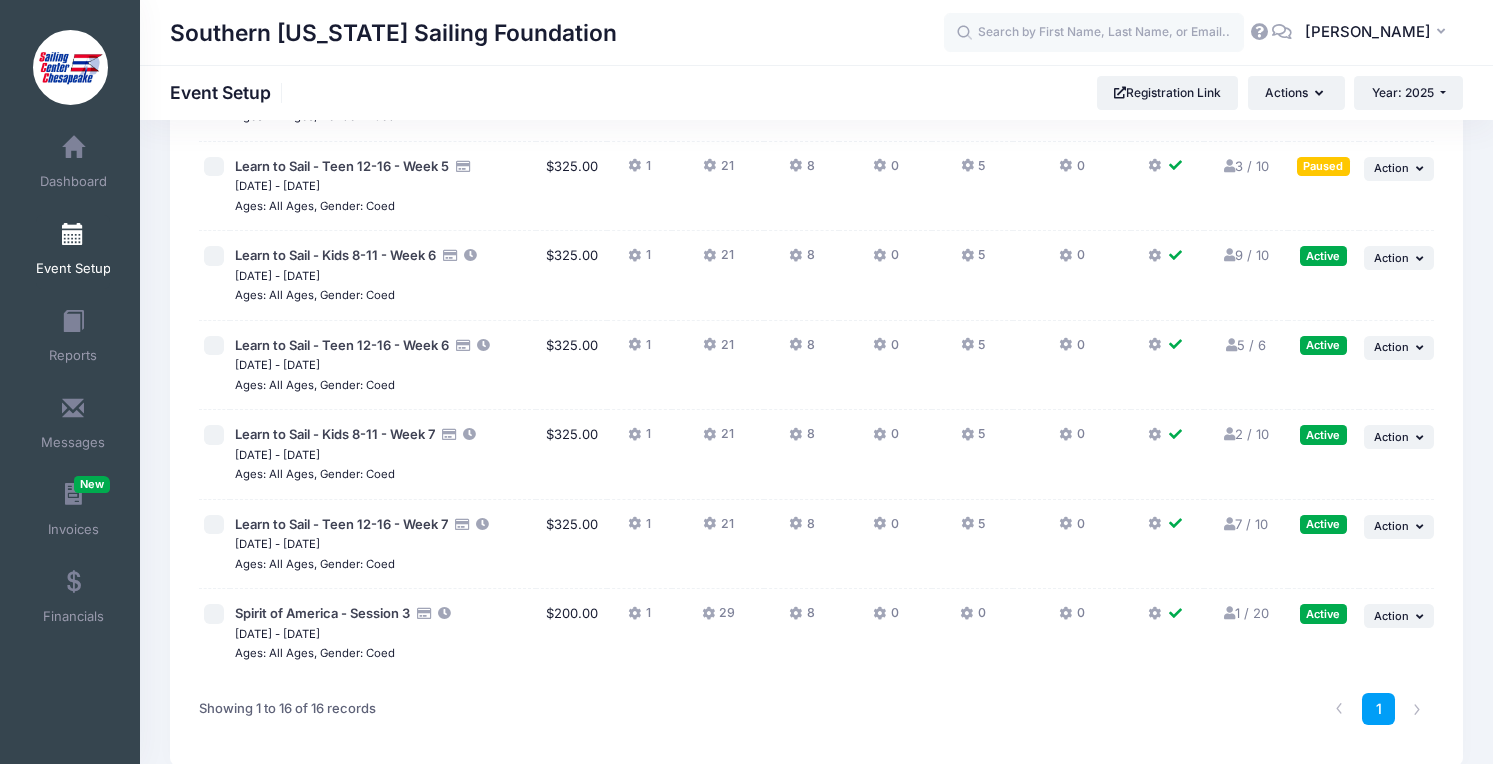 scroll, scrollTop: 1150, scrollLeft: 0, axis: vertical 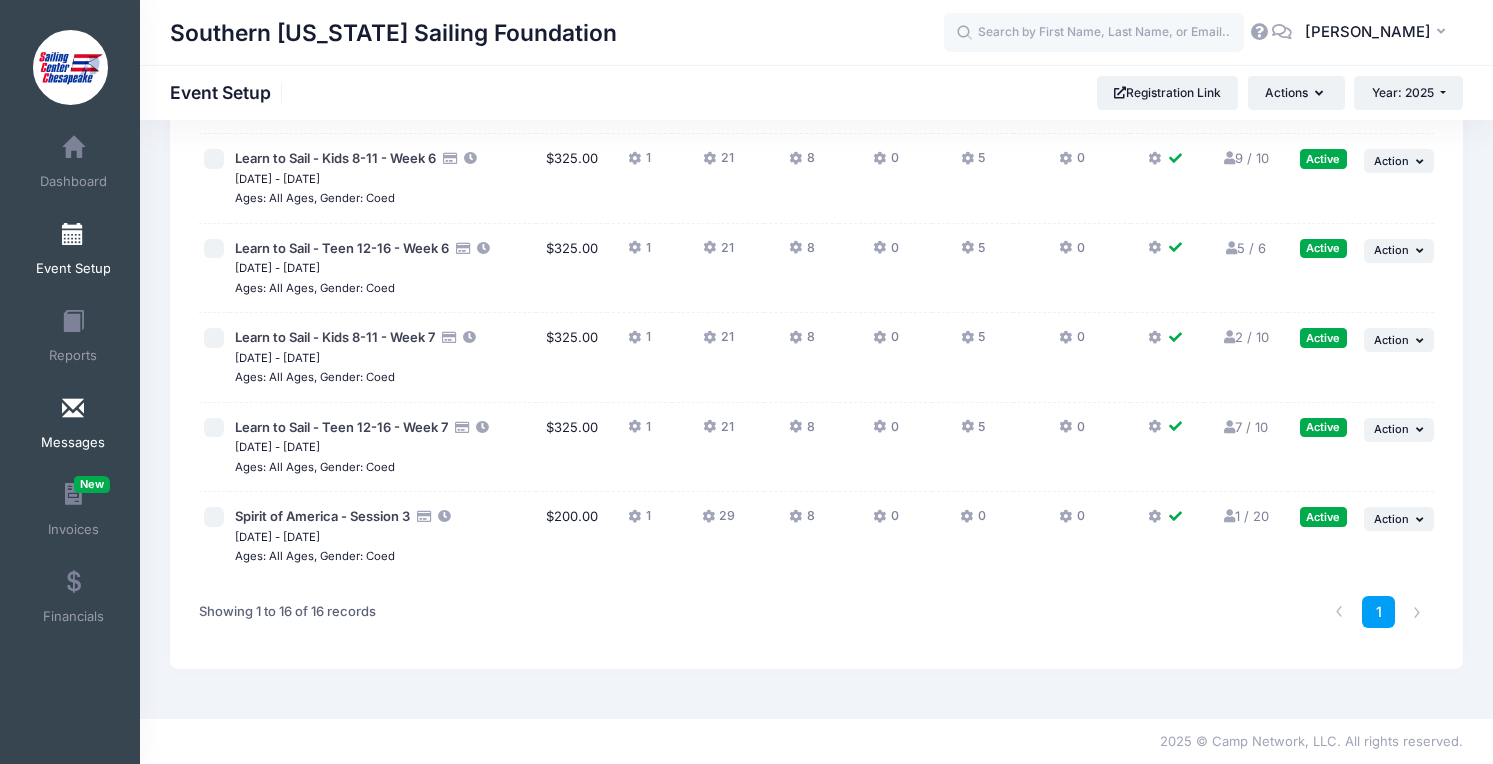 click at bounding box center [73, 409] 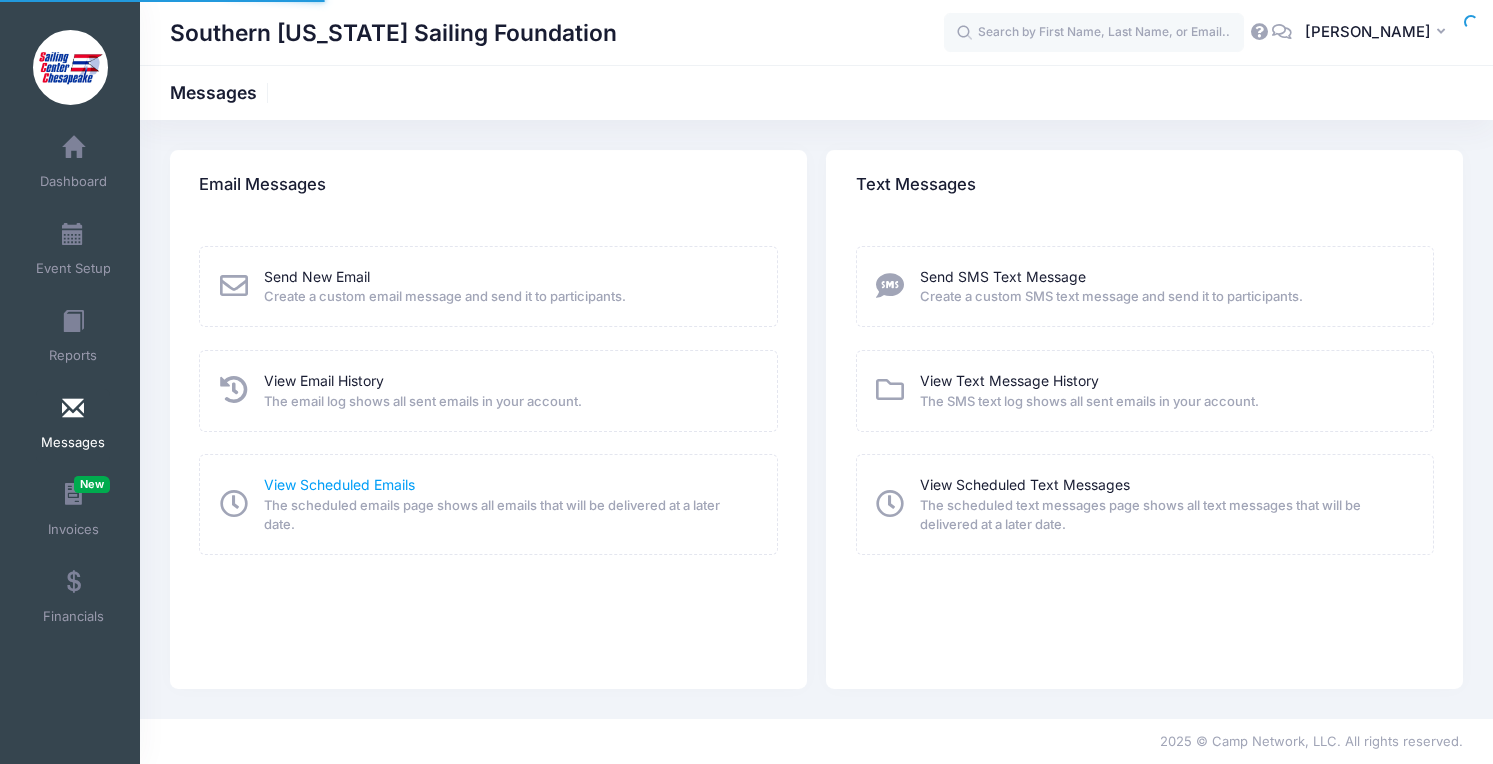 scroll, scrollTop: 0, scrollLeft: 0, axis: both 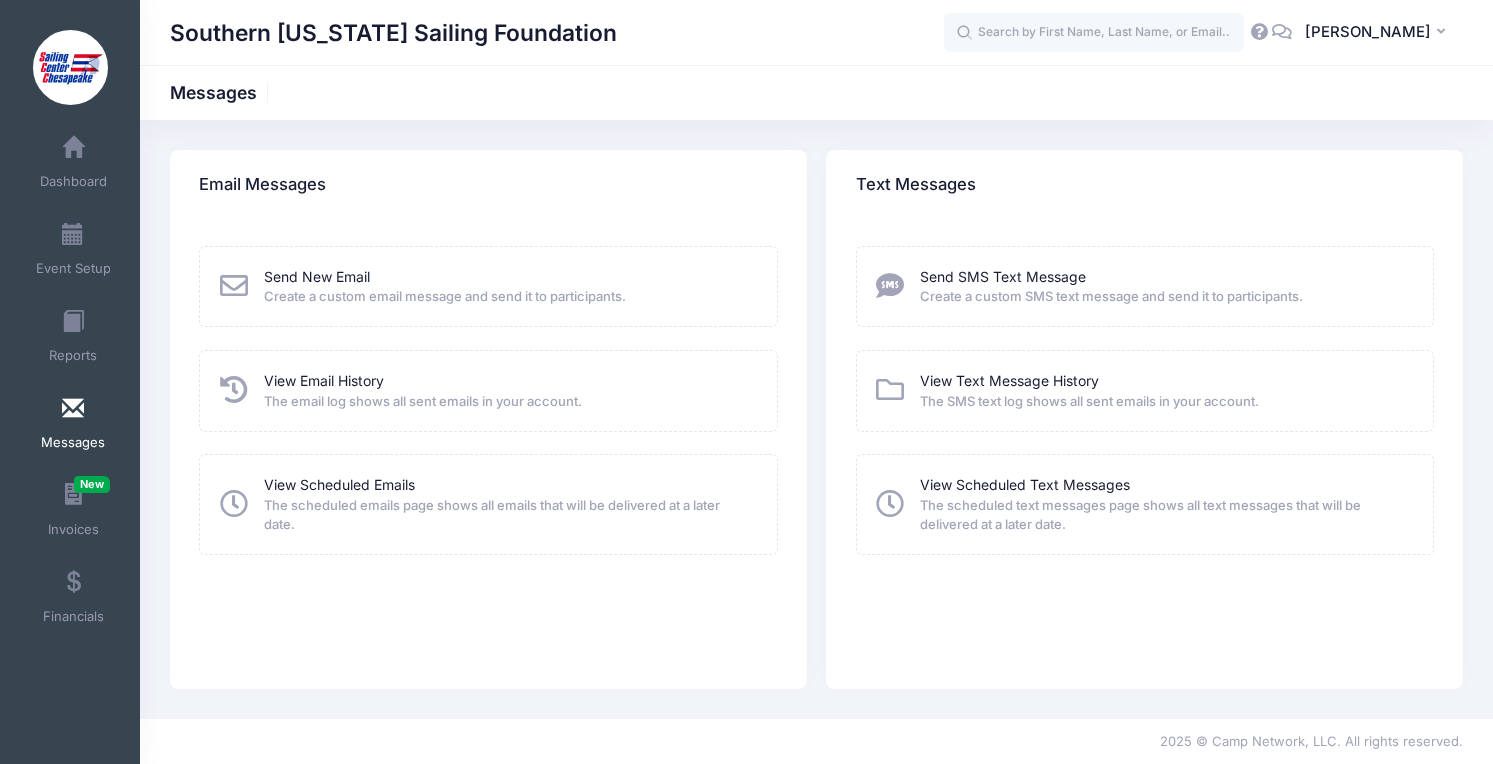 click on "Send New Email Create a custom email message and send it to participants." at bounding box center [445, 287] 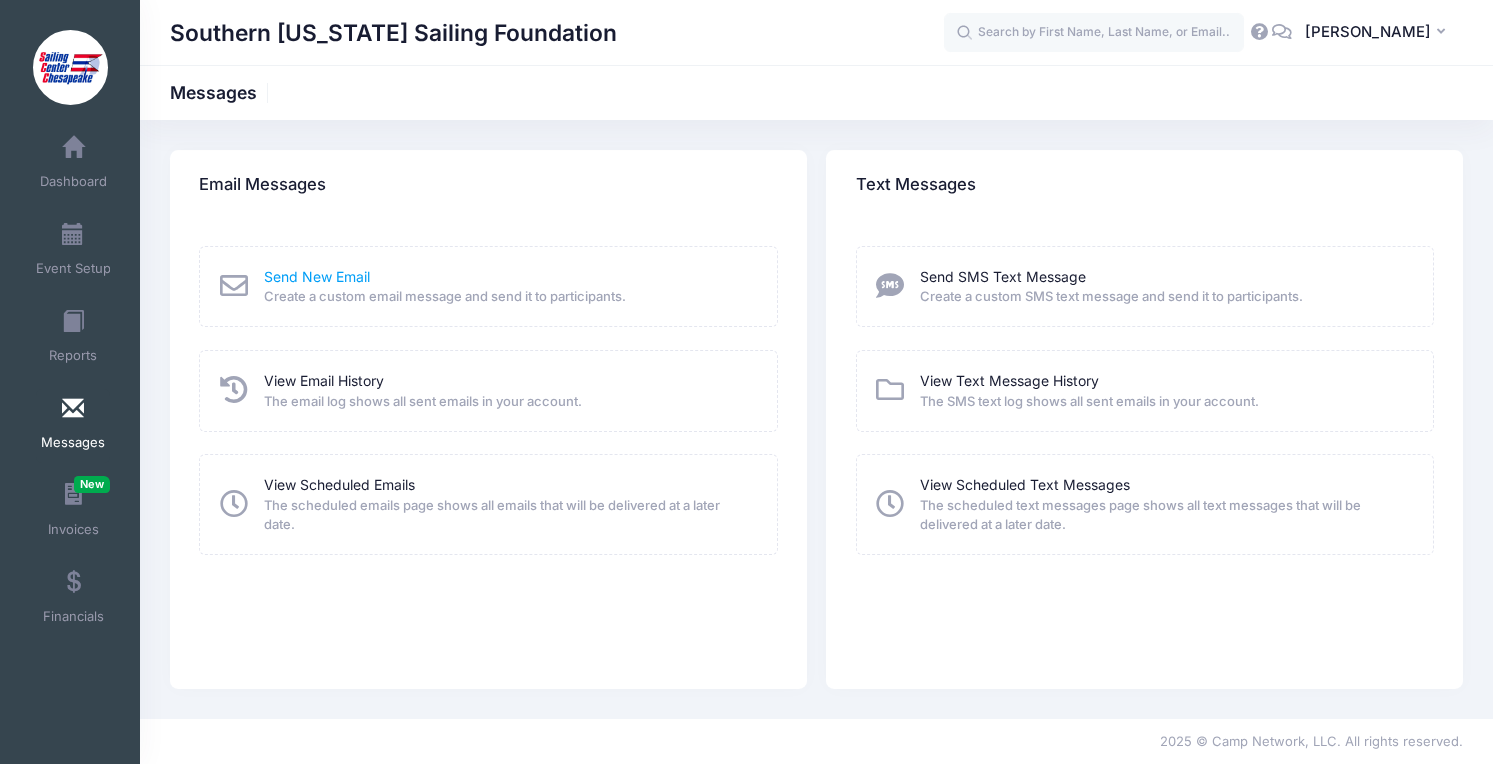 click on "Send New Email" at bounding box center (317, 276) 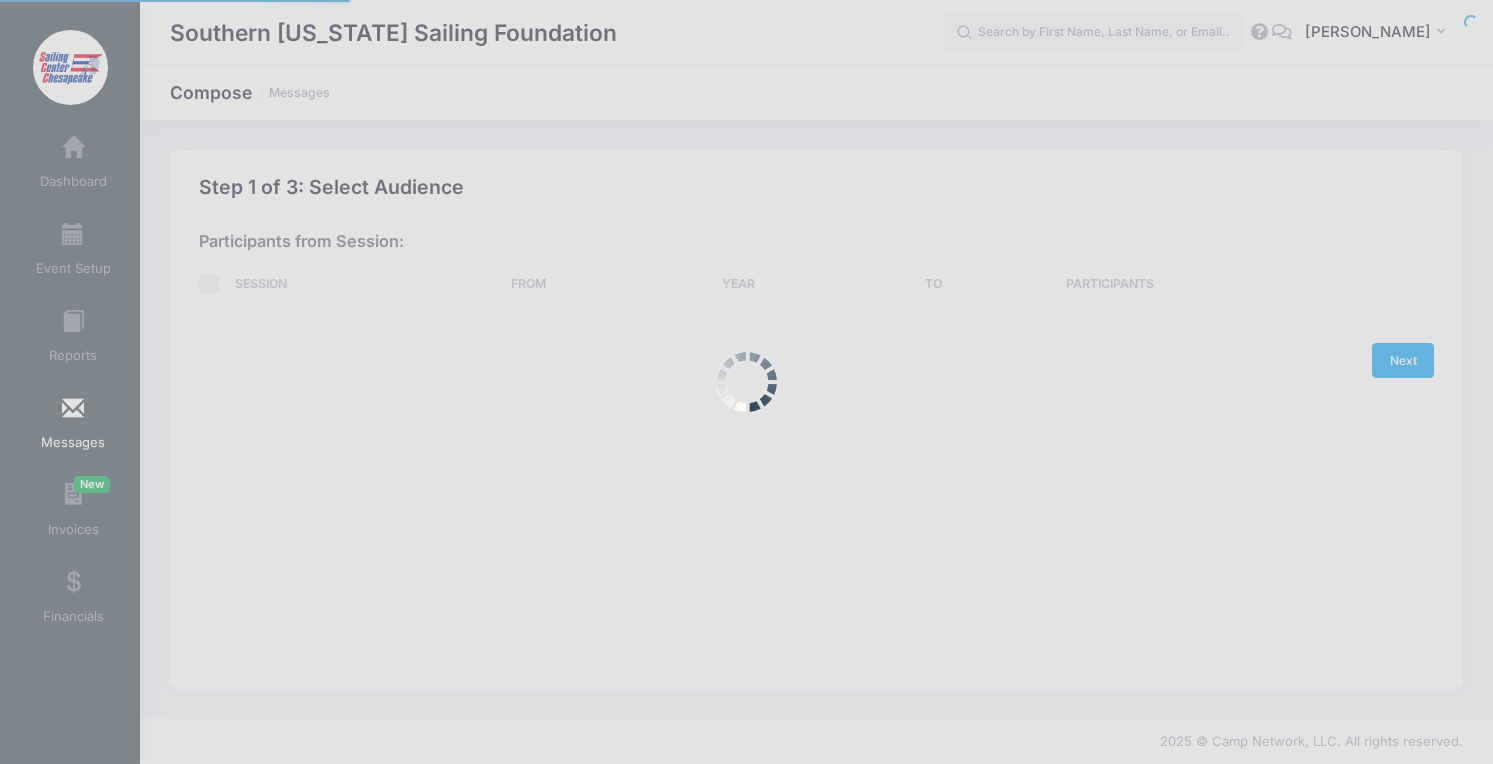 scroll, scrollTop: 0, scrollLeft: 0, axis: both 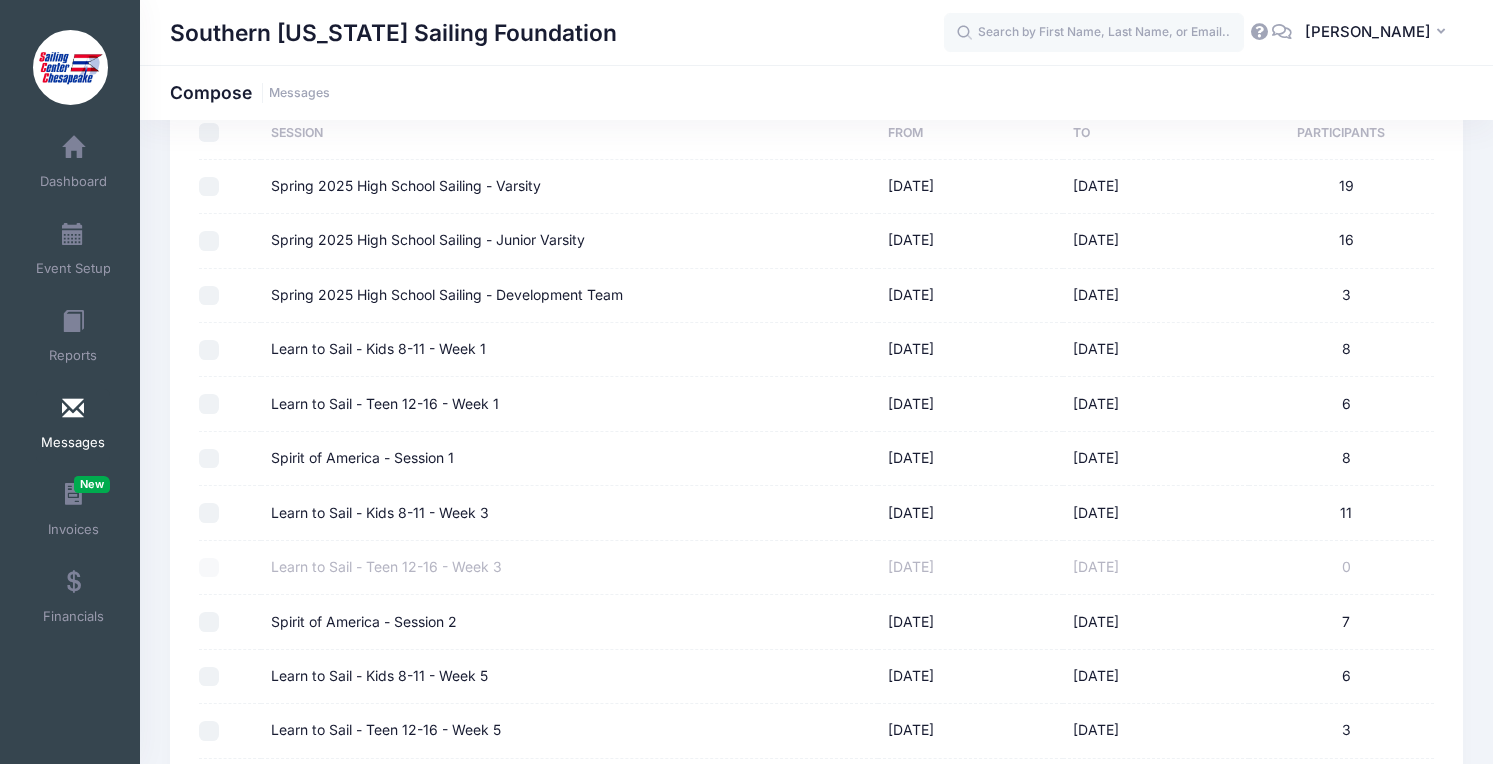 click on "Spirit of America - Session 2" at bounding box center (364, 622) 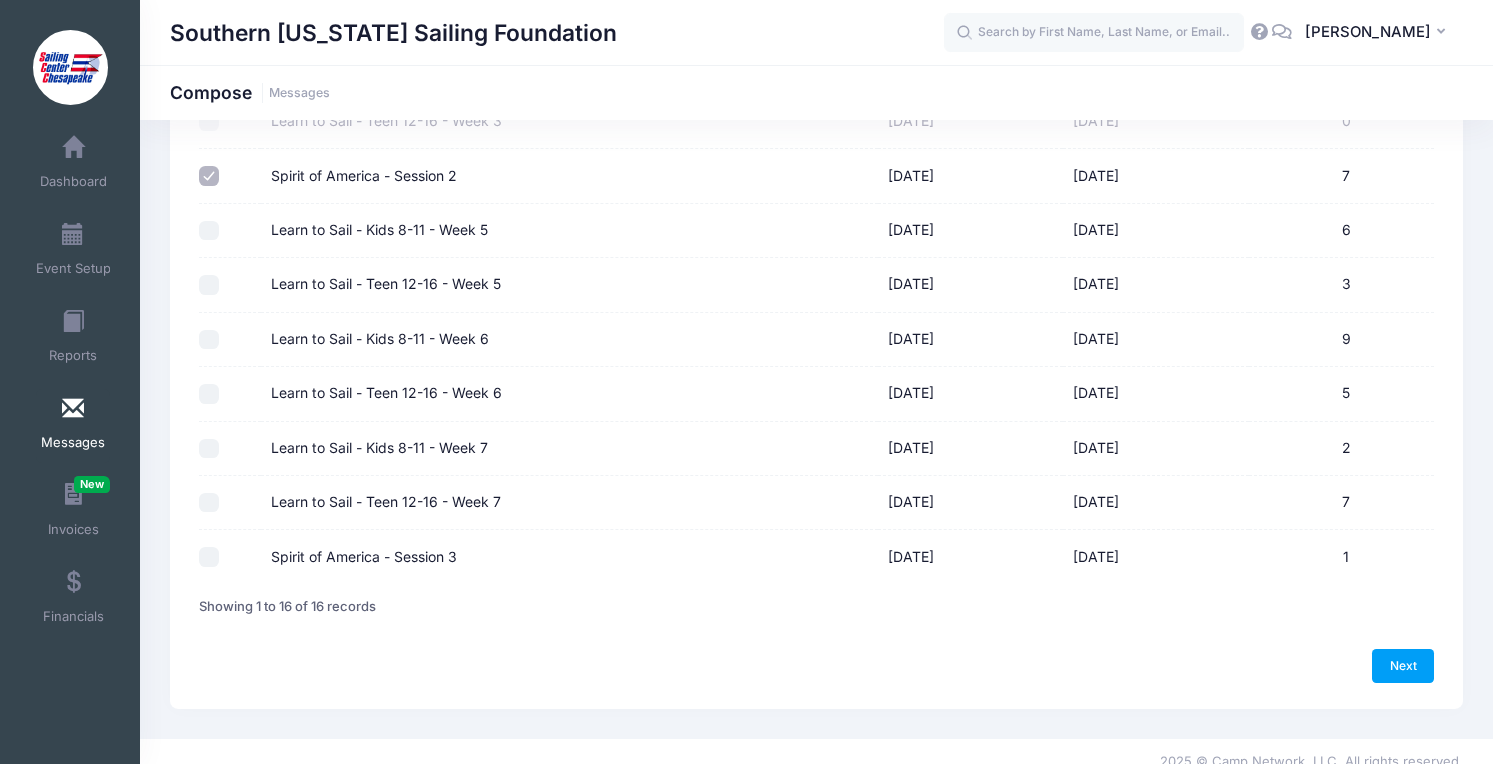 scroll, scrollTop: 633, scrollLeft: 0, axis: vertical 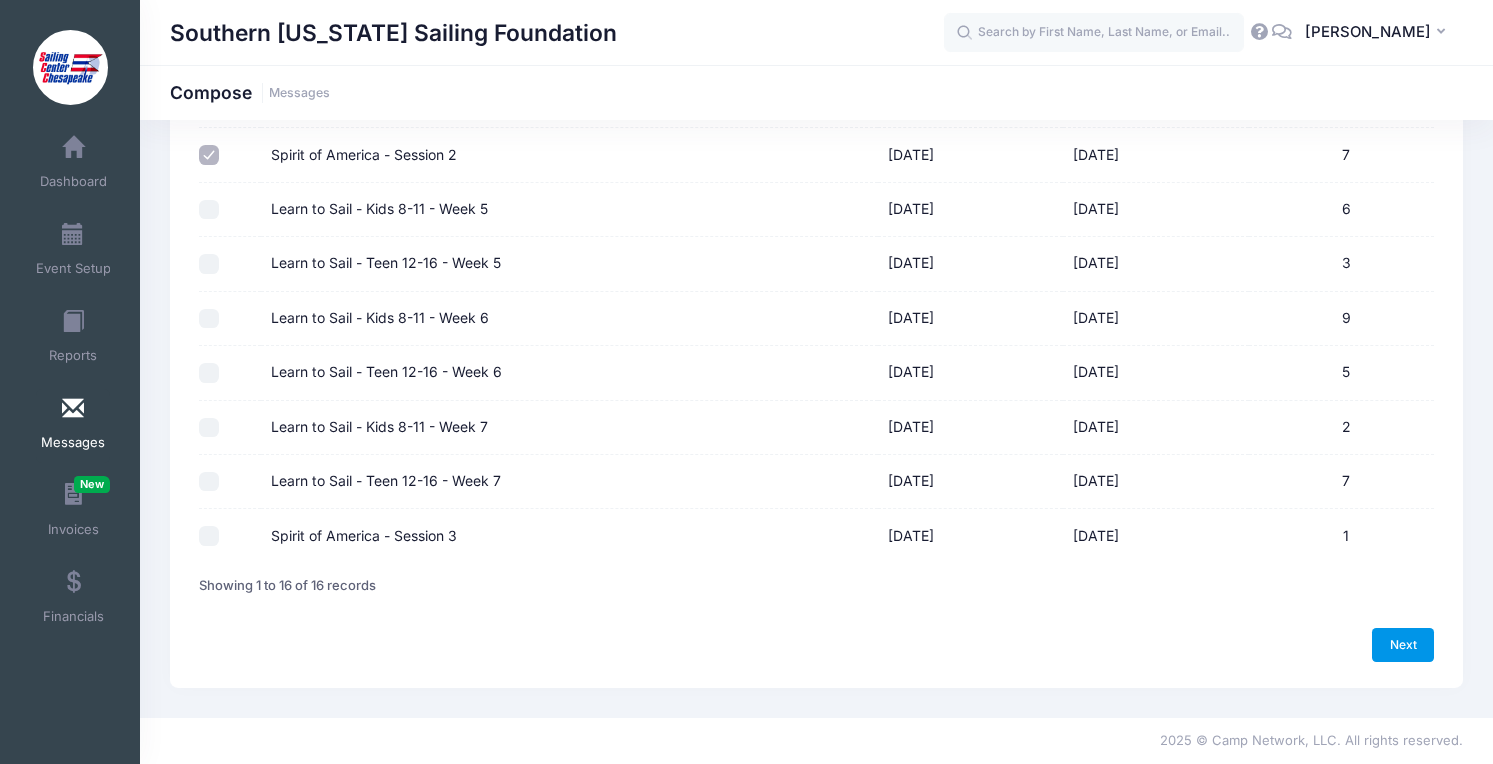 click on "Next" at bounding box center (1403, 645) 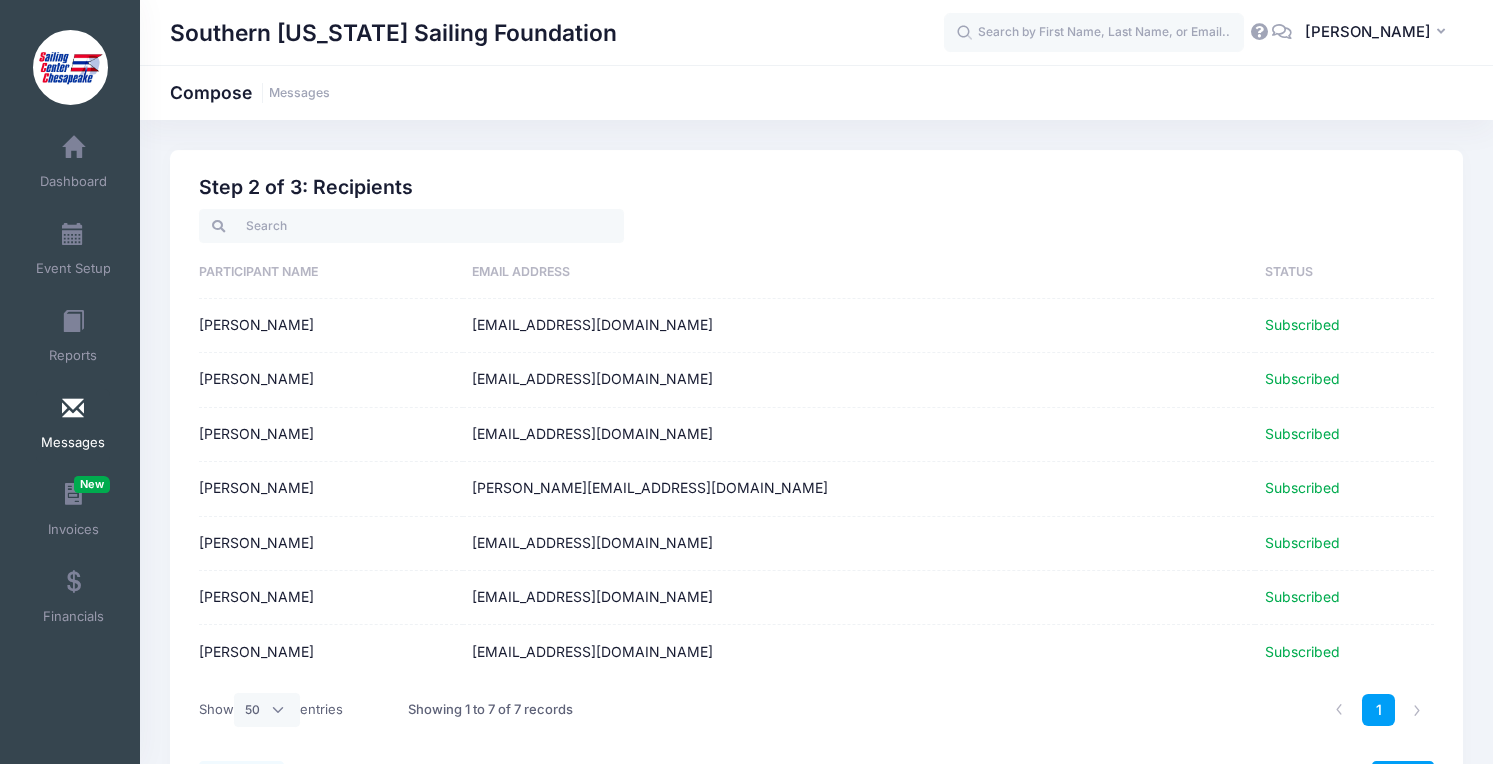 scroll, scrollTop: 133, scrollLeft: 0, axis: vertical 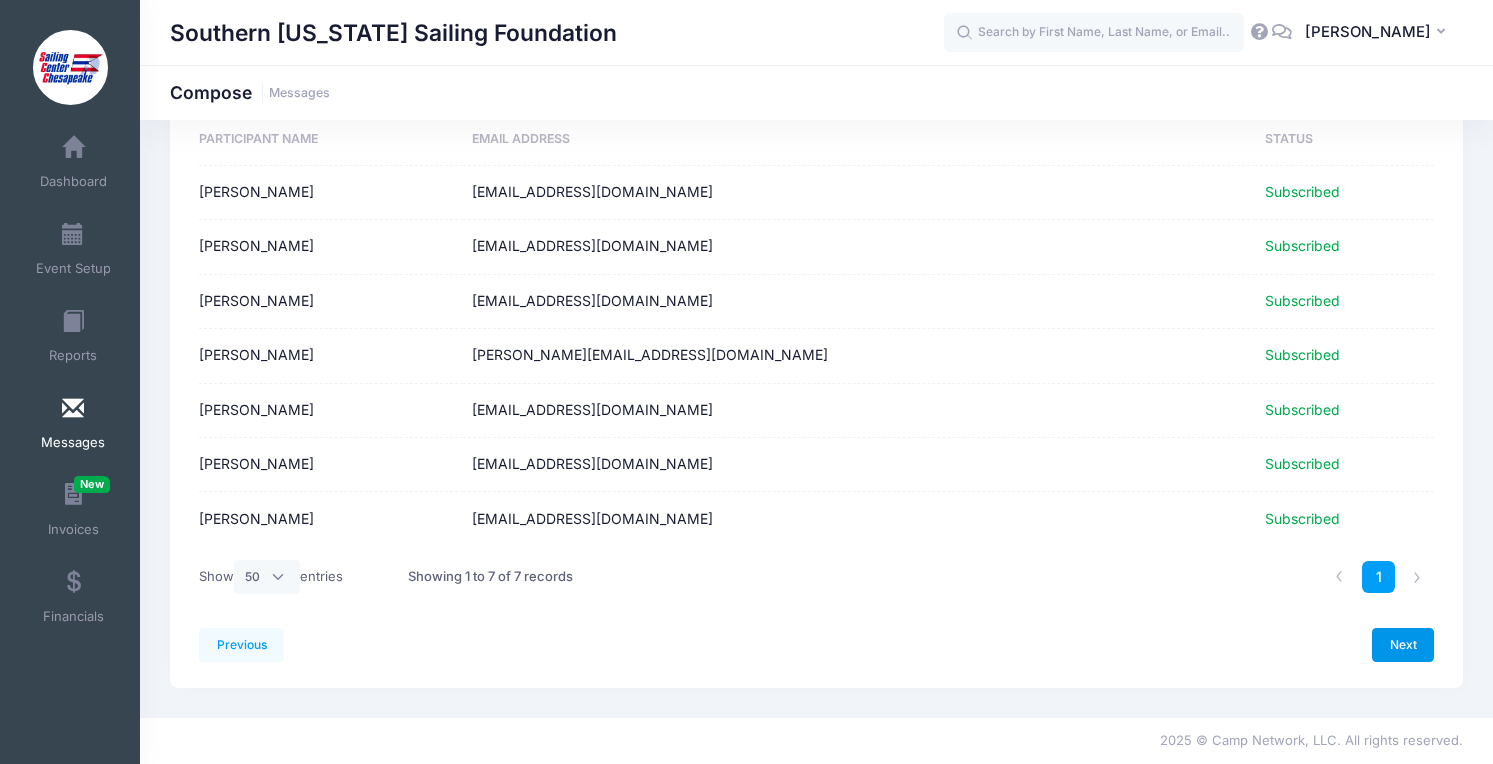 click on "Next" at bounding box center (1403, 645) 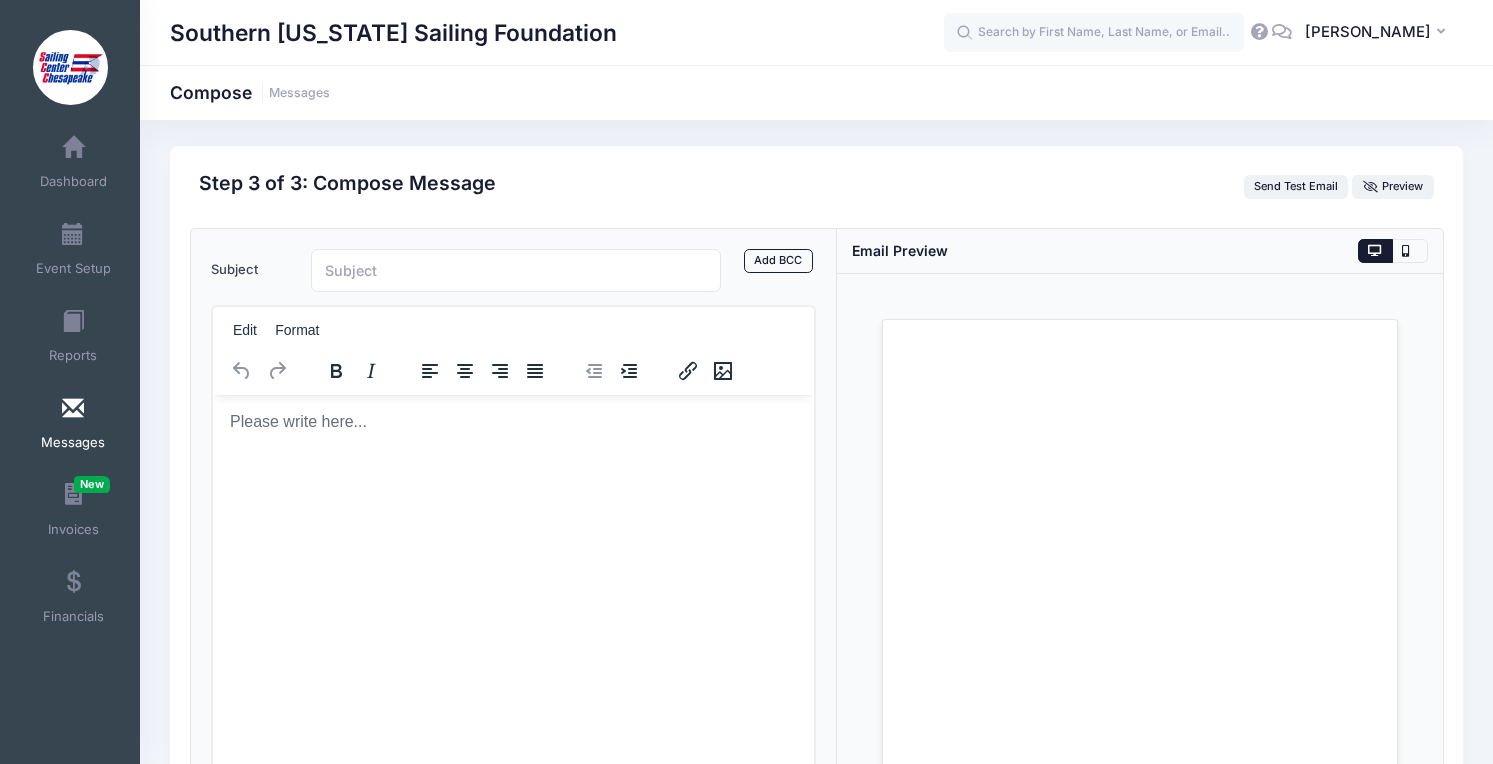 scroll, scrollTop: 0, scrollLeft: 0, axis: both 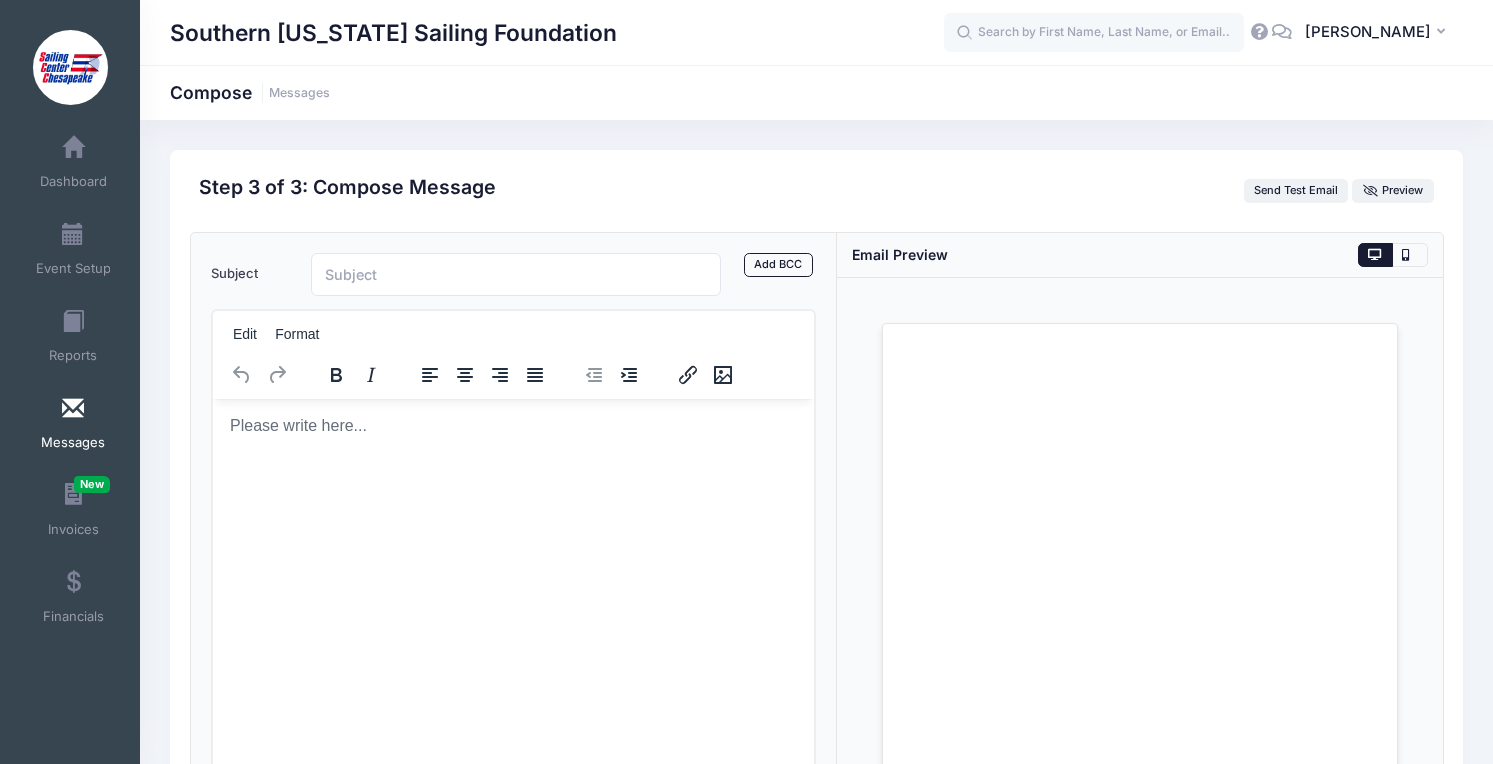 click at bounding box center (513, 425) 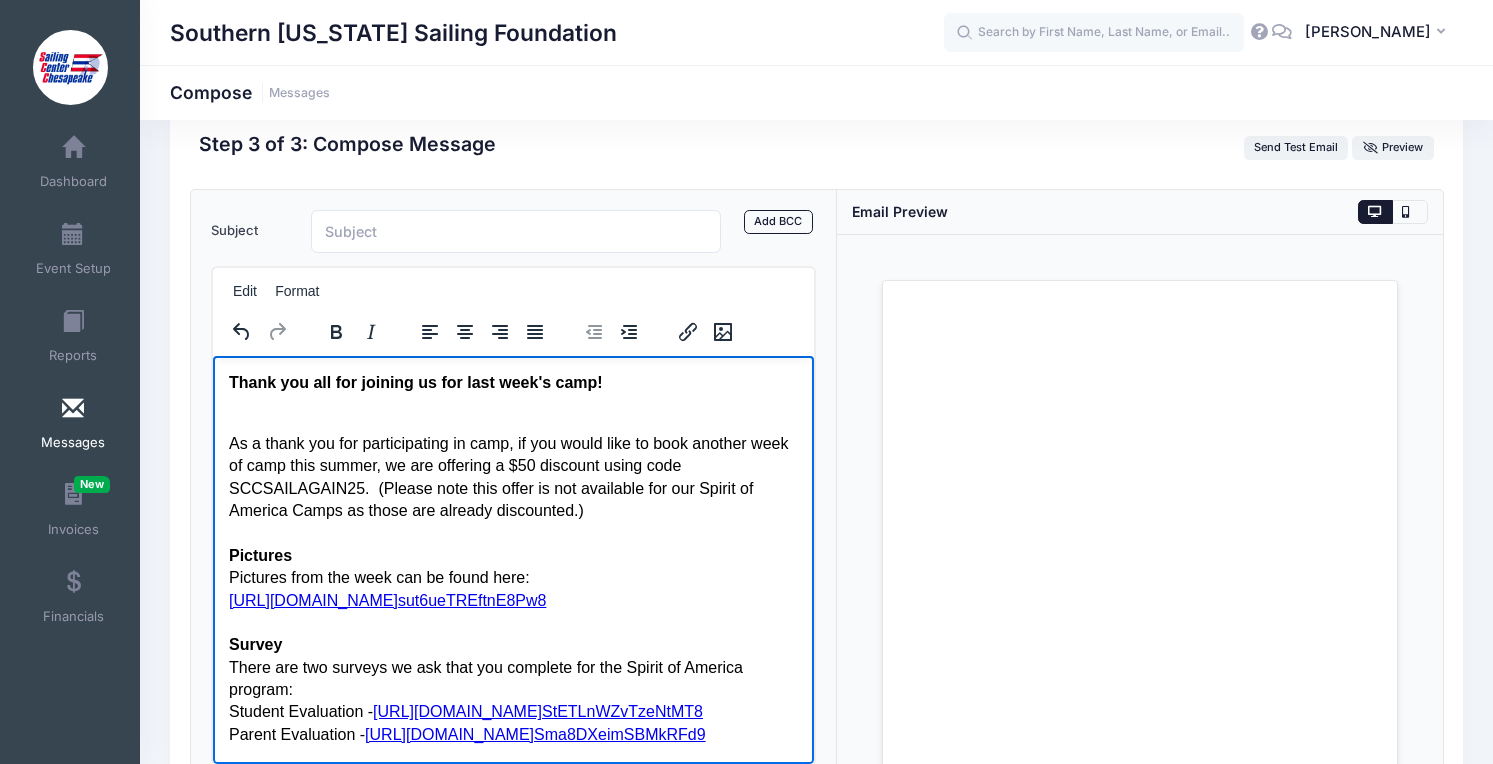 scroll, scrollTop: 29, scrollLeft: 0, axis: vertical 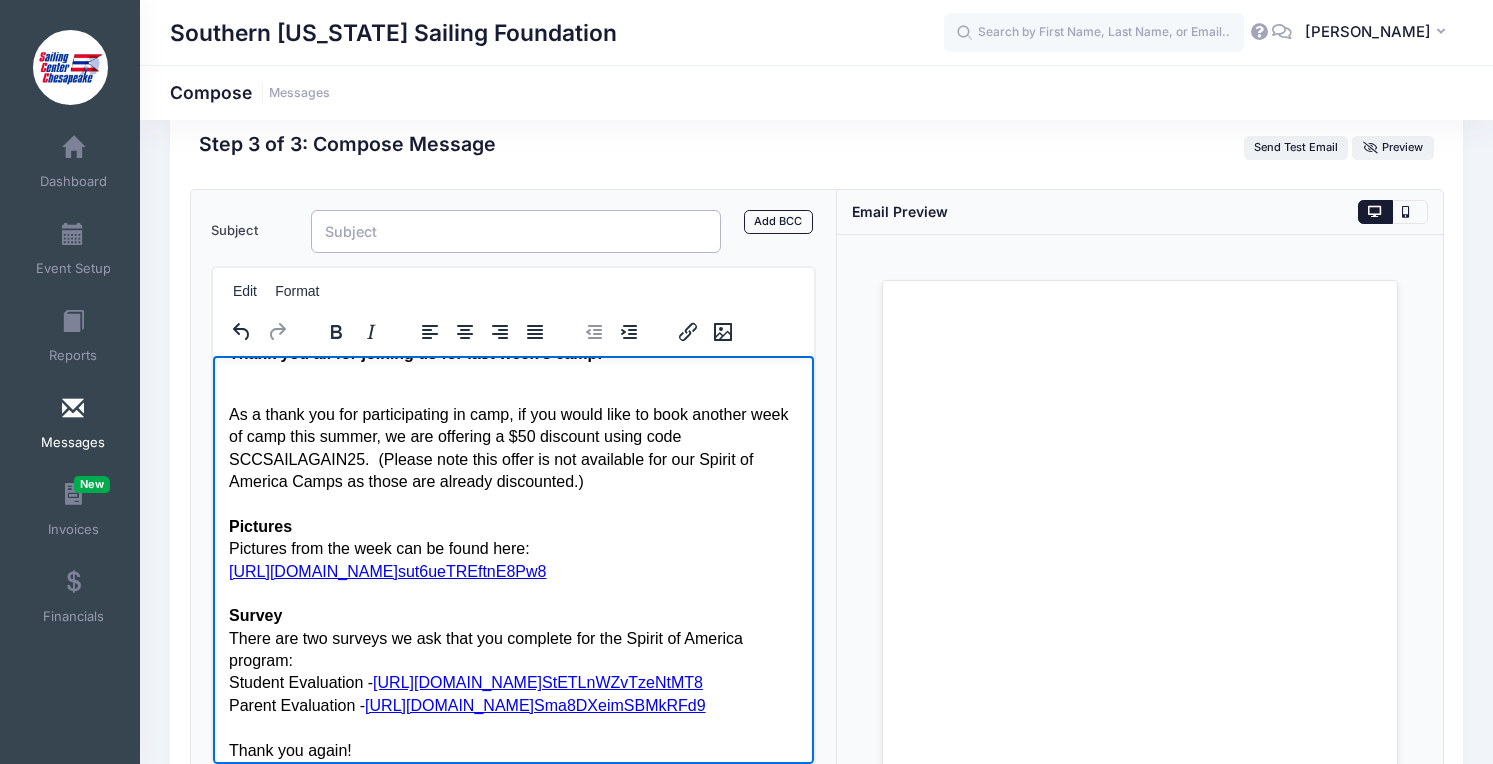click on "Subject" at bounding box center [516, 231] 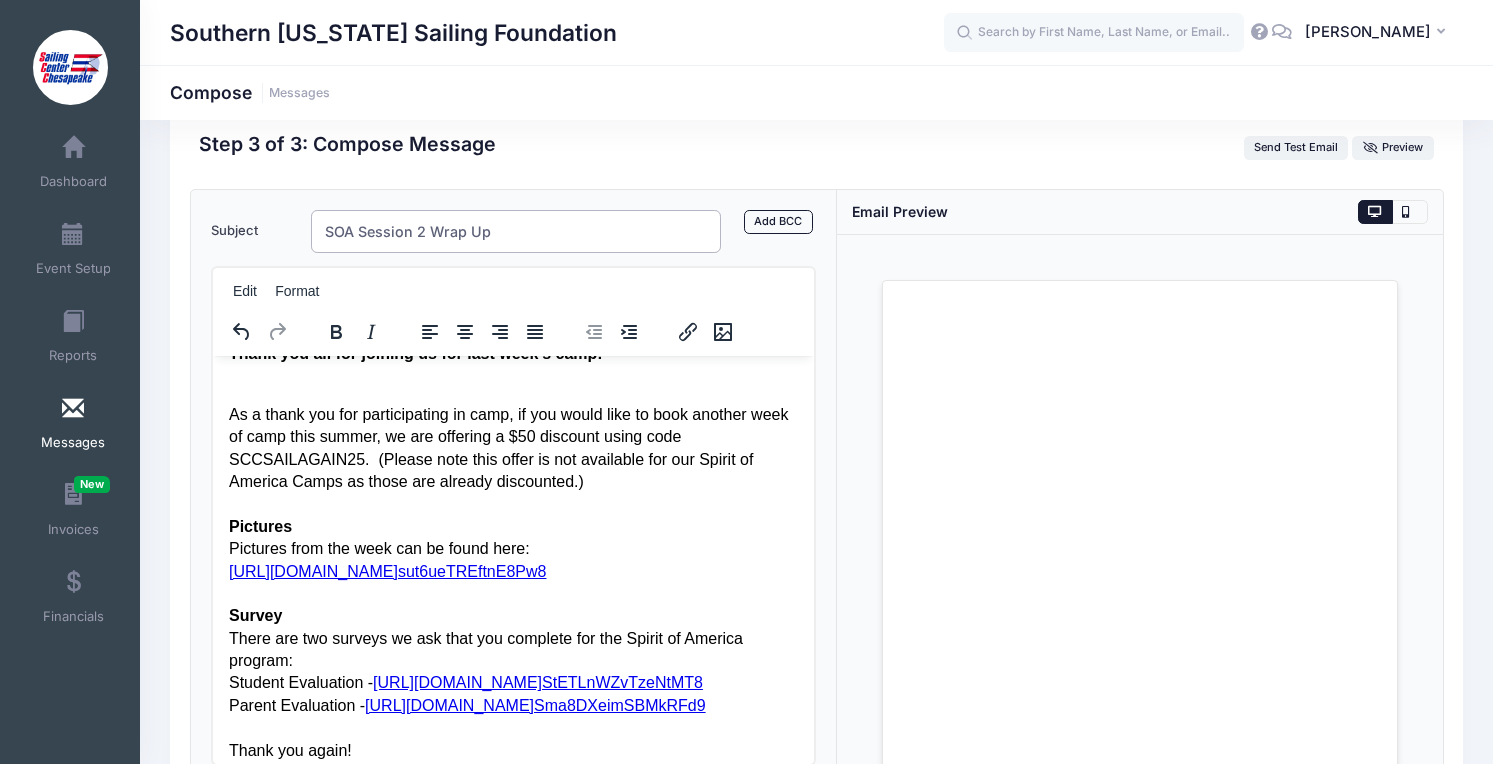 scroll, scrollTop: 65, scrollLeft: 0, axis: vertical 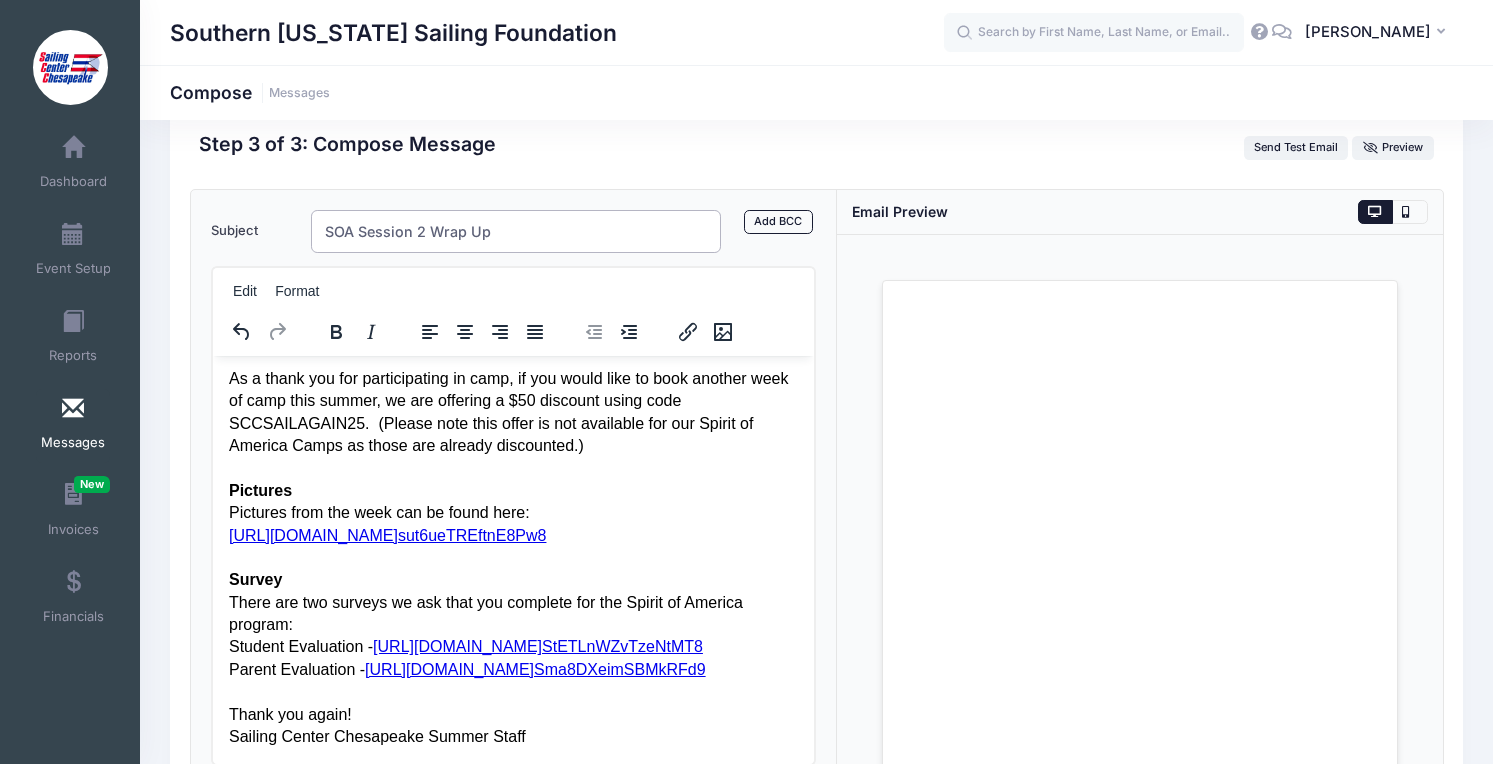 type on "SOA Session 2 Wrap Up" 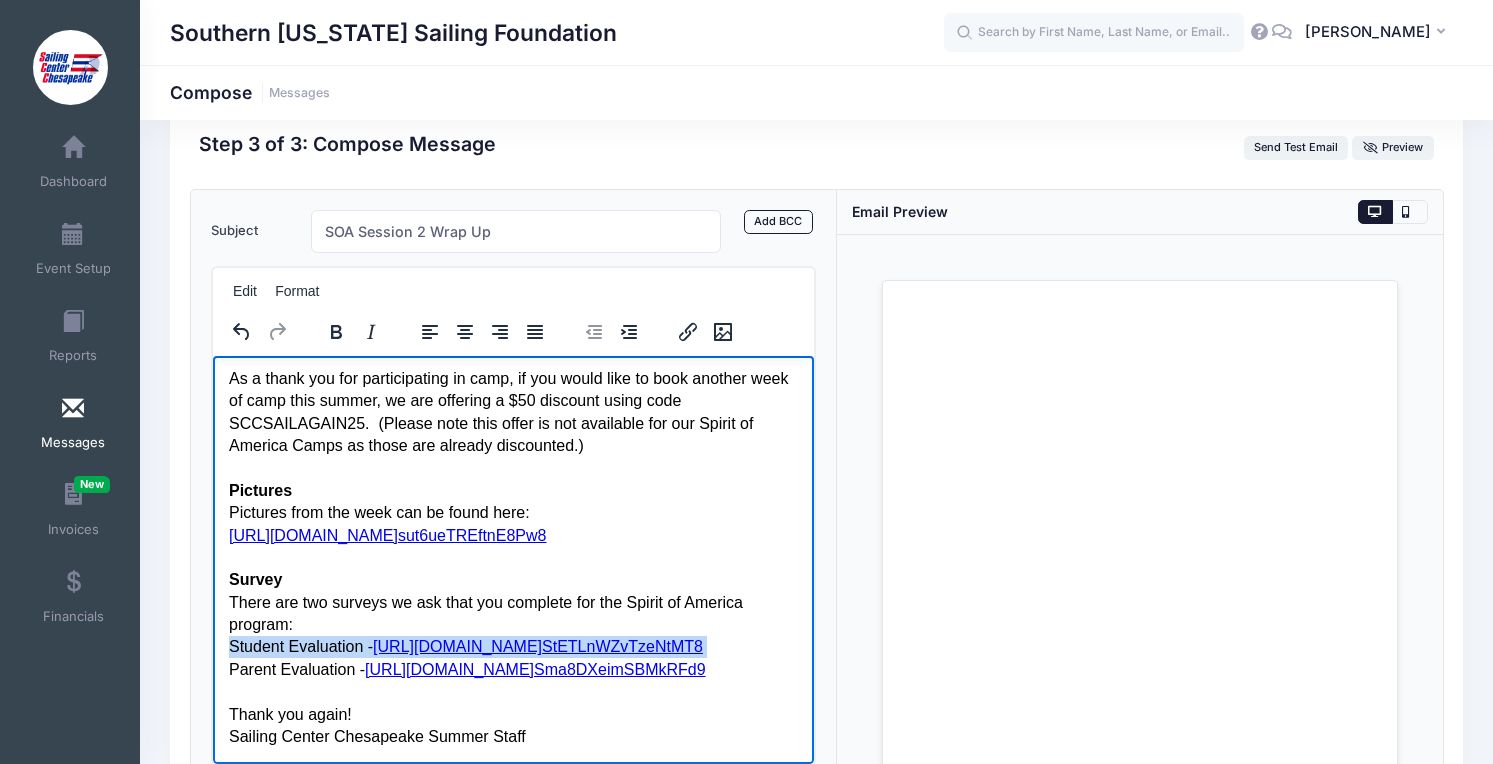 drag, startPoint x: 692, startPoint y: 652, endPoint x: 230, endPoint y: 646, distance: 462.03897 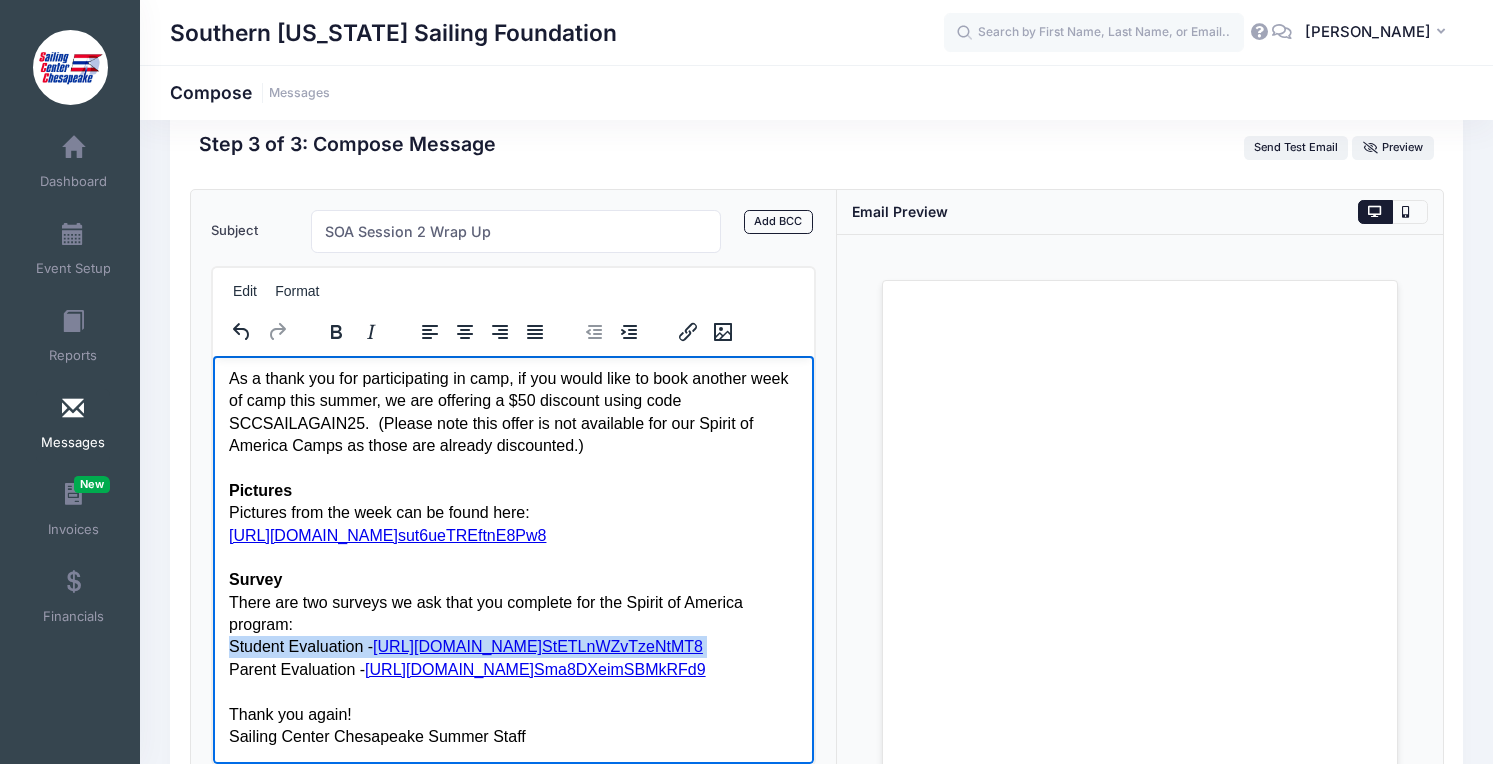 click on "Student Evaluation -  https://forms.gle/ StETLnWZvTzeNtMT8" at bounding box center [513, 646] 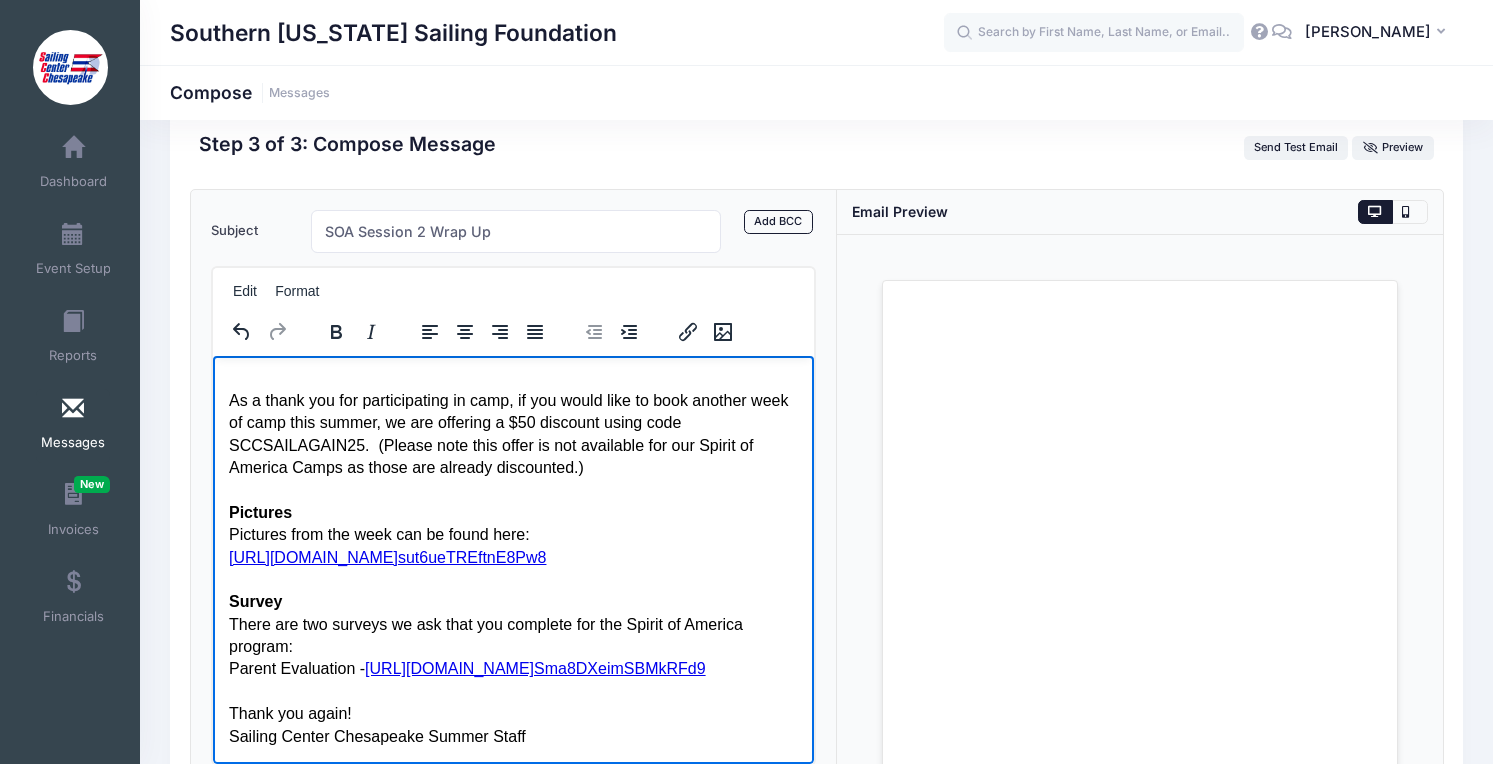 scroll, scrollTop: 21, scrollLeft: 0, axis: vertical 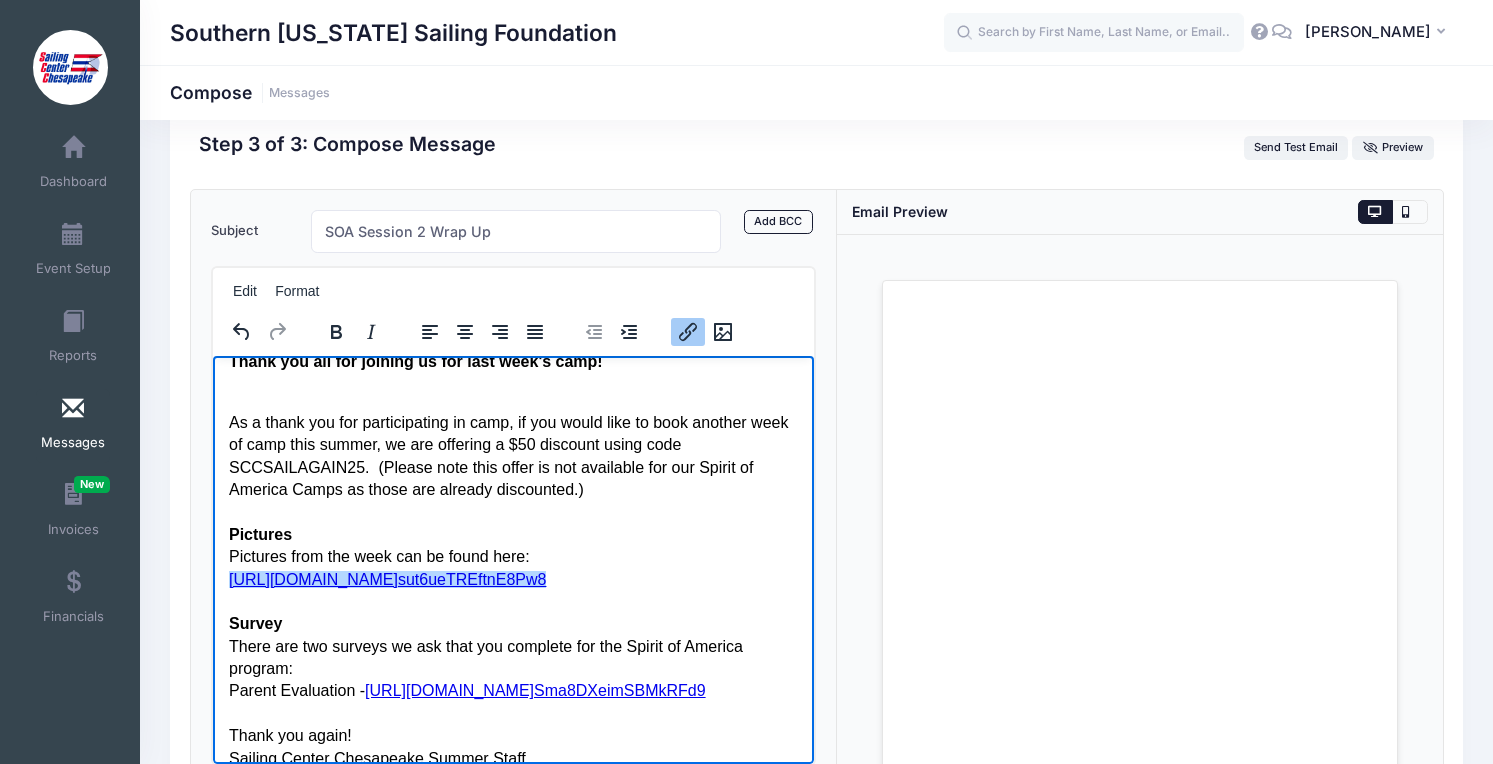 drag, startPoint x: 581, startPoint y: 582, endPoint x: 166, endPoint y: 603, distance: 415.53098 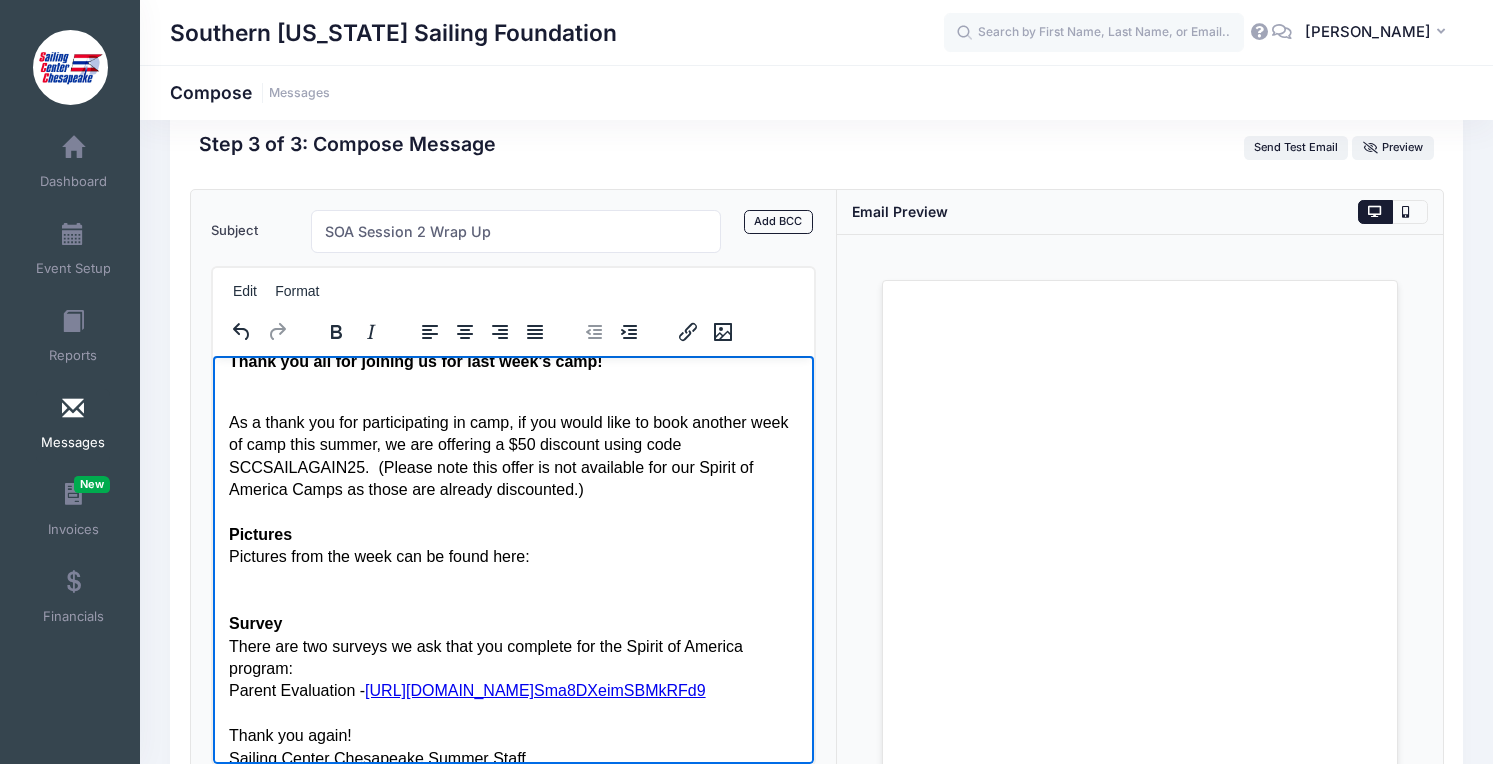 scroll, scrollTop: 0, scrollLeft: 0, axis: both 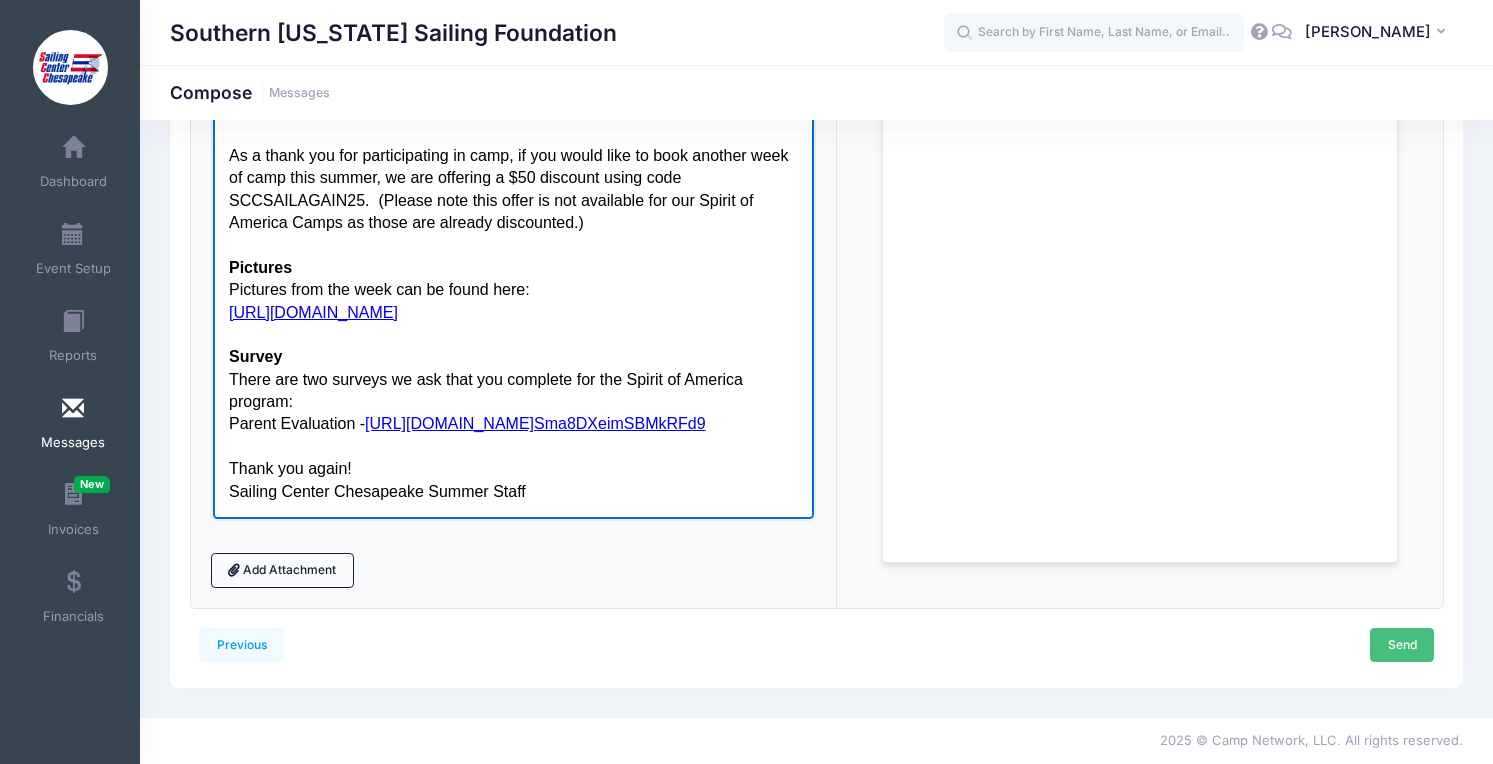 click on "Send" at bounding box center (1402, 645) 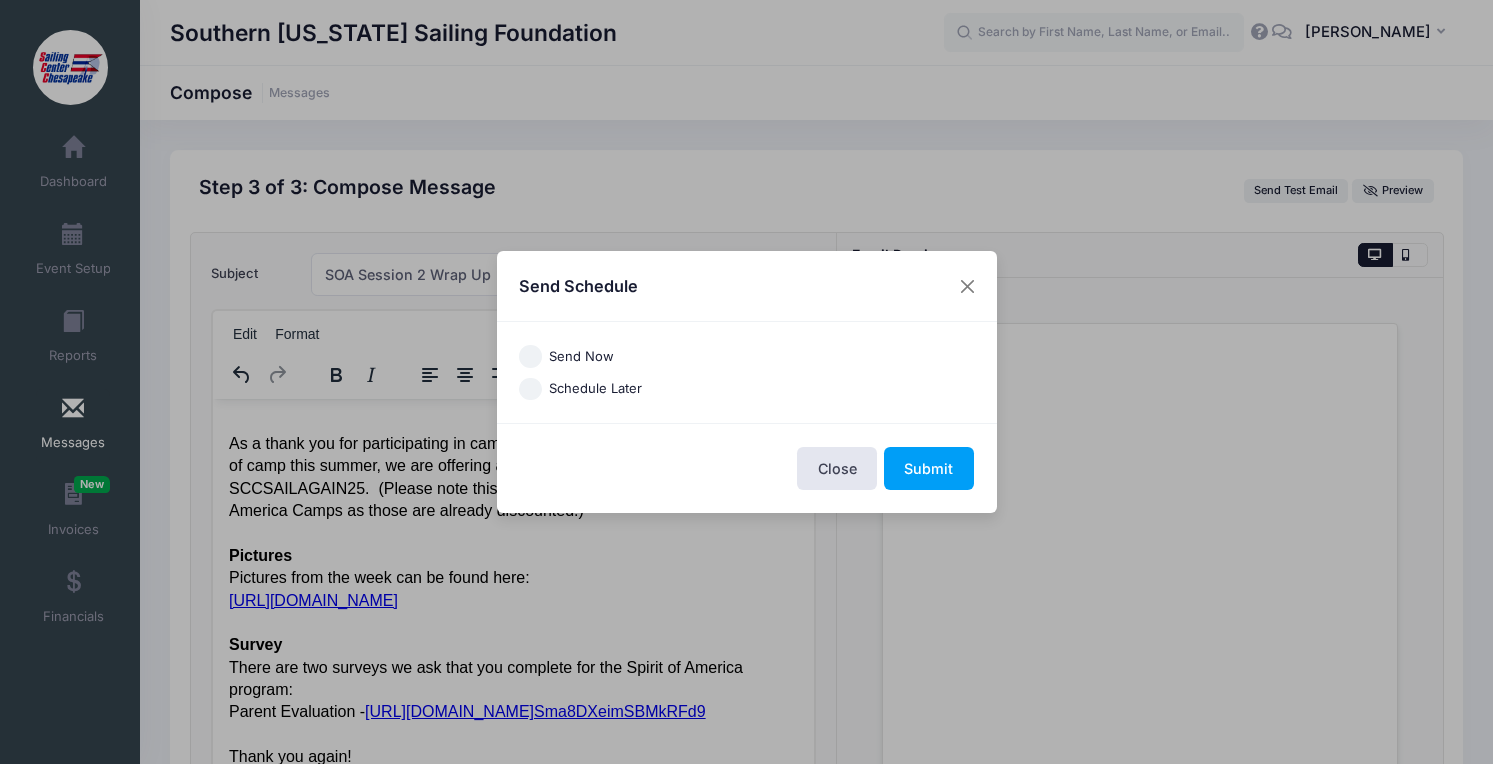 click on "Send Now" at bounding box center (581, 357) 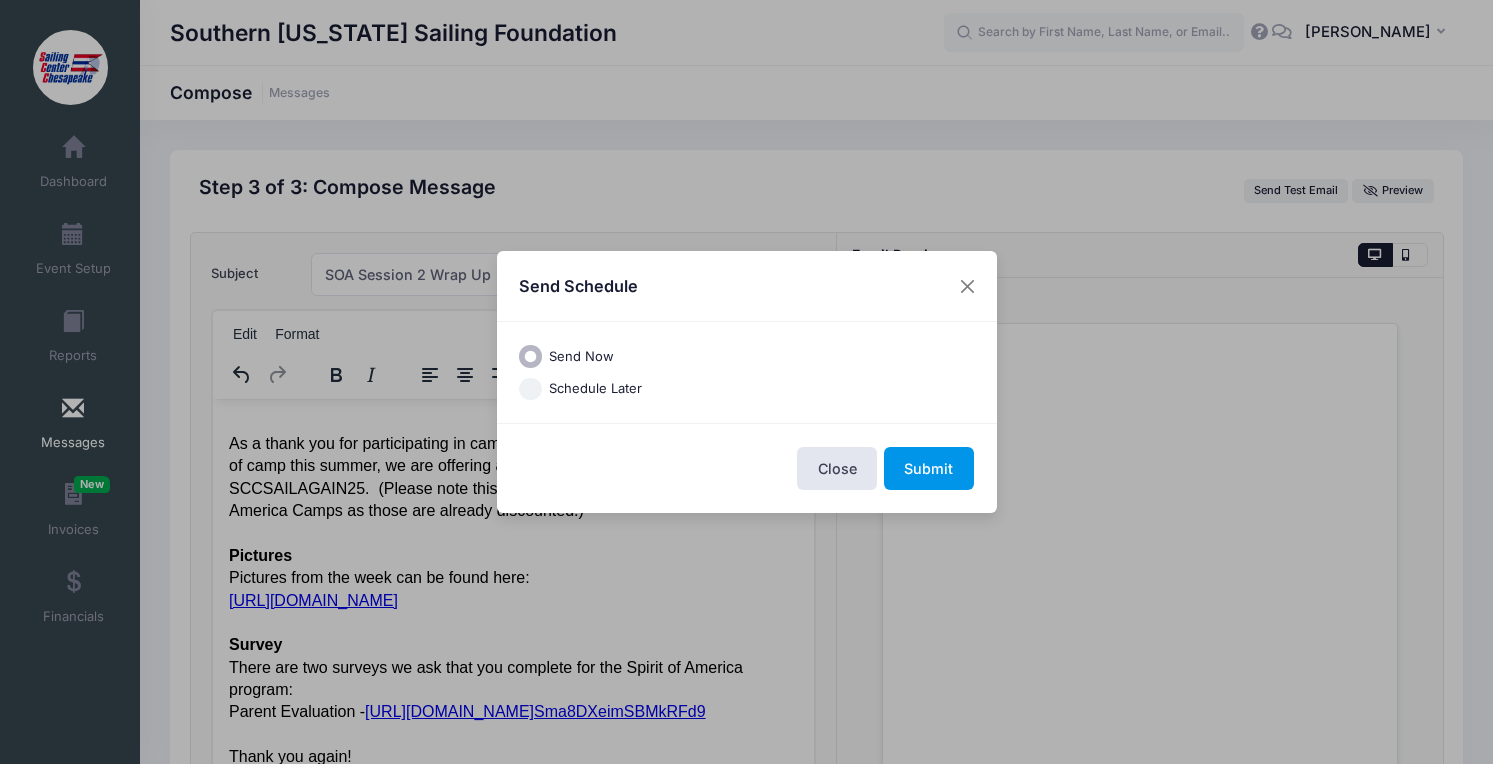 click on "Submit" at bounding box center [929, 468] 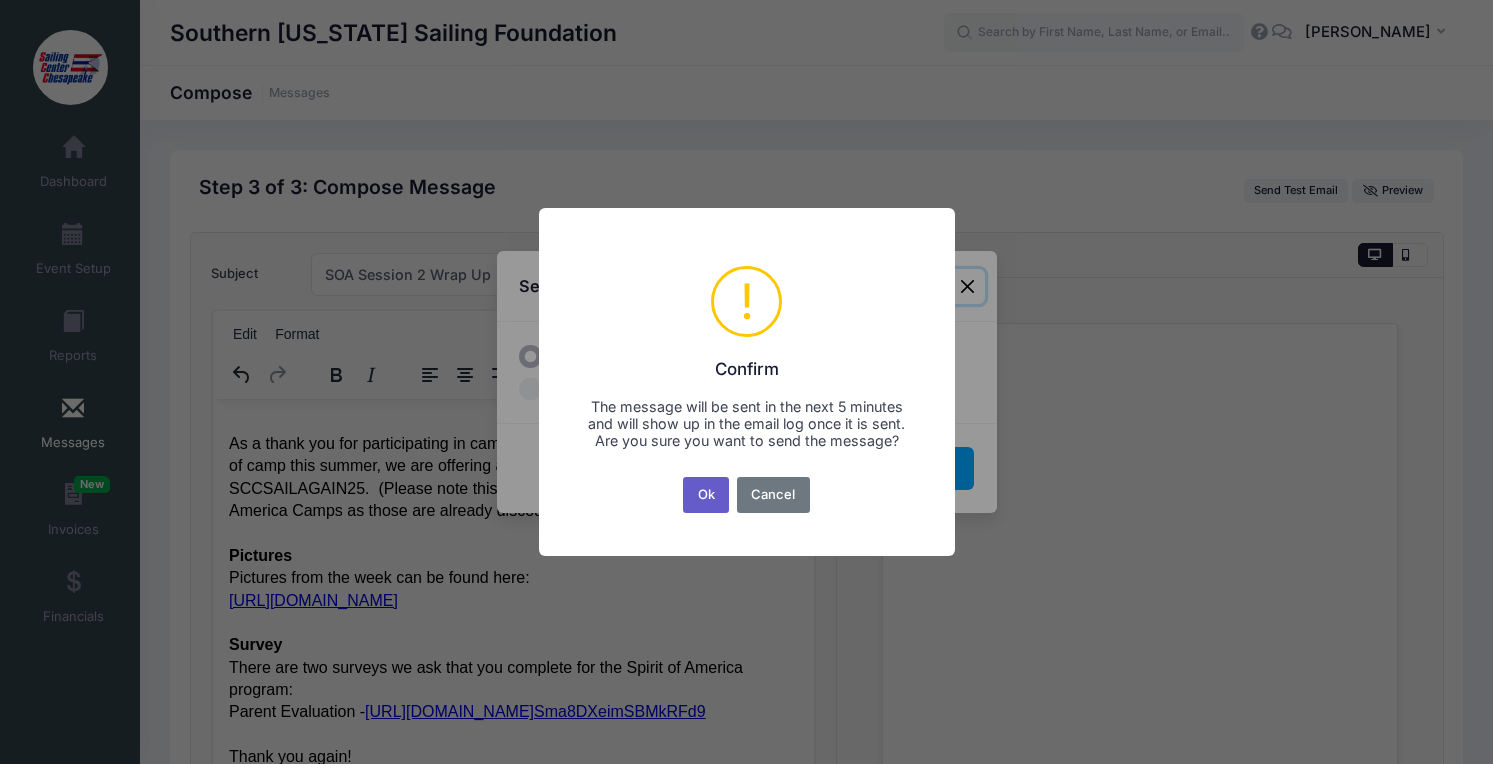 click on "Ok" at bounding box center (706, 495) 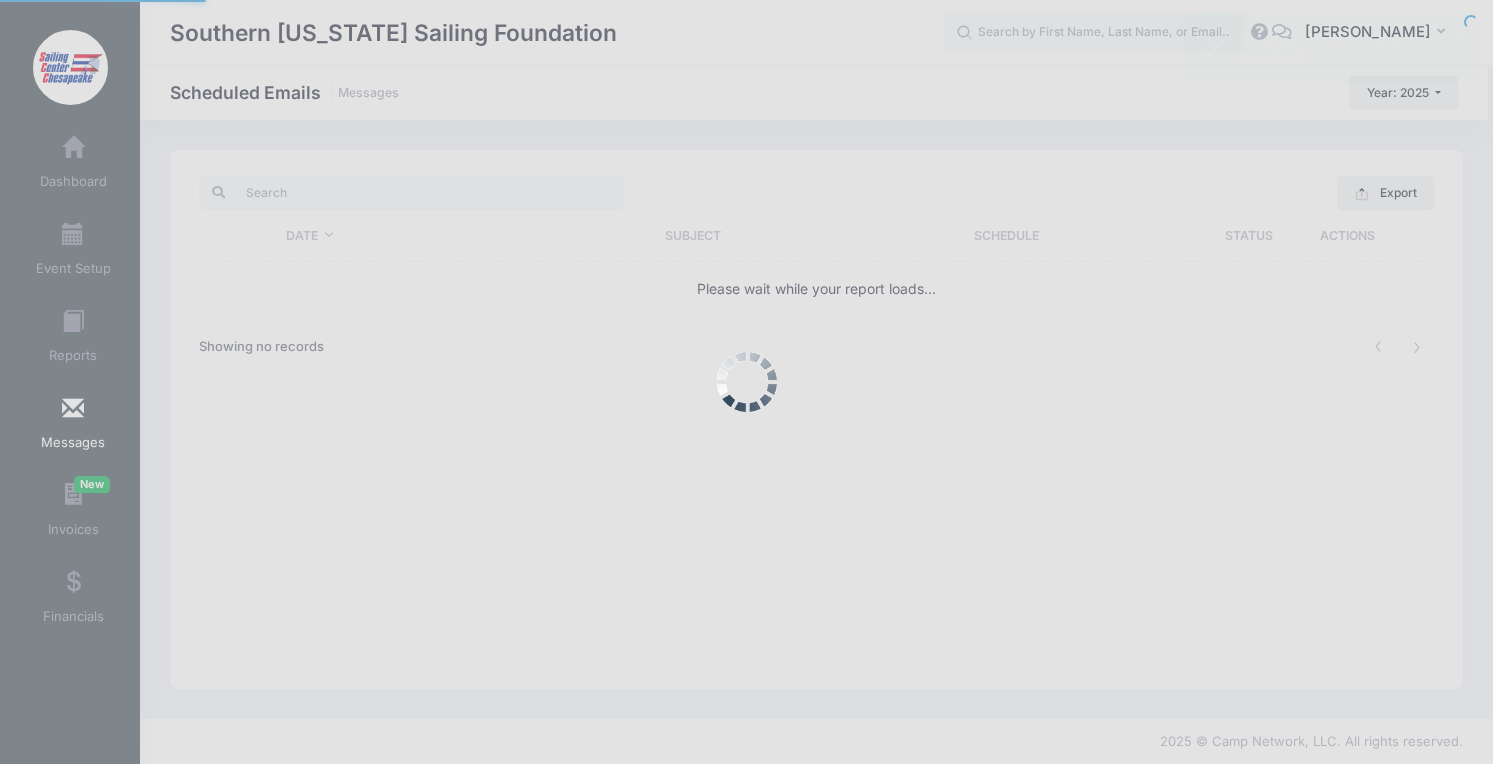 scroll, scrollTop: 0, scrollLeft: 0, axis: both 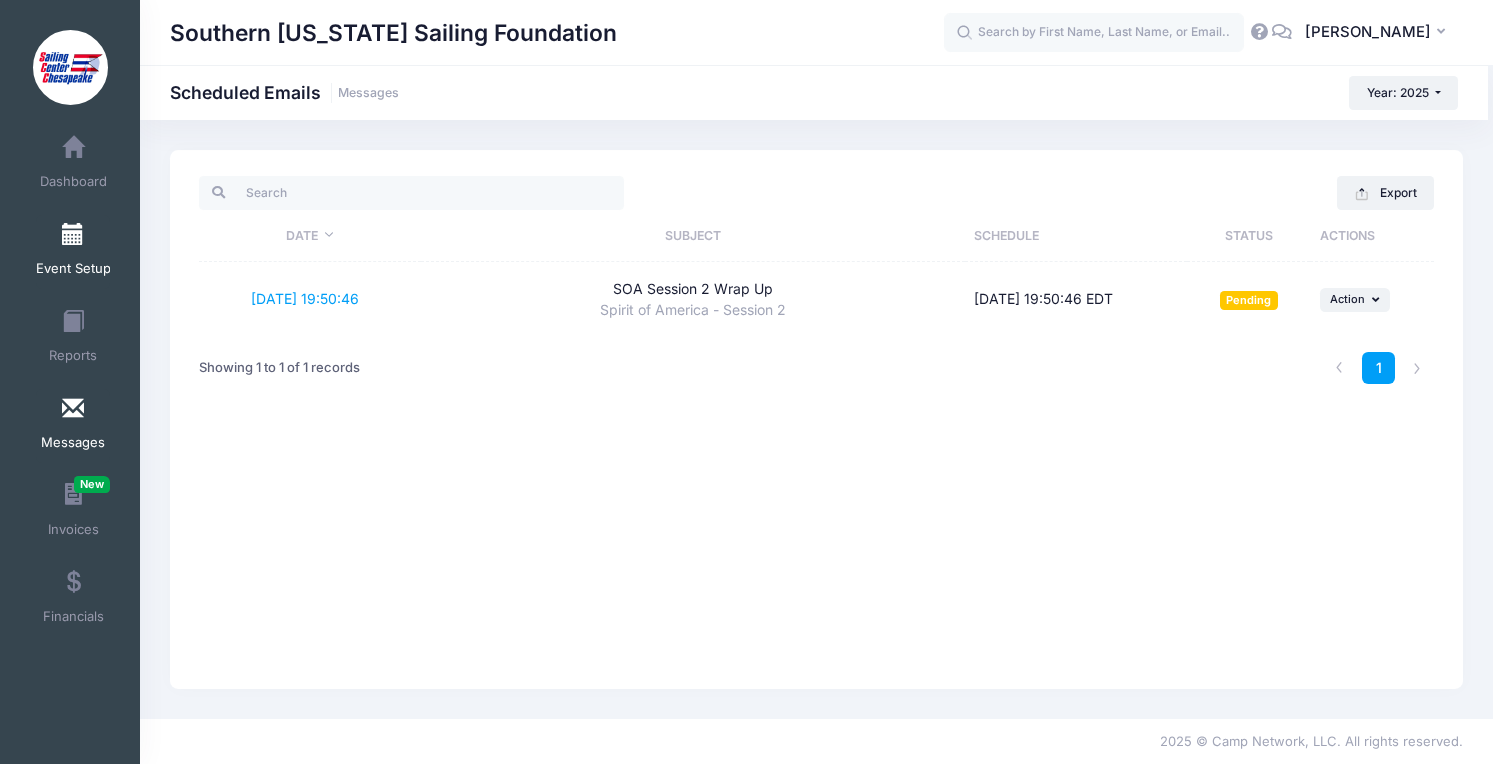click on "Event Setup" at bounding box center [73, 252] 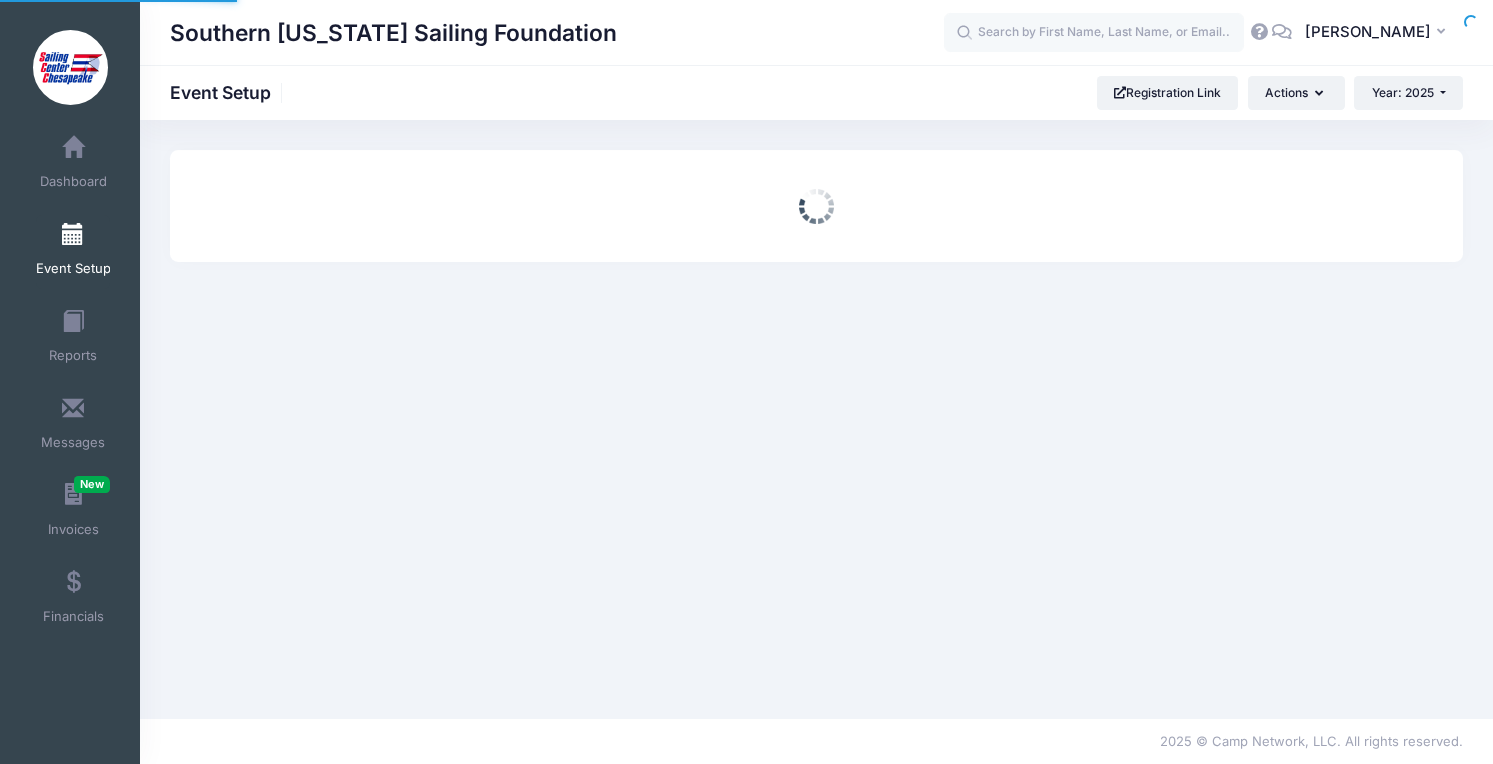 scroll, scrollTop: 0, scrollLeft: 0, axis: both 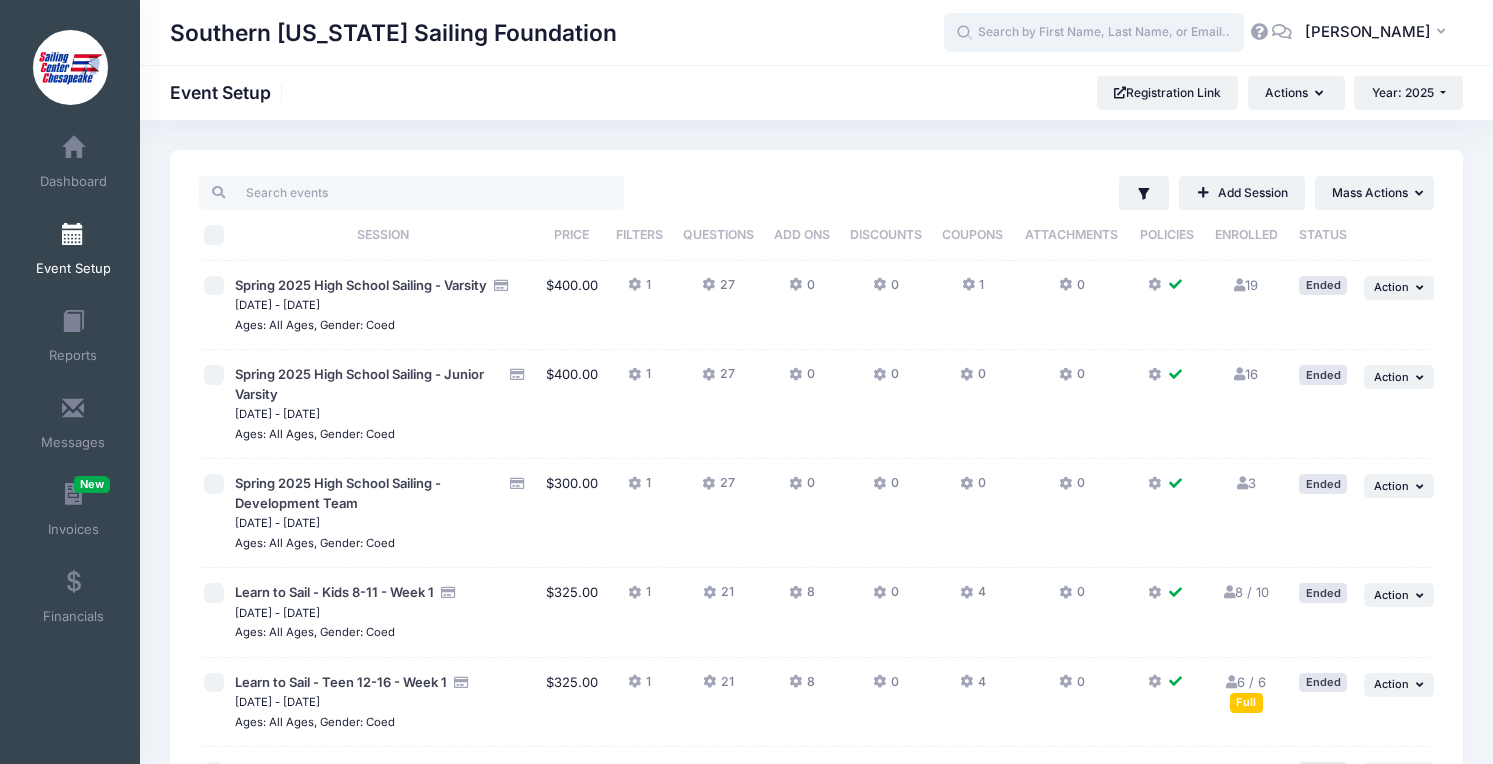 click at bounding box center [1094, 33] 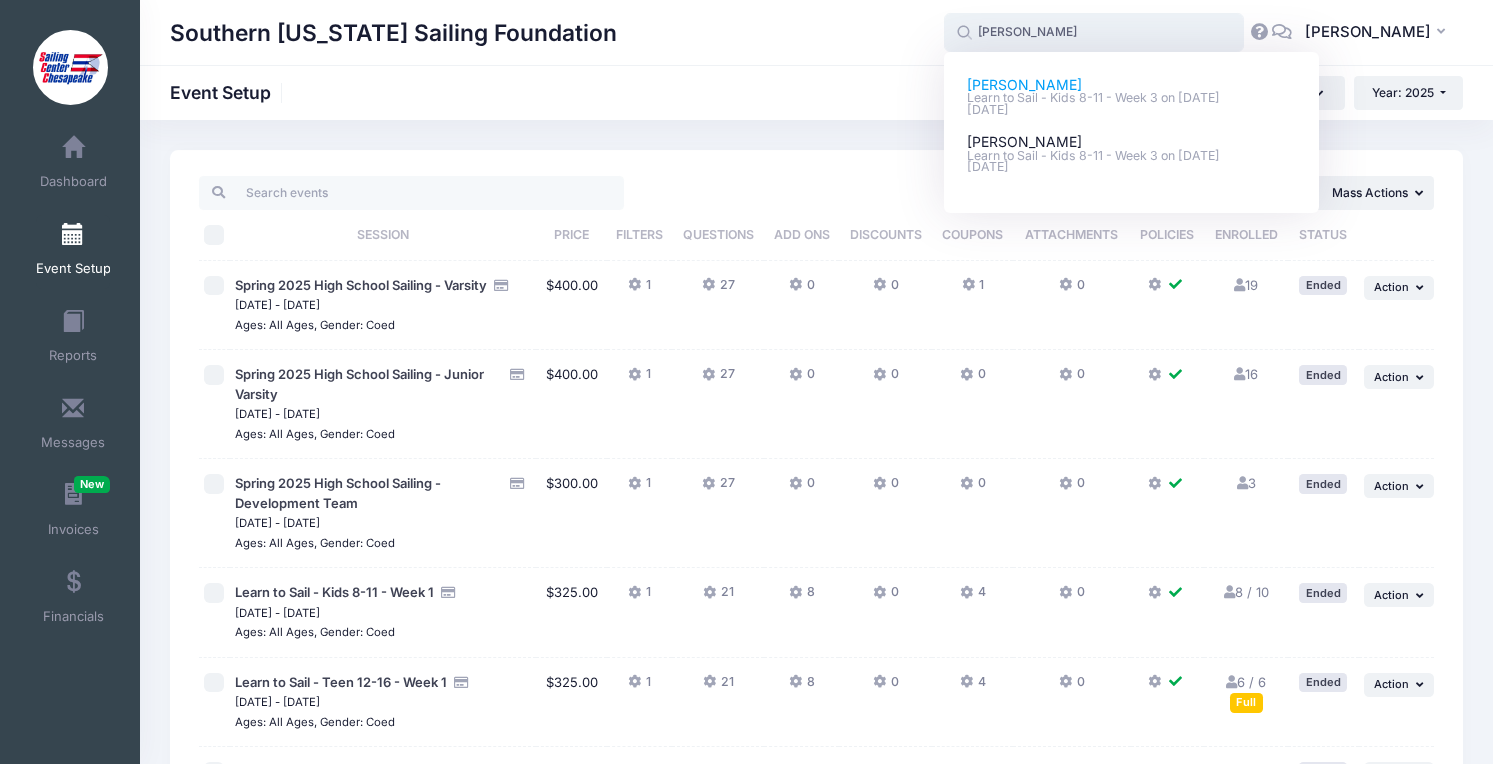 click on "Learn to Sail - Kids 8-11 - Week 3 on [DATE]" at bounding box center (1132, 98) 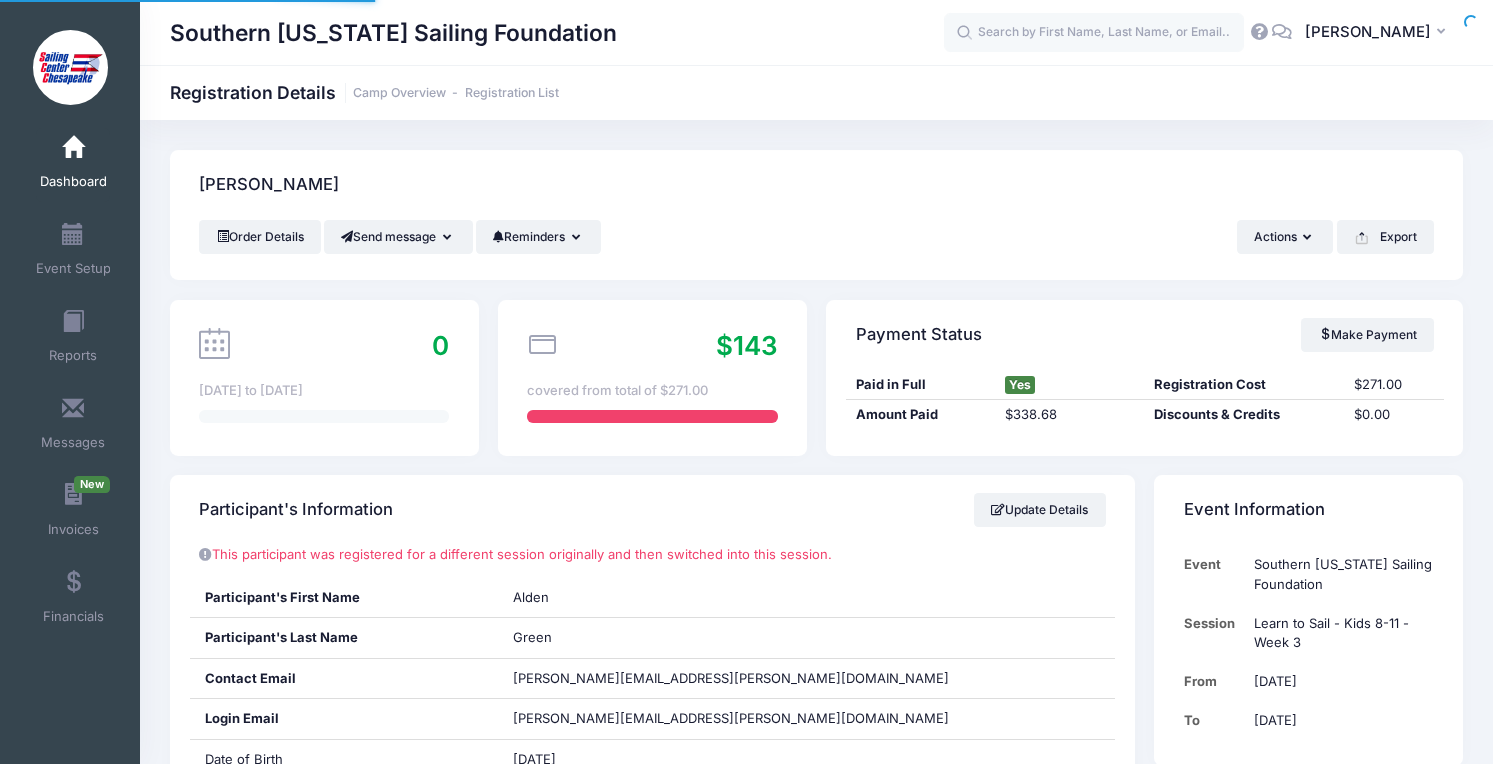 scroll, scrollTop: 0, scrollLeft: 0, axis: both 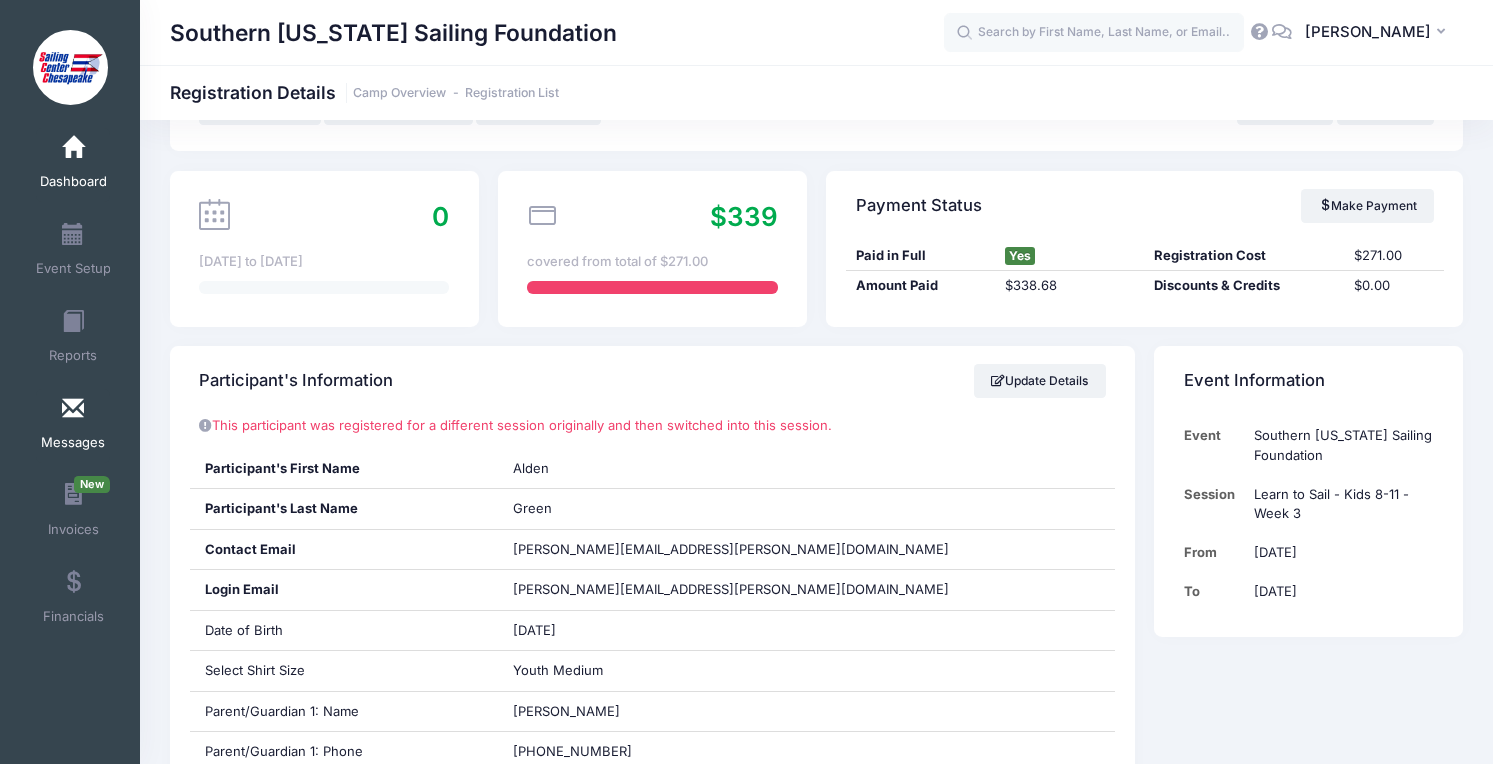 click on "Messages" at bounding box center [73, 426] 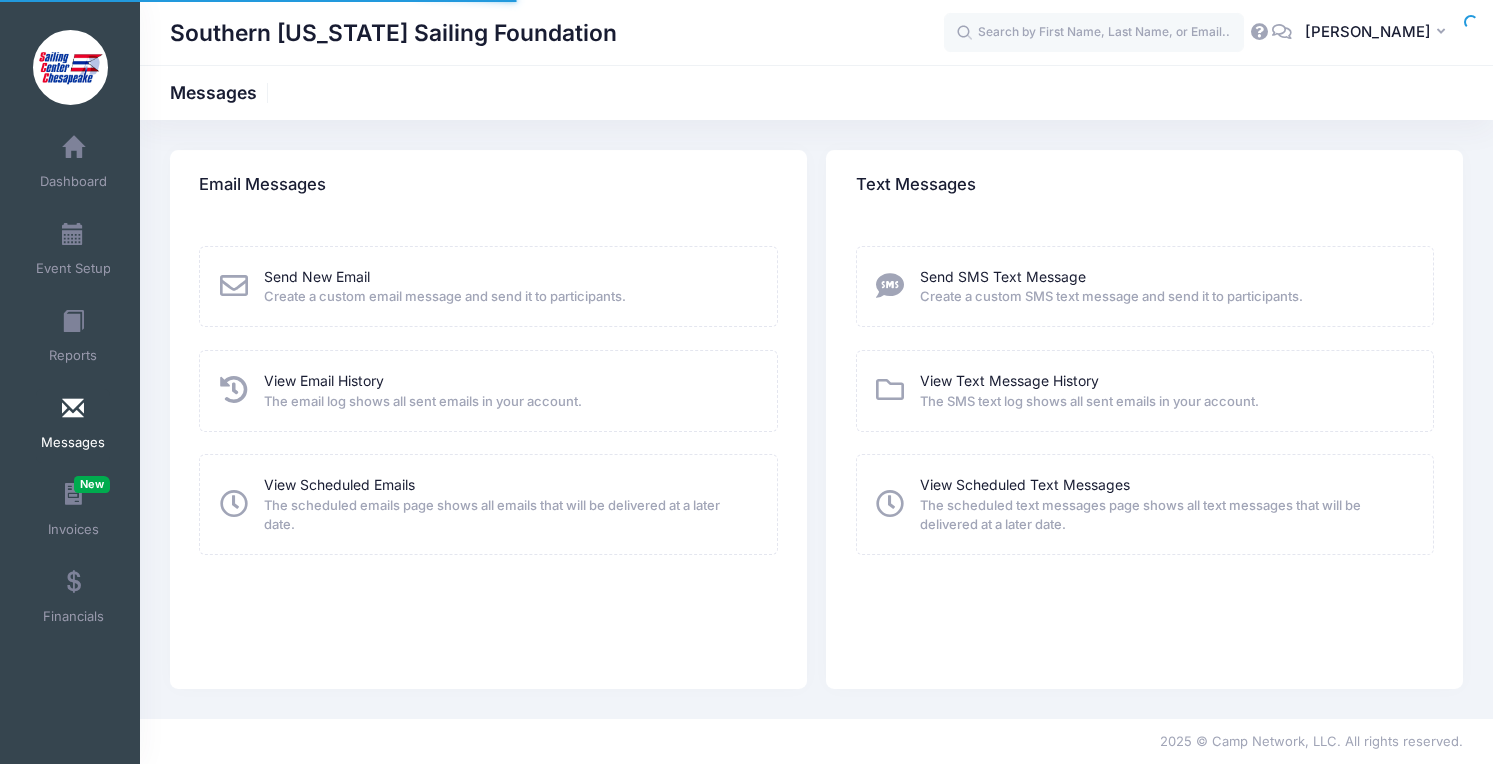 scroll, scrollTop: 0, scrollLeft: 0, axis: both 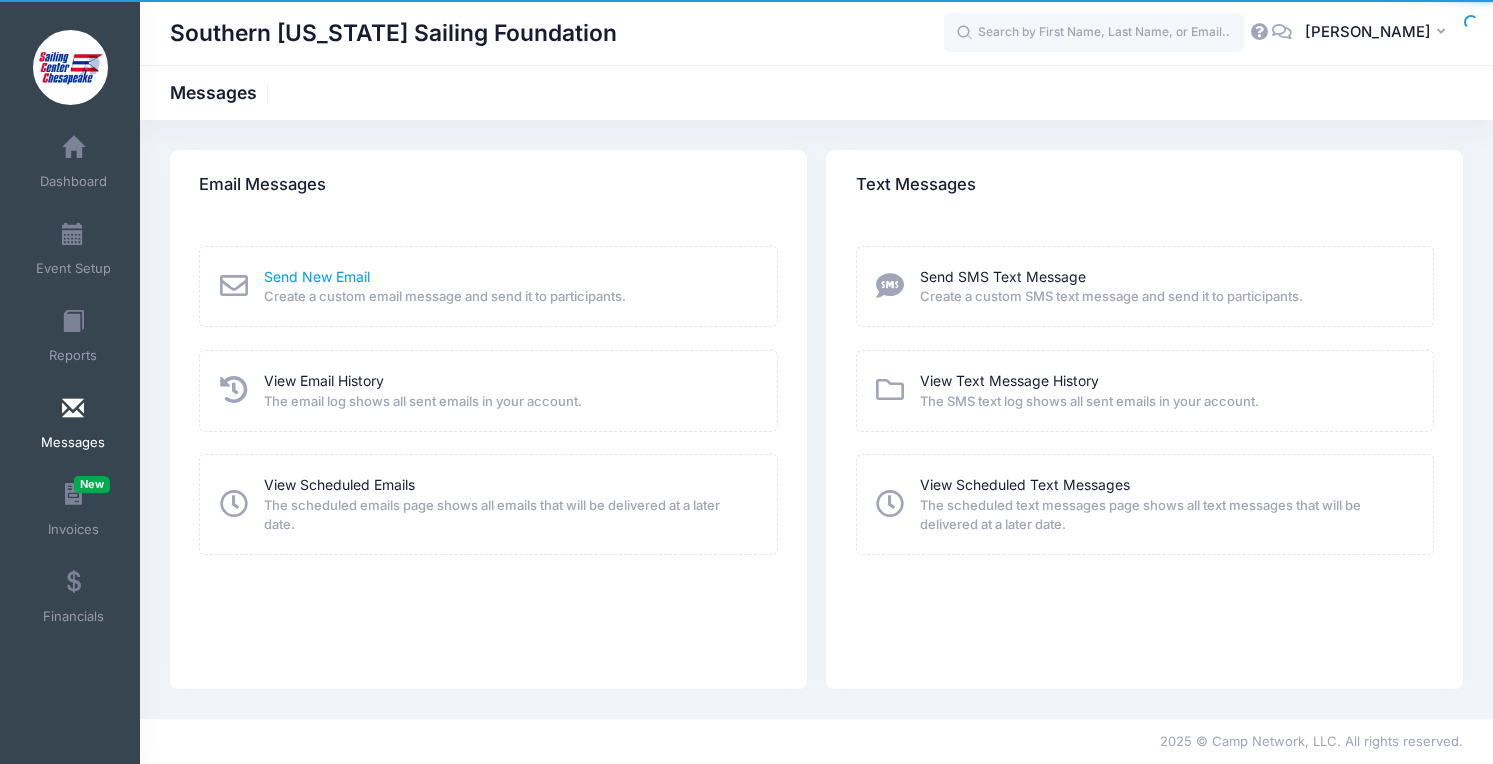 click on "Send New Email" at bounding box center (317, 276) 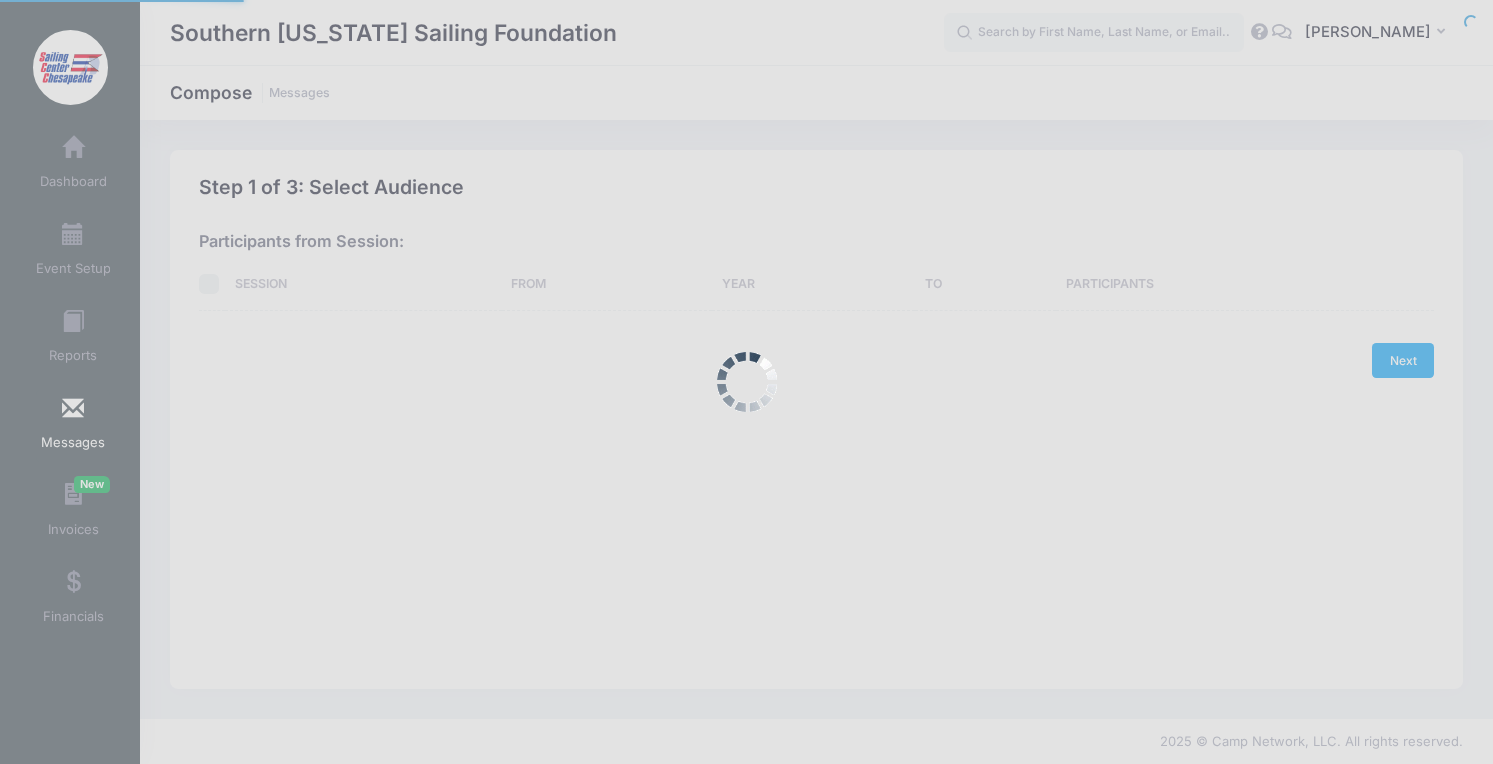 scroll, scrollTop: 0, scrollLeft: 0, axis: both 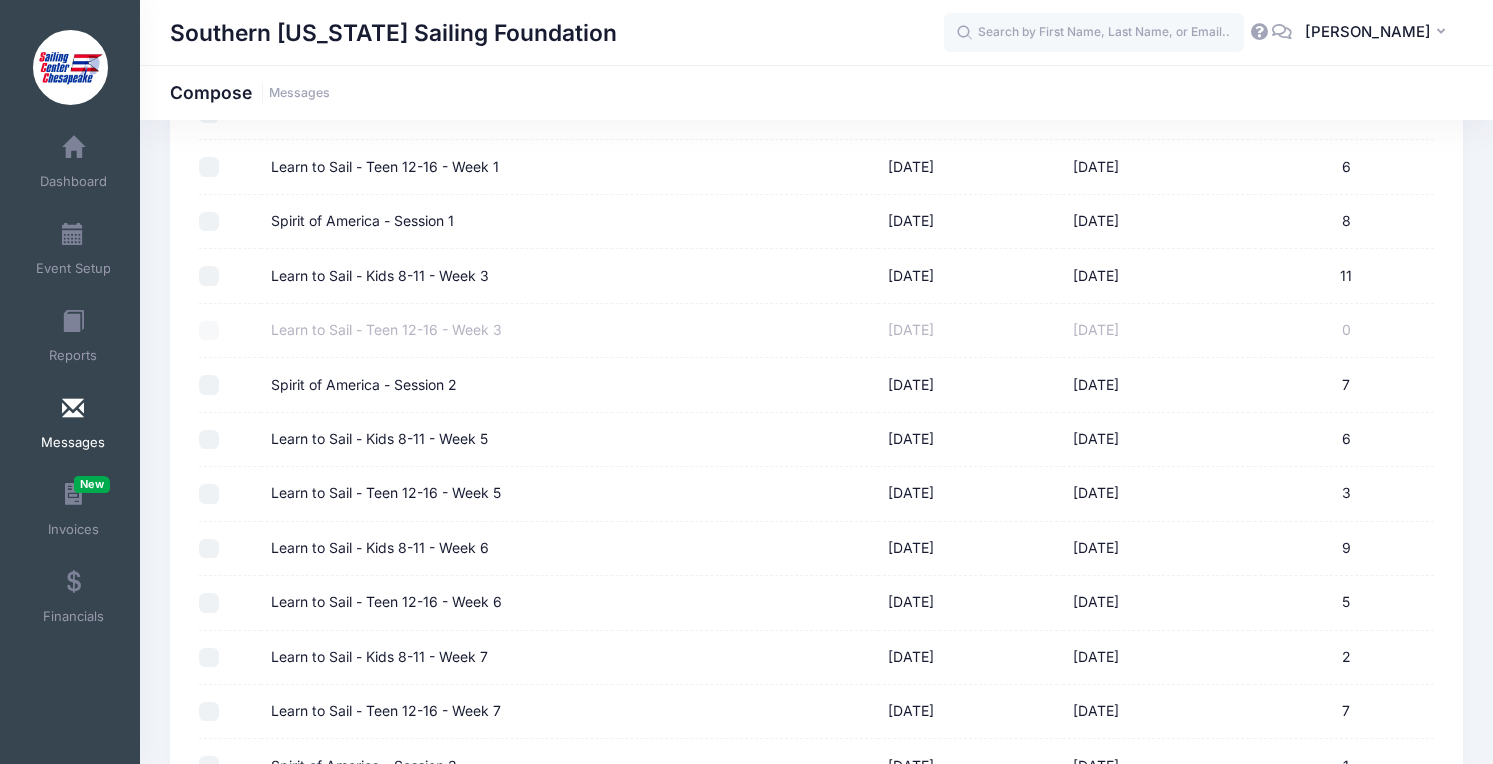 click on "Learn to Sail - Kids 8-11 - Week 6" at bounding box center [209, 549] 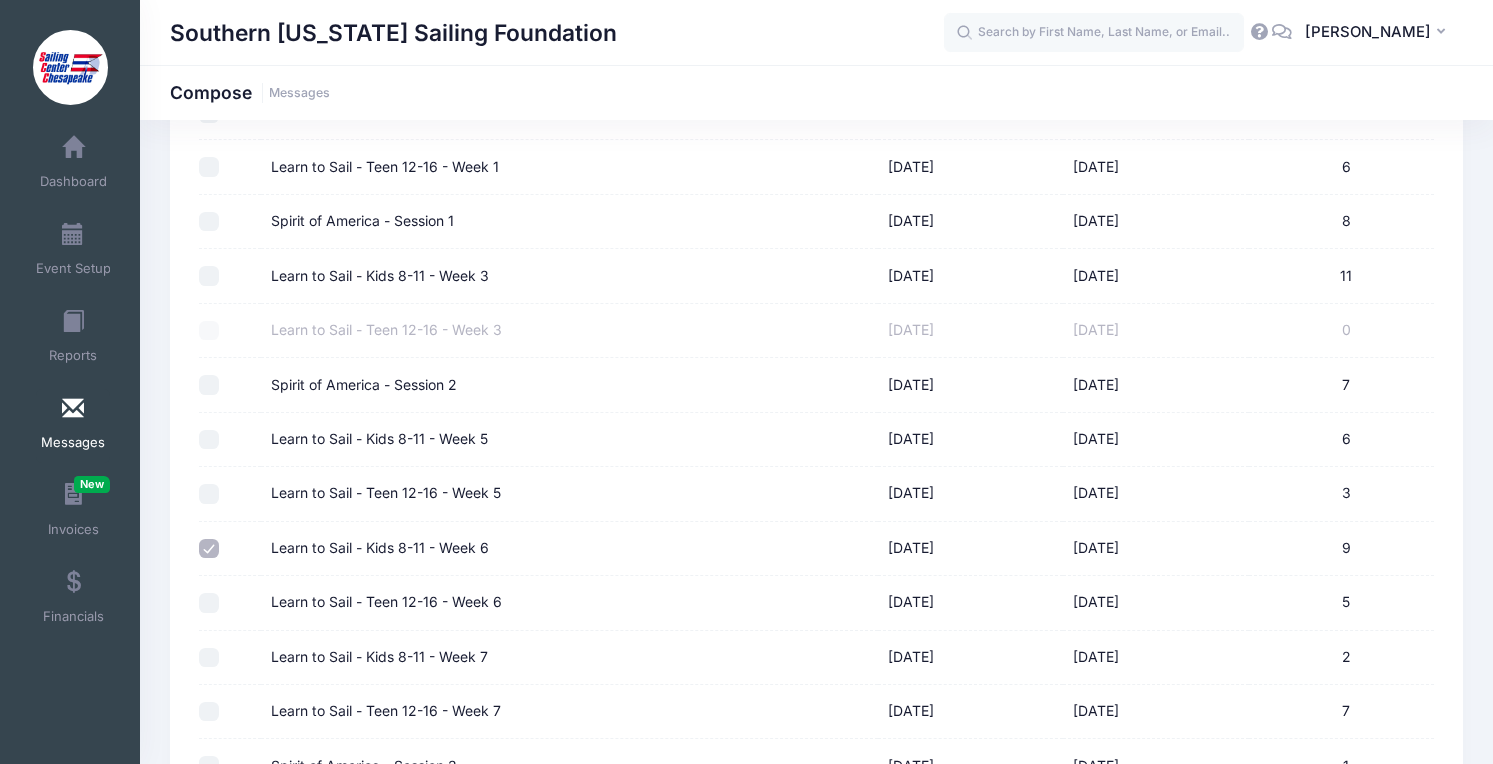 click on "Learn to Sail - Teen 12-16 - Week 6" at bounding box center [209, 603] 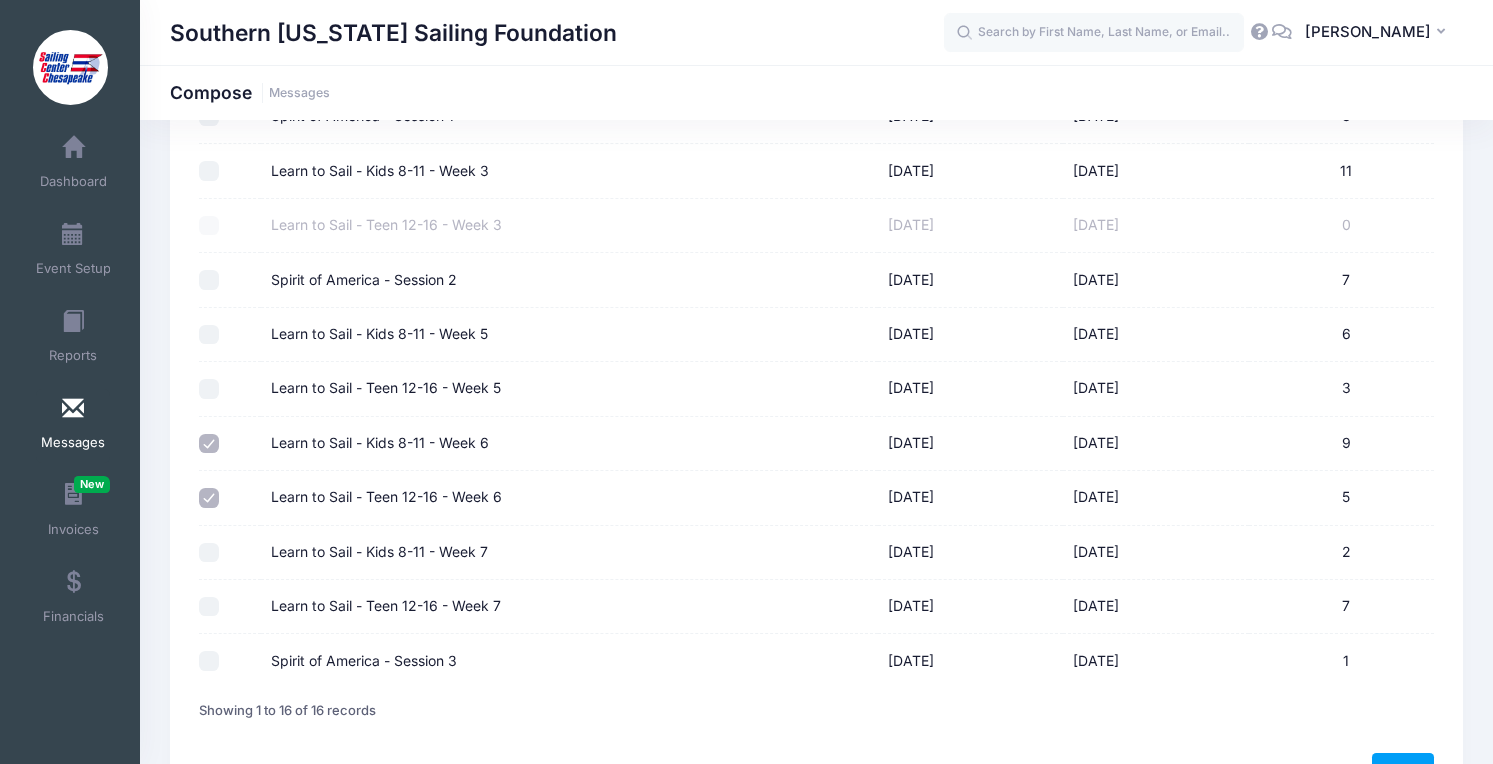 scroll, scrollTop: 633, scrollLeft: 0, axis: vertical 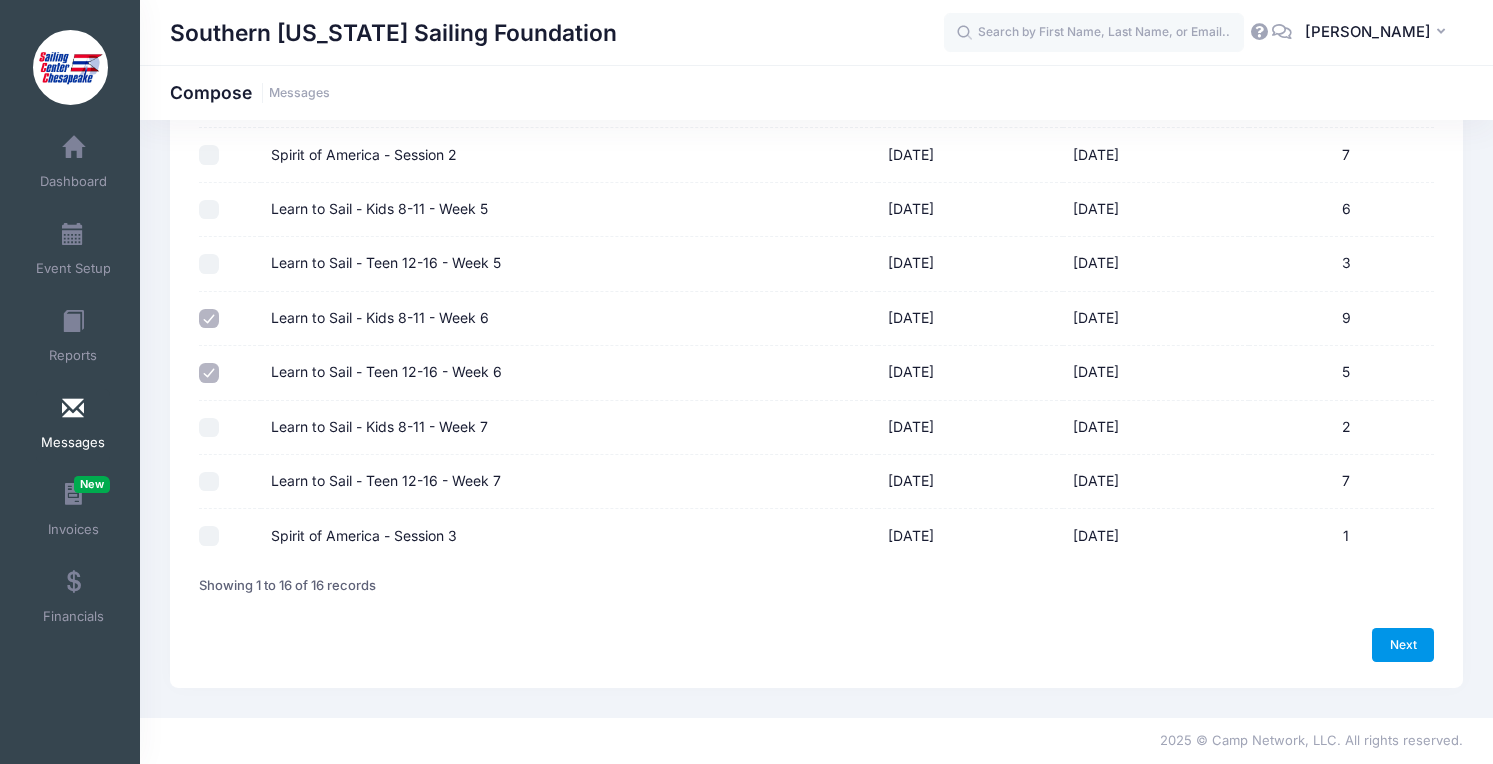 click on "Next" at bounding box center [1403, 645] 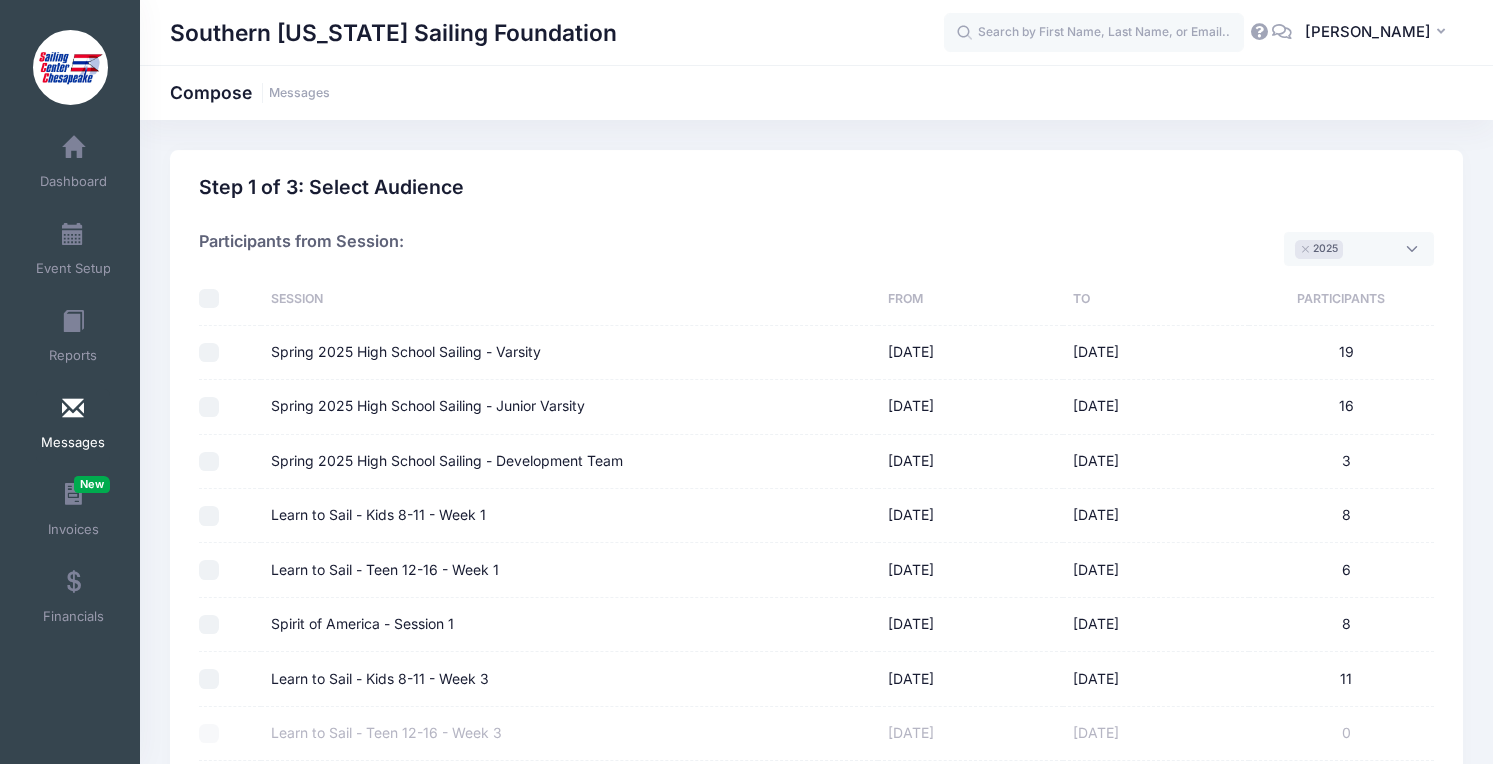 select on "50" 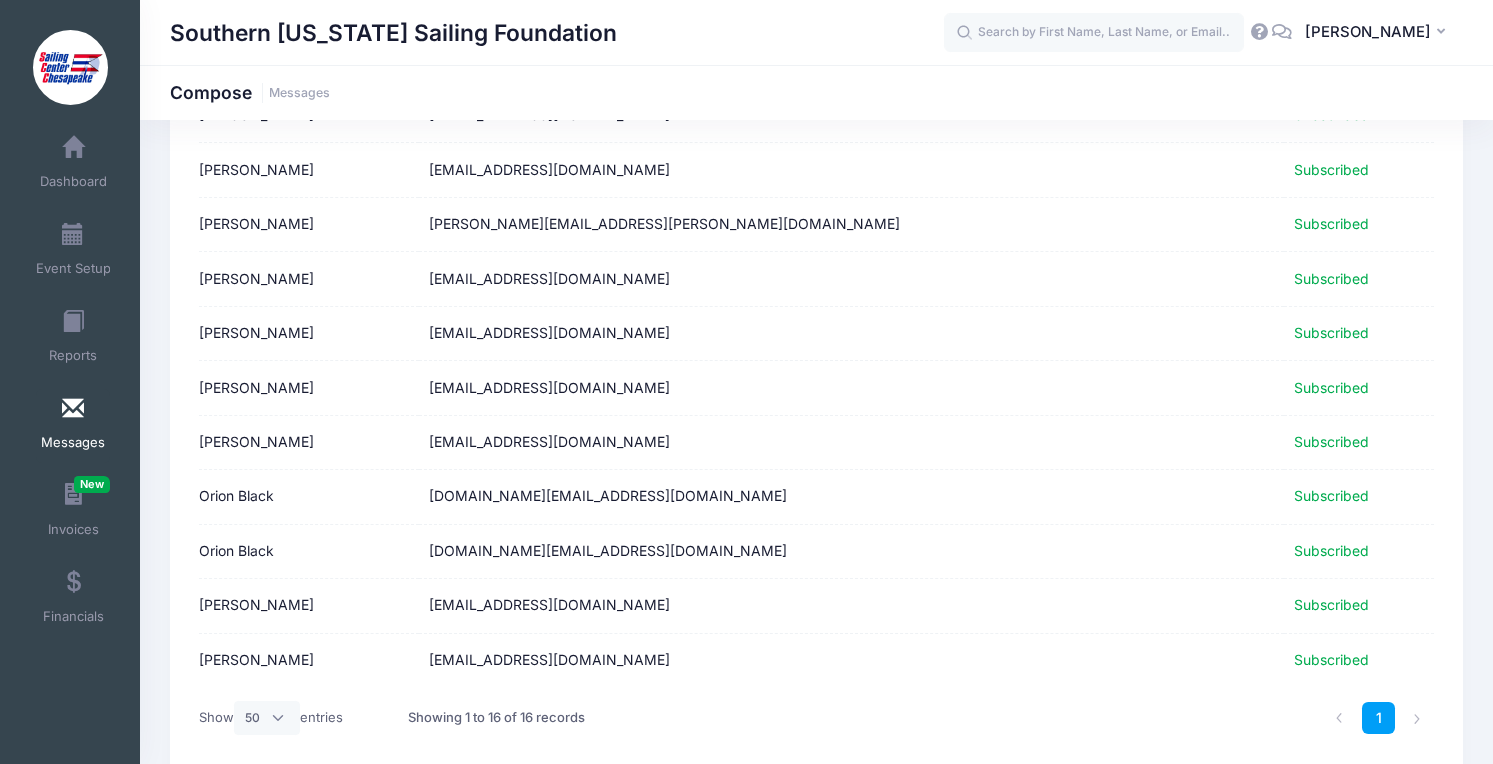 scroll, scrollTop: 623, scrollLeft: 0, axis: vertical 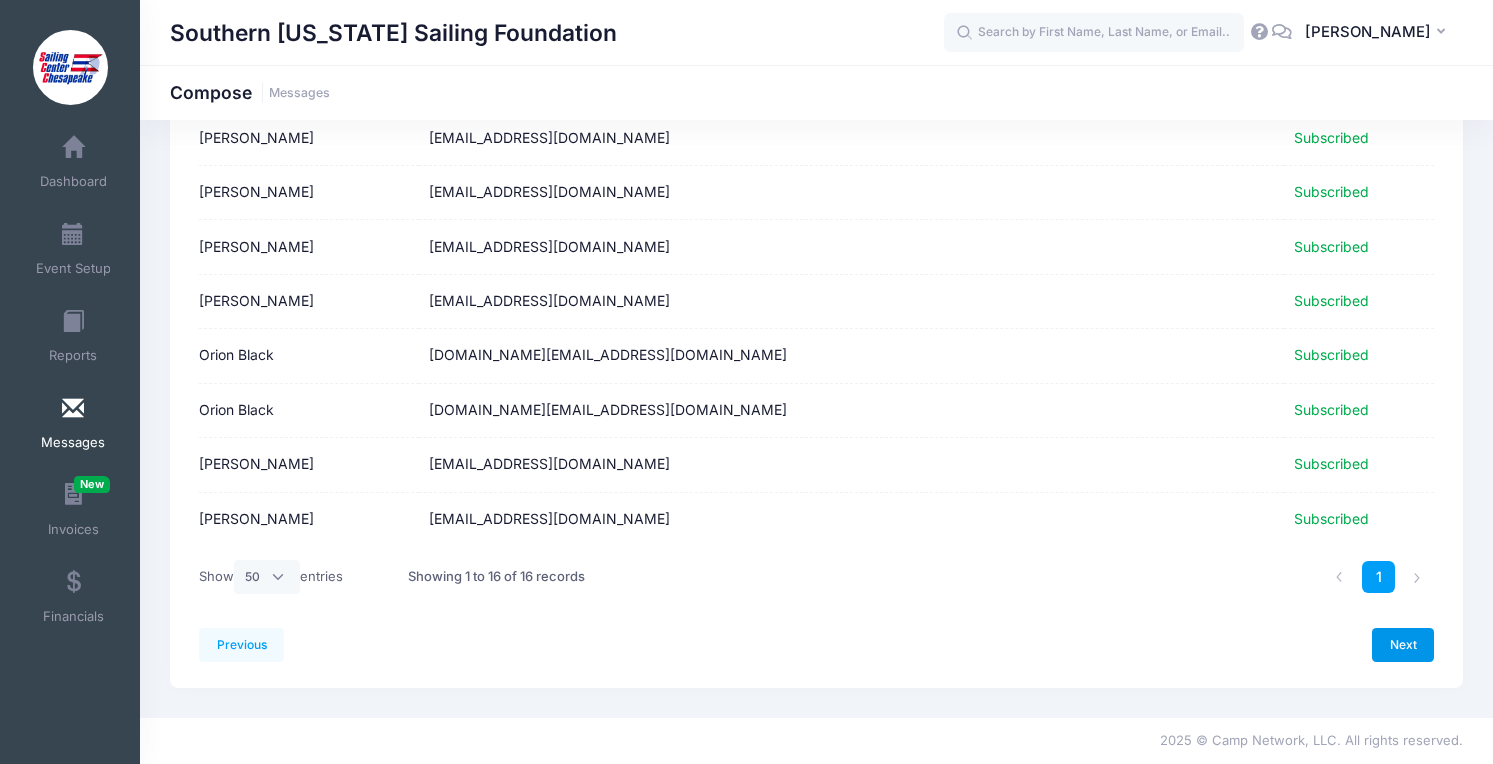 click on "Next" at bounding box center (1403, 645) 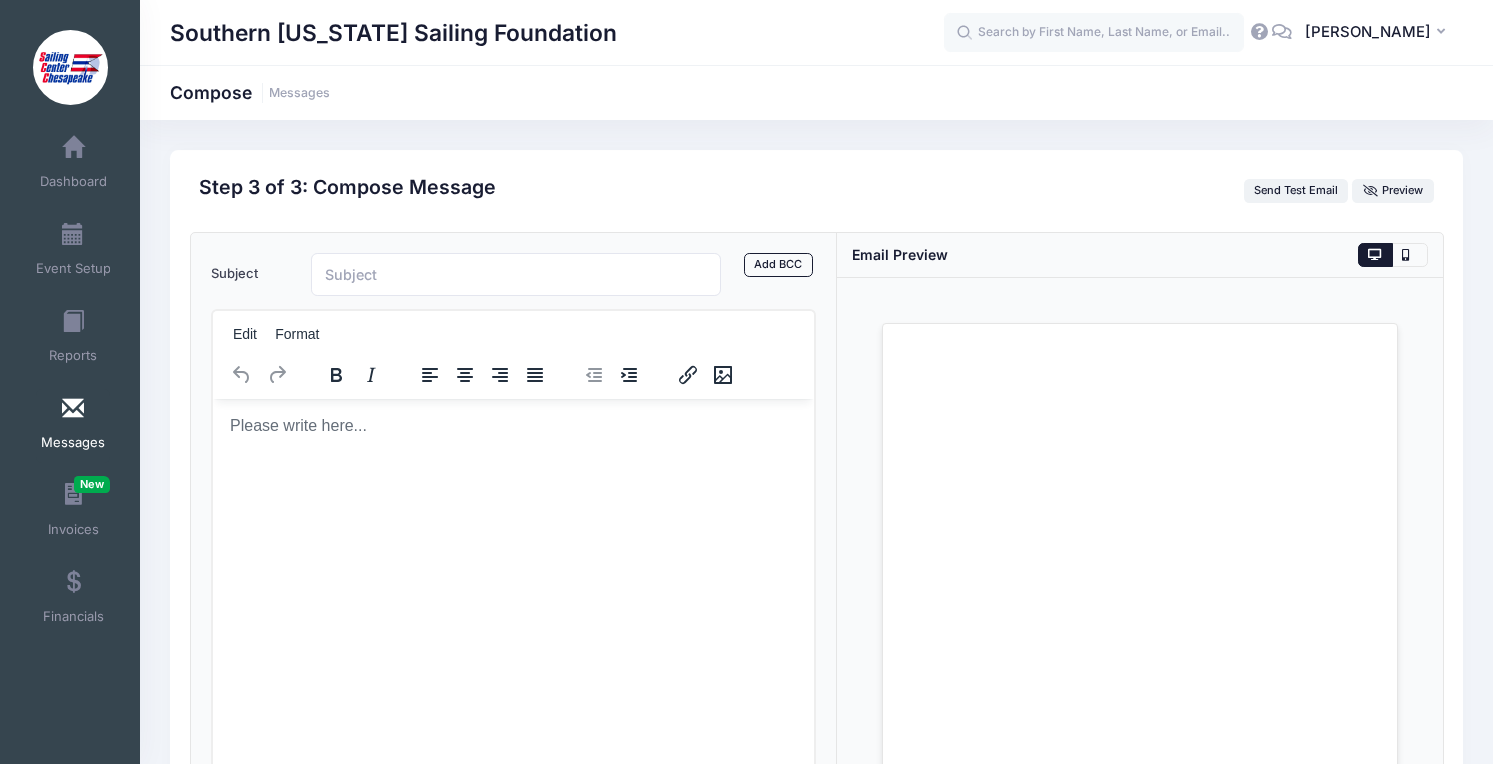 scroll, scrollTop: 0, scrollLeft: 0, axis: both 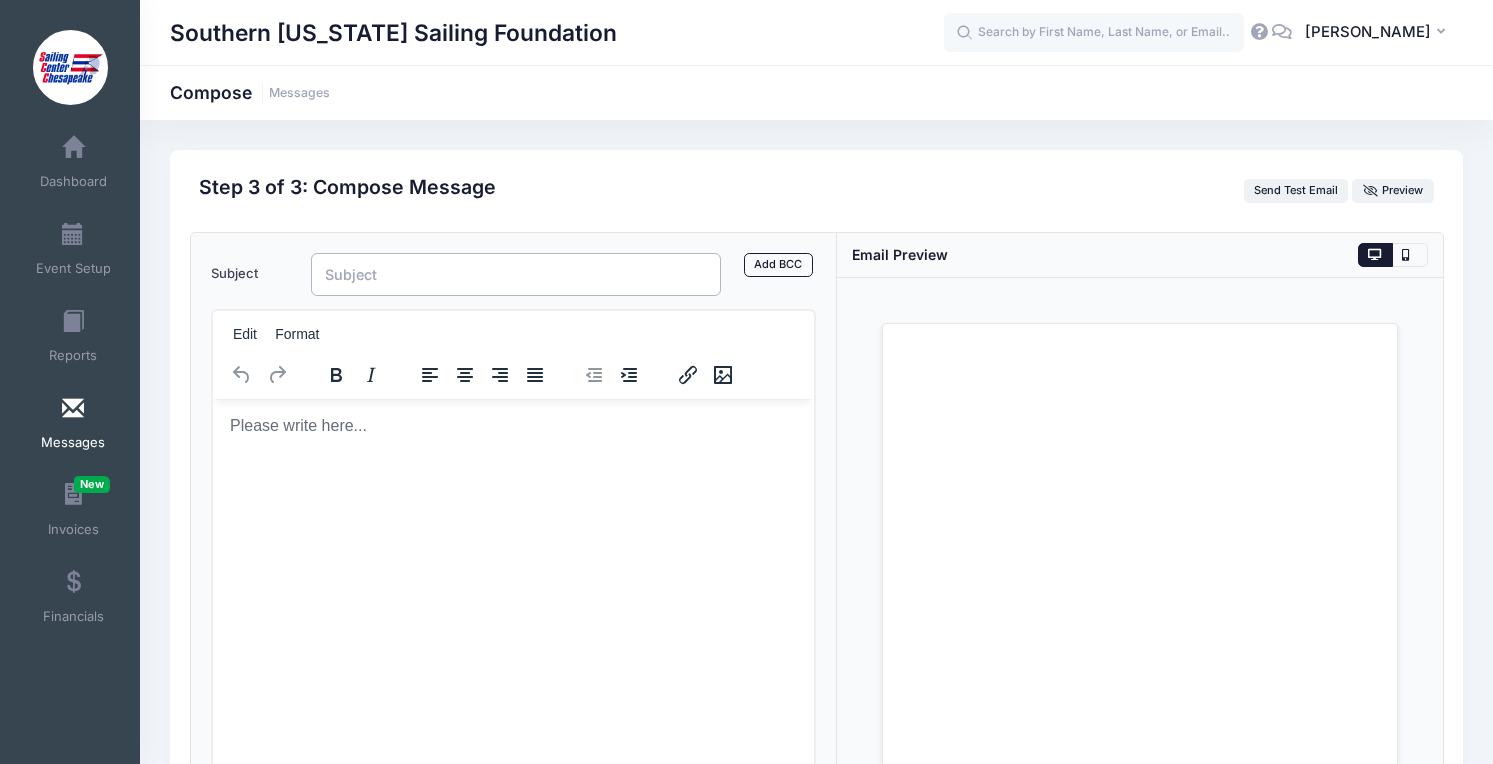 click on "Subject" at bounding box center [516, 274] 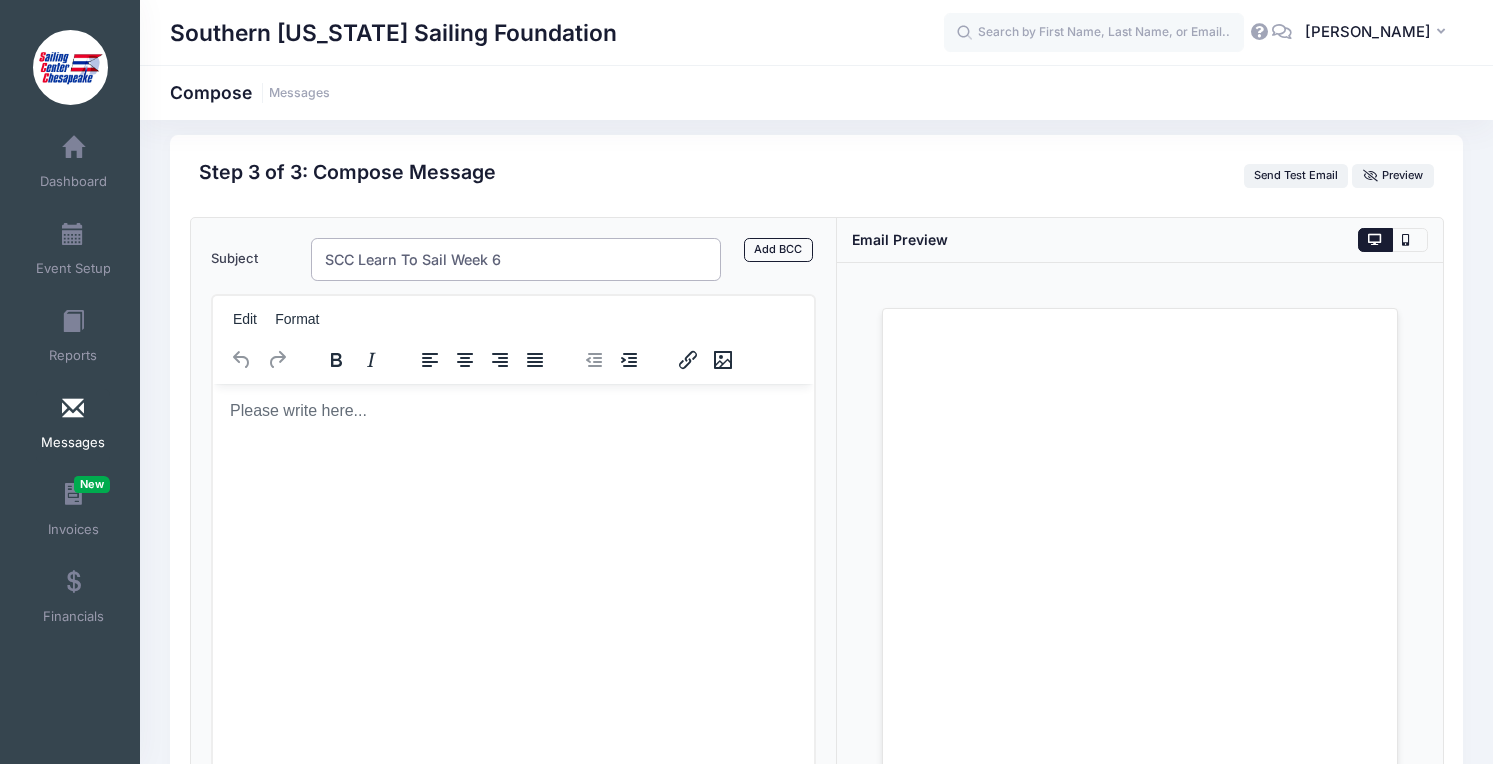 scroll, scrollTop: 17, scrollLeft: 0, axis: vertical 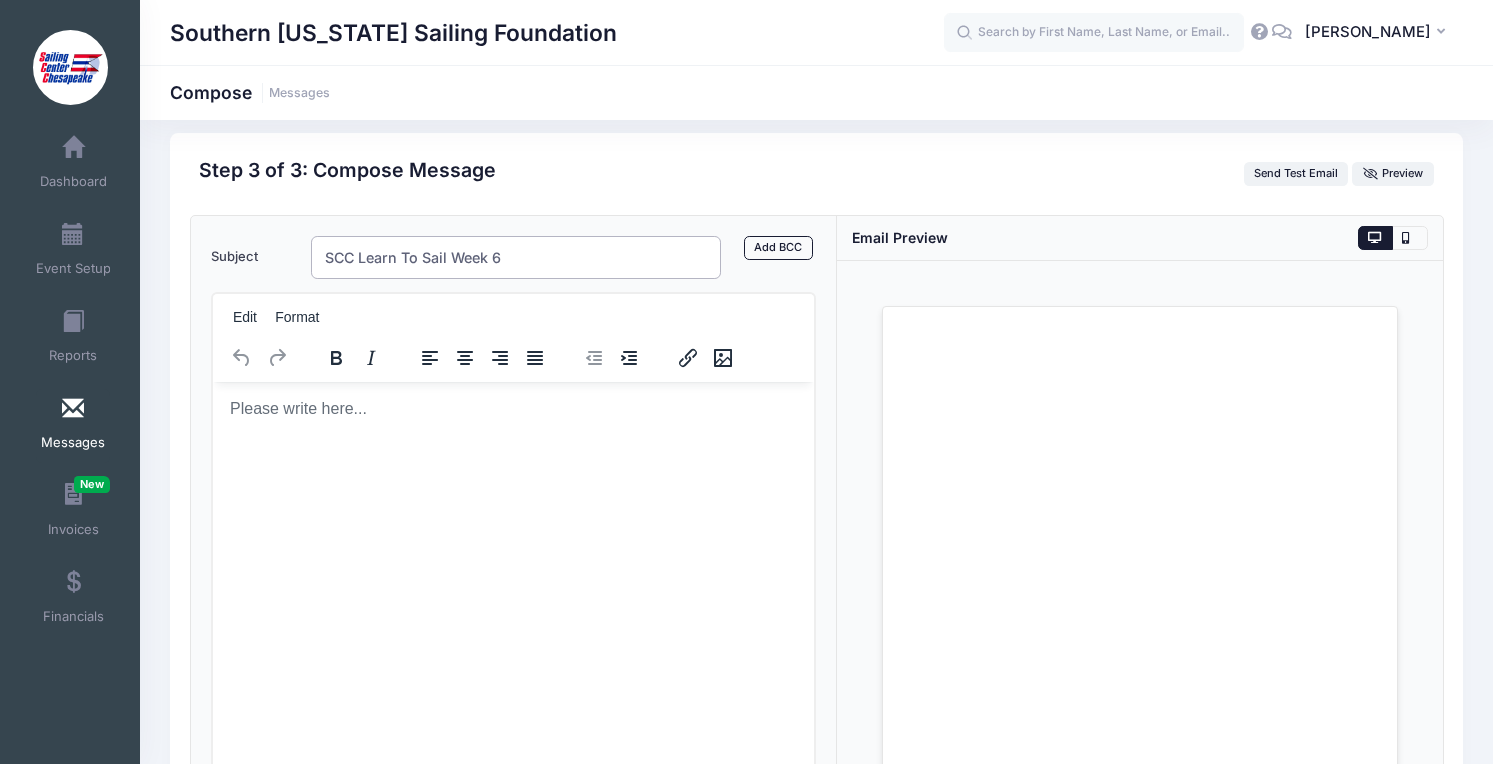 type on "SCC Learn To Sail Week 6" 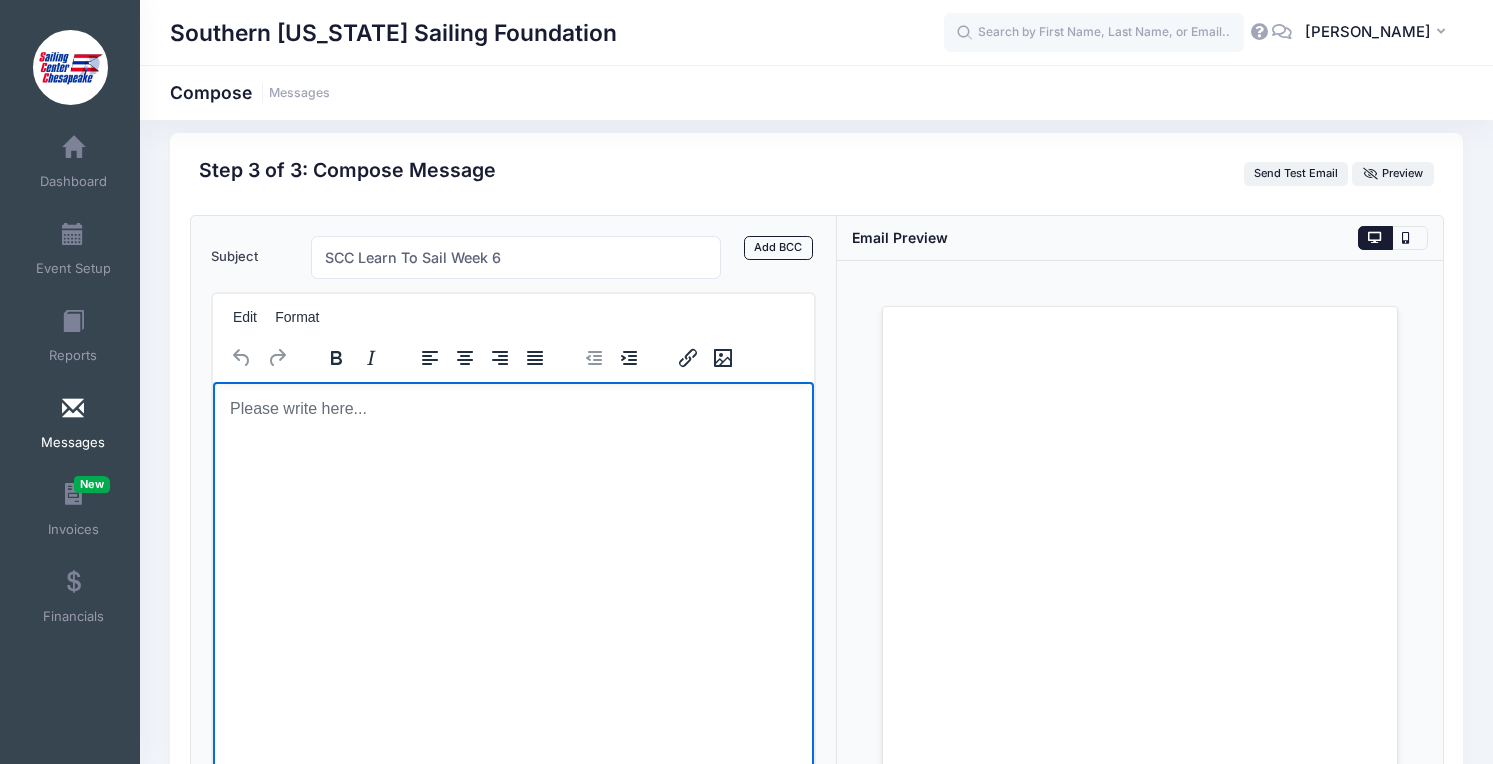 click at bounding box center [513, 408] 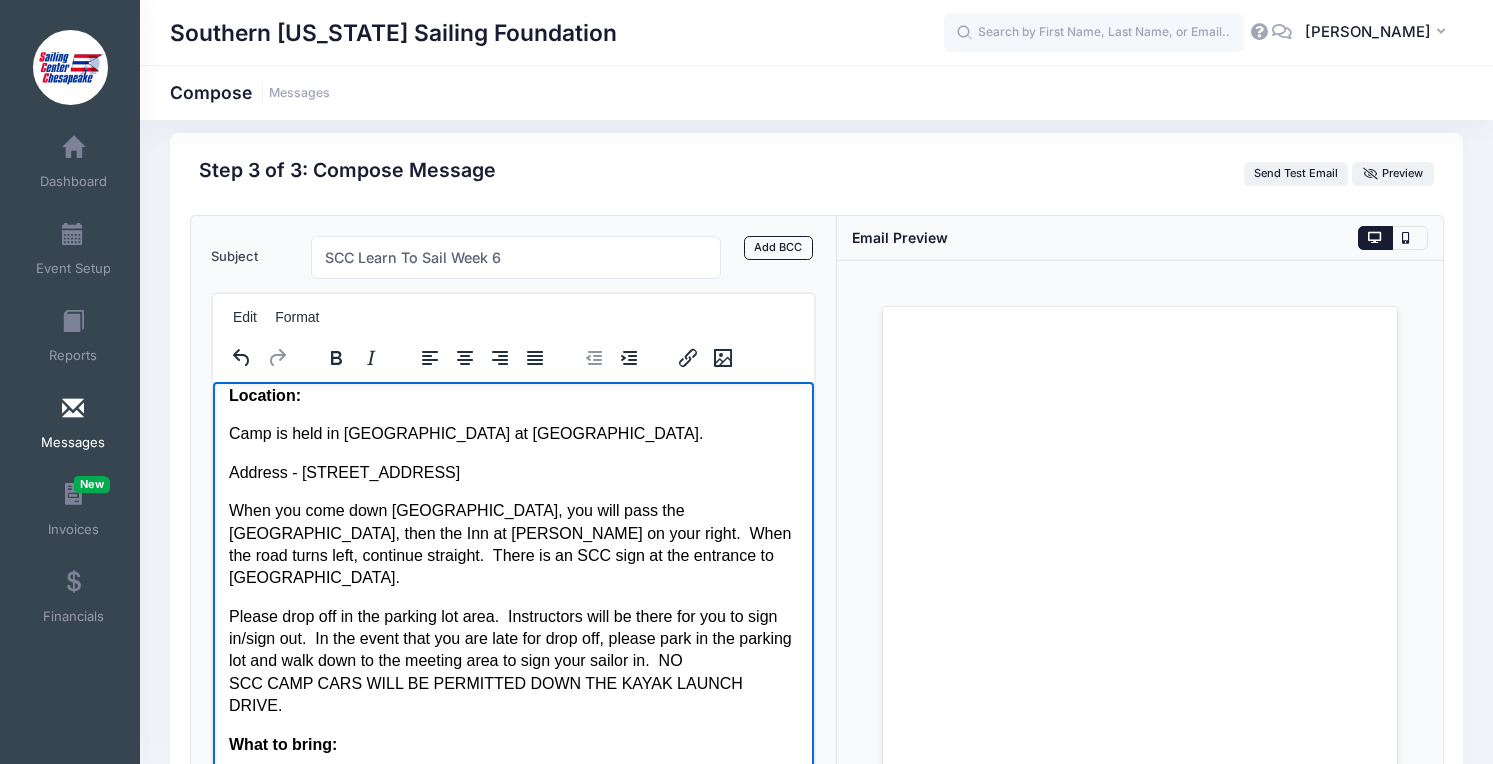 scroll, scrollTop: 0, scrollLeft: 0, axis: both 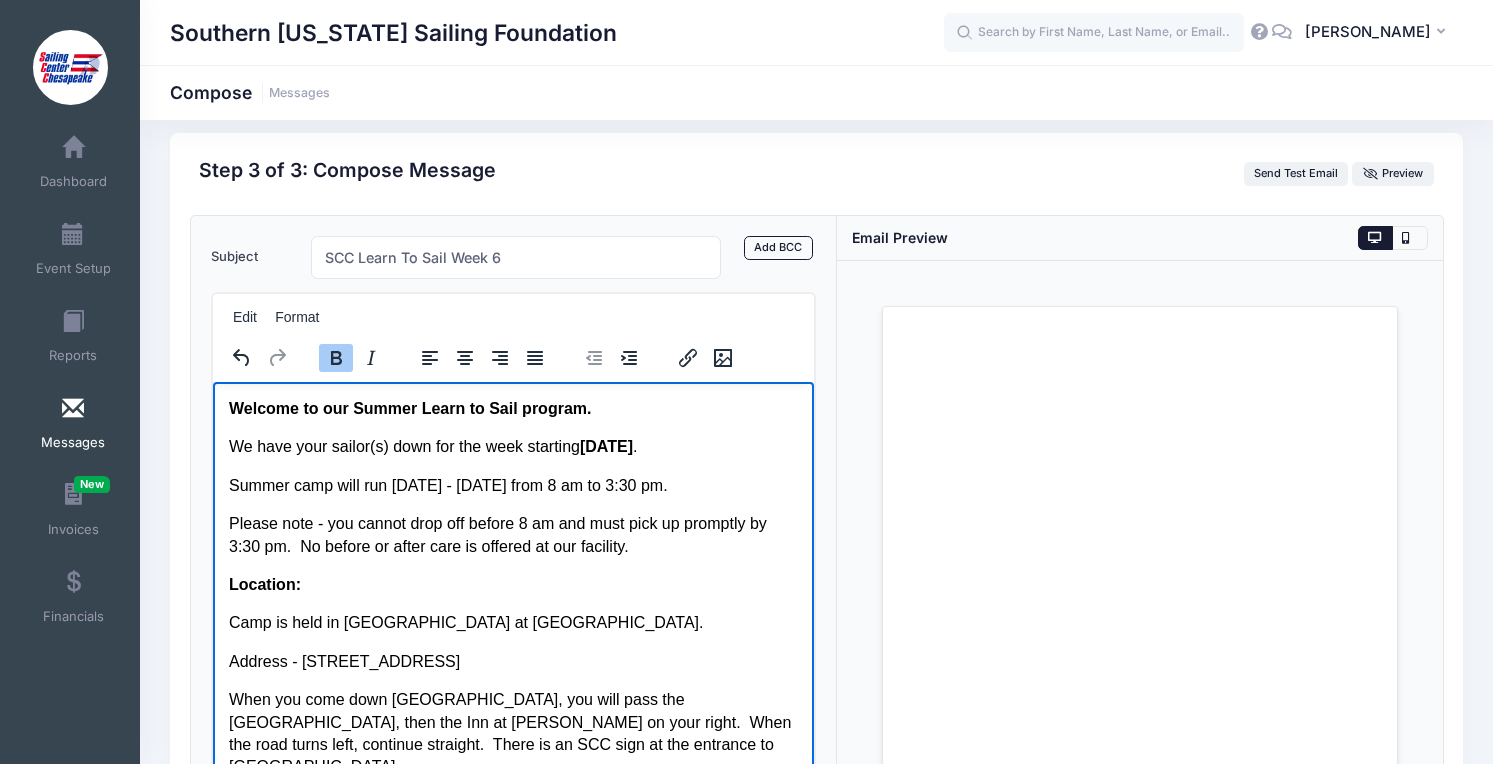 drag, startPoint x: 651, startPoint y: 448, endPoint x: 599, endPoint y: 450, distance: 52.03845 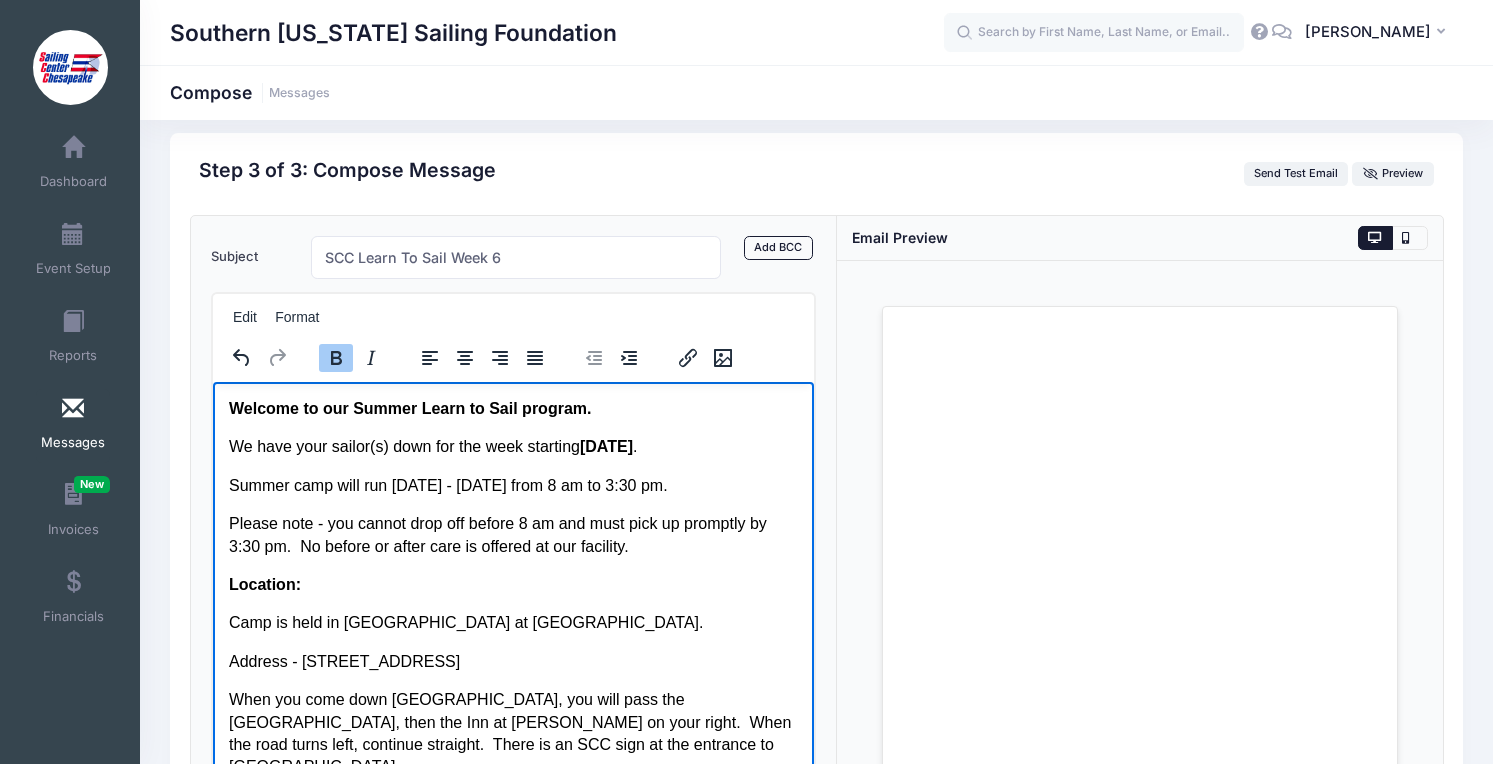 click on "June 30, 2025" at bounding box center (605, 445) 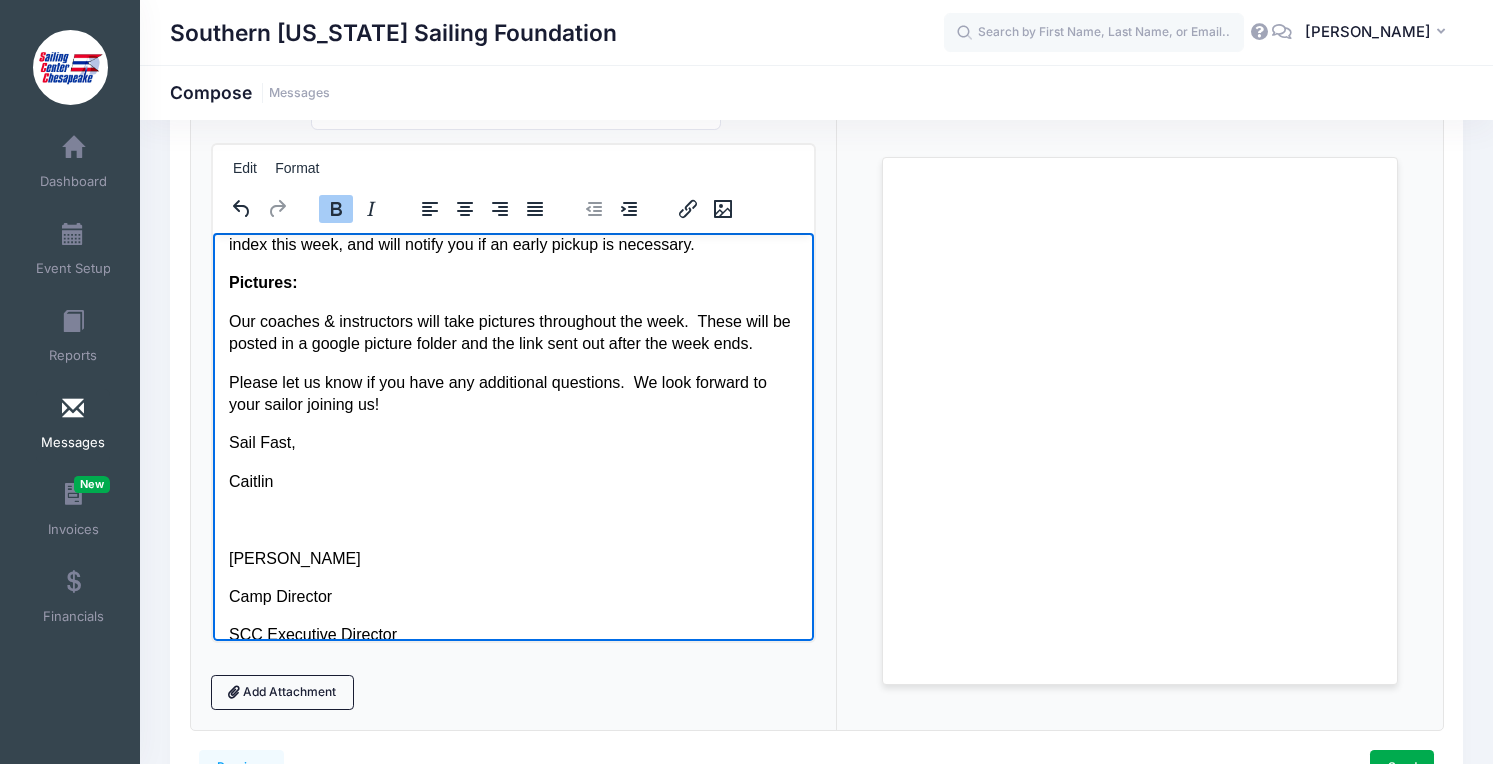 scroll, scrollTop: 288, scrollLeft: 0, axis: vertical 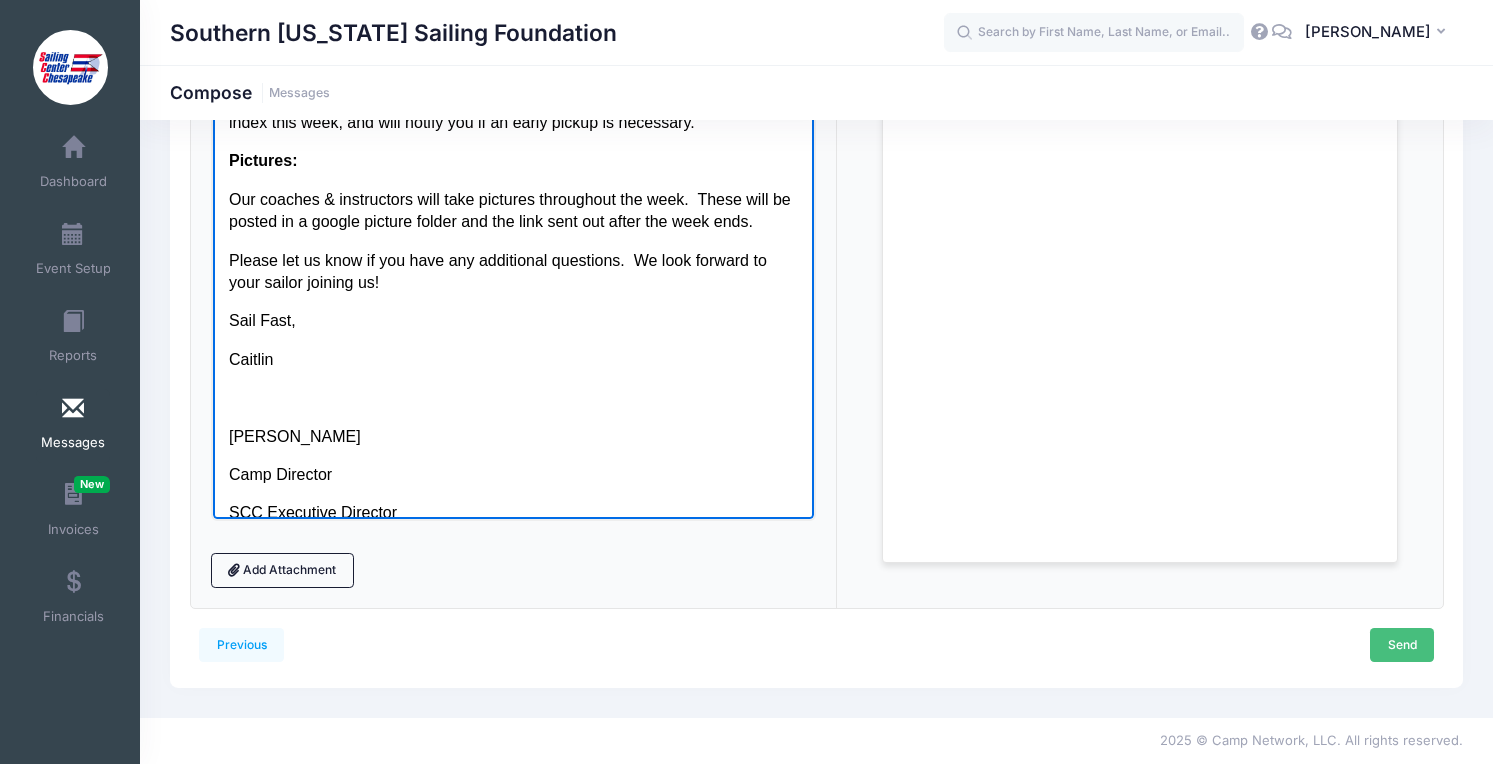 click on "Send" at bounding box center (1402, 645) 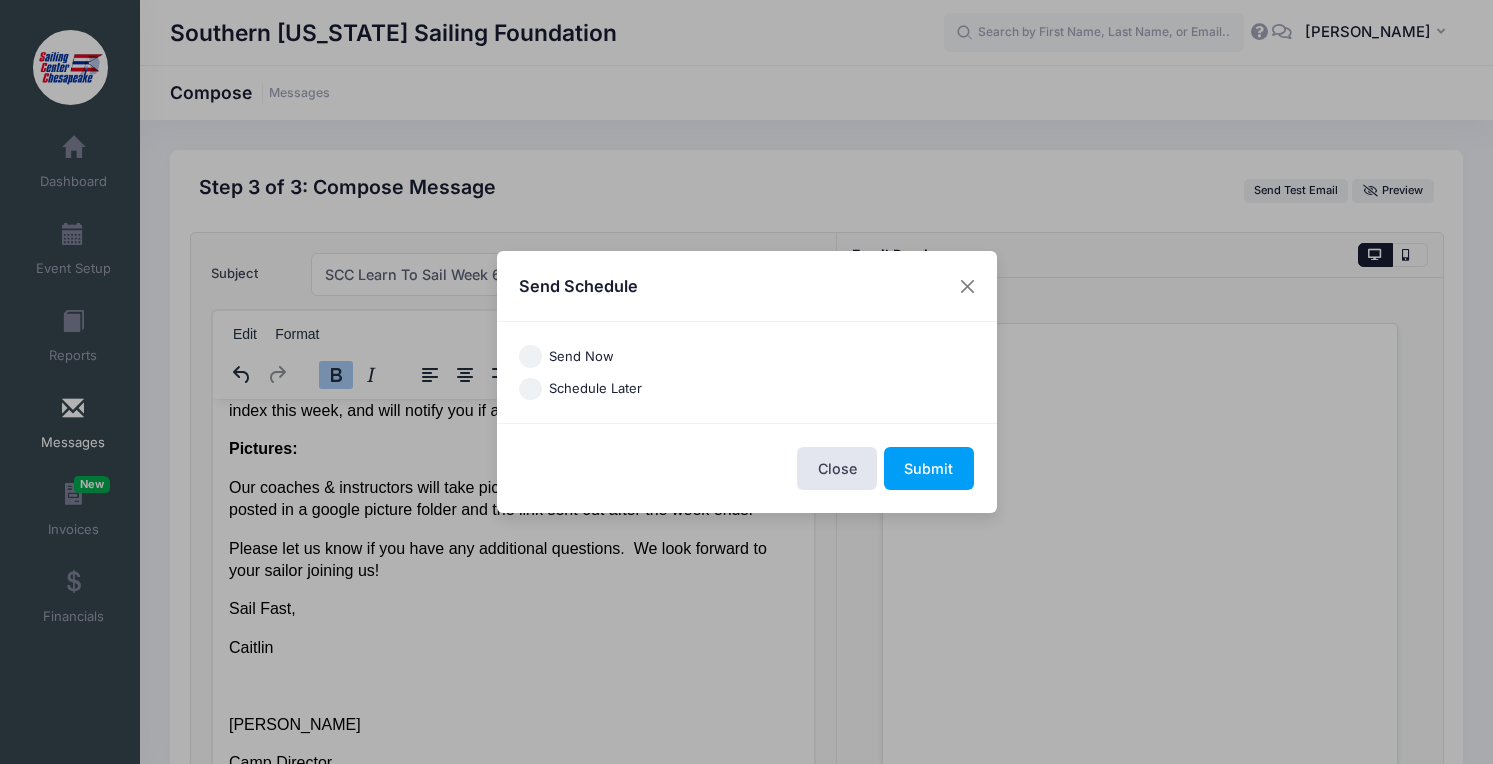 click on "Schedule Later" at bounding box center [595, 389] 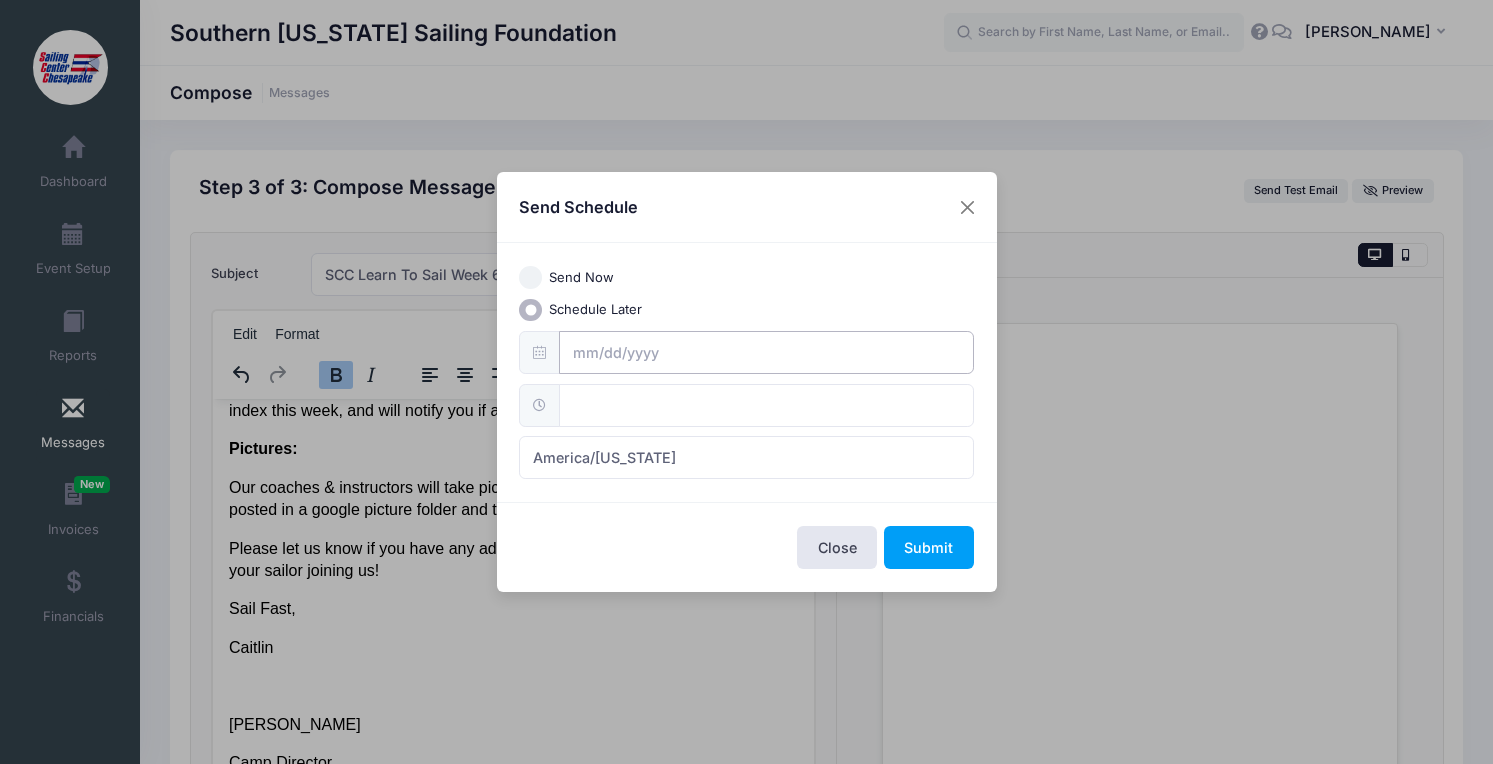 click on "Processing Request
Please wait...
Processing Request
Please wait...
Processing Request
Please wait...
Processing Request
Please wait...
My Events" at bounding box center [746, 382] 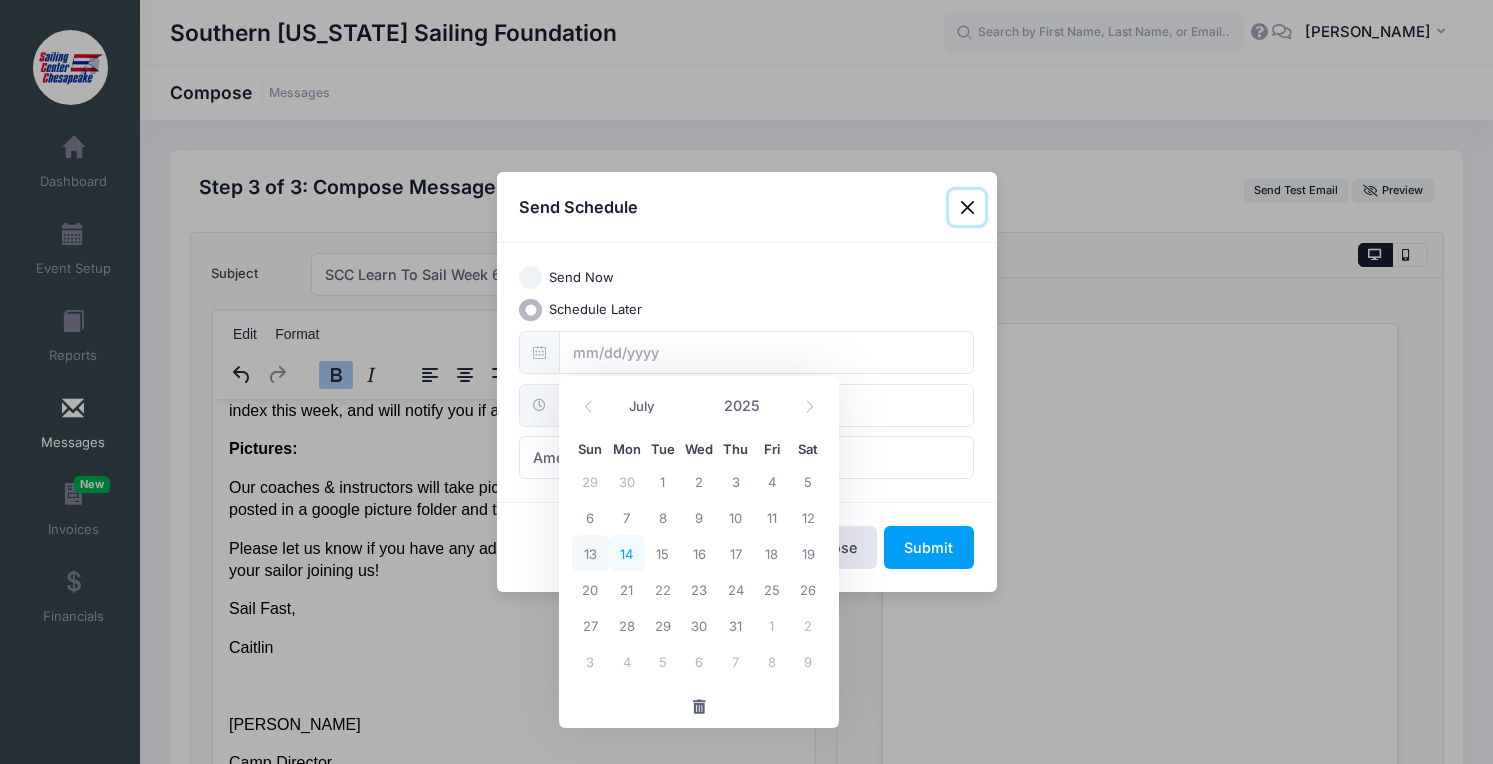 click on "14" at bounding box center (627, 553) 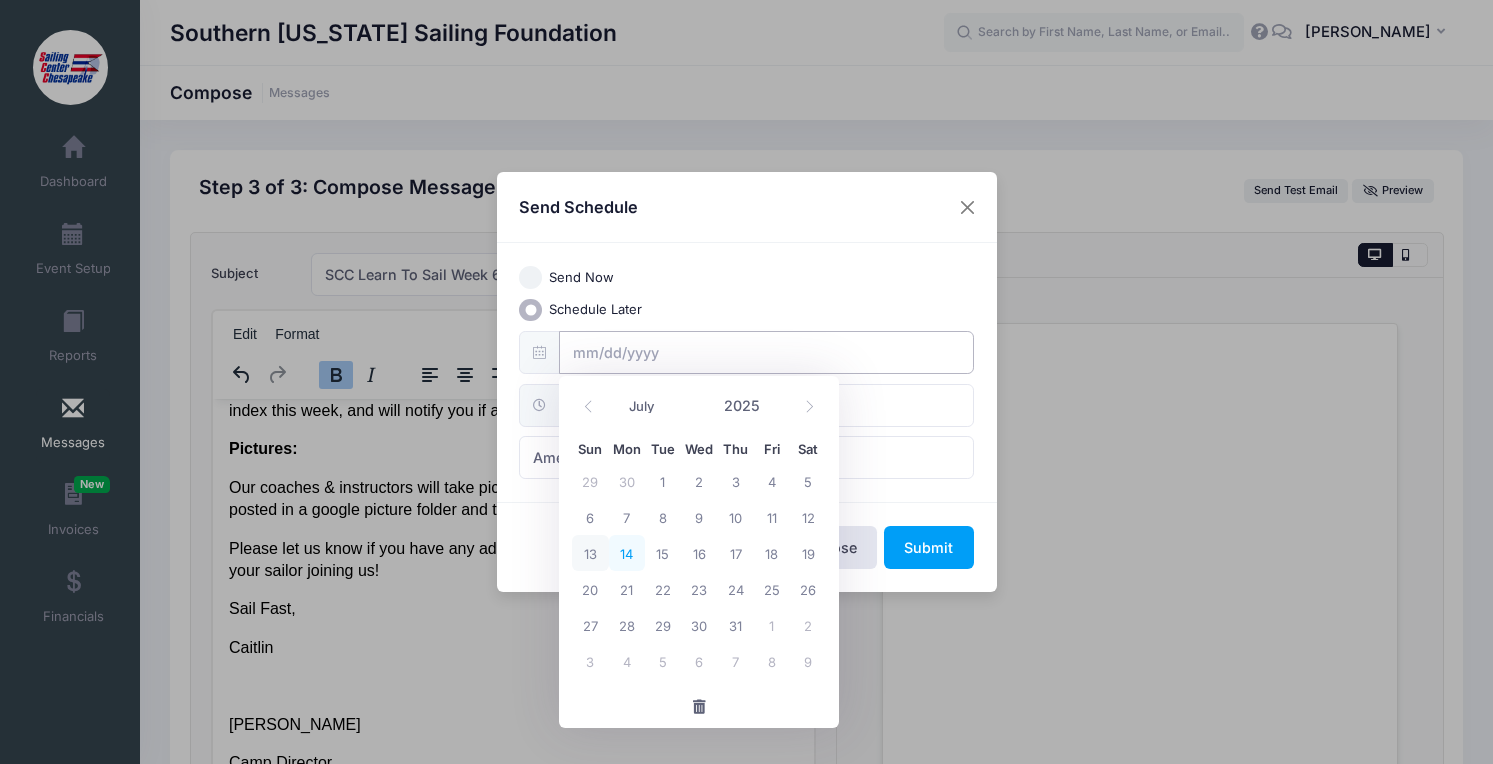 type on "07/14/2025" 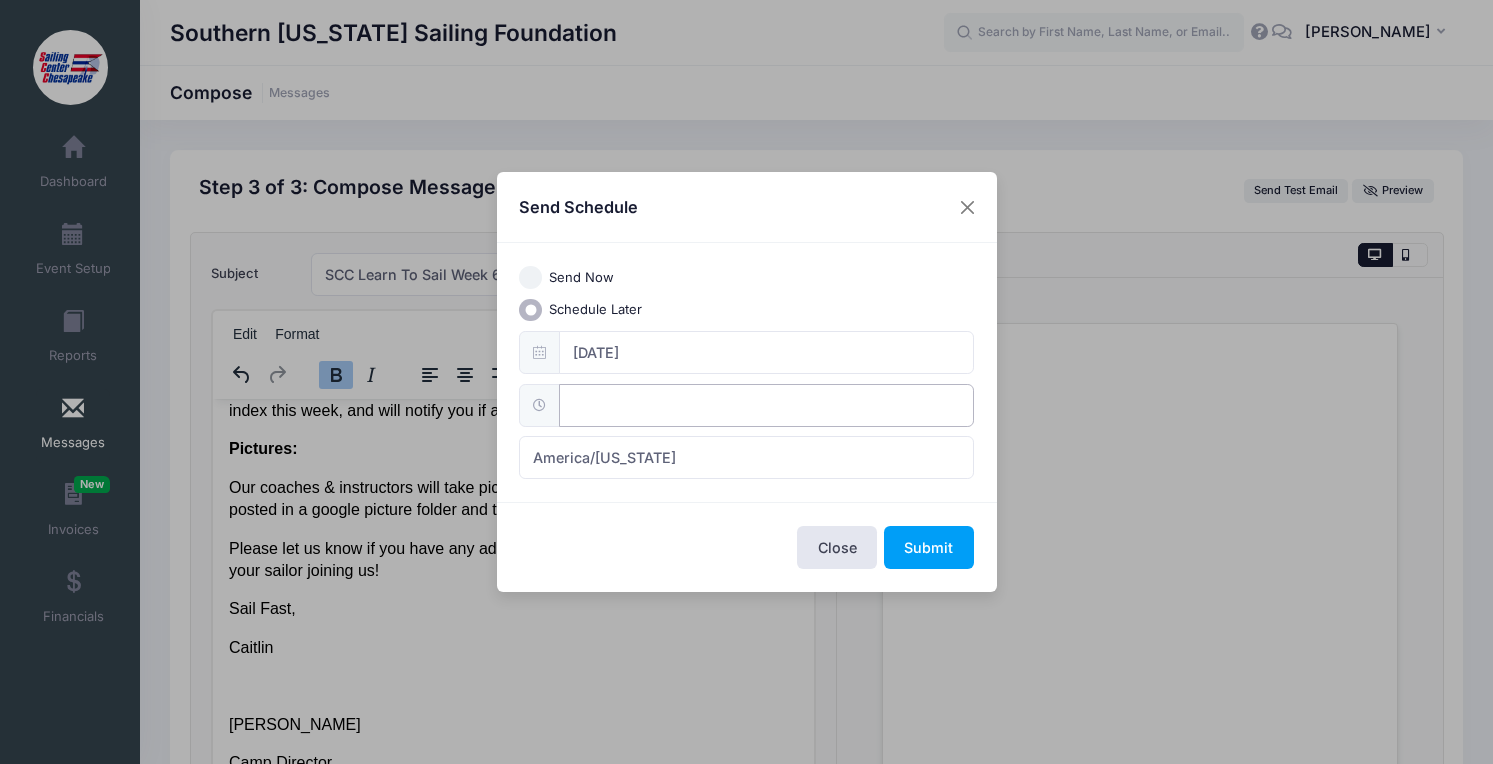 click at bounding box center [766, 405] 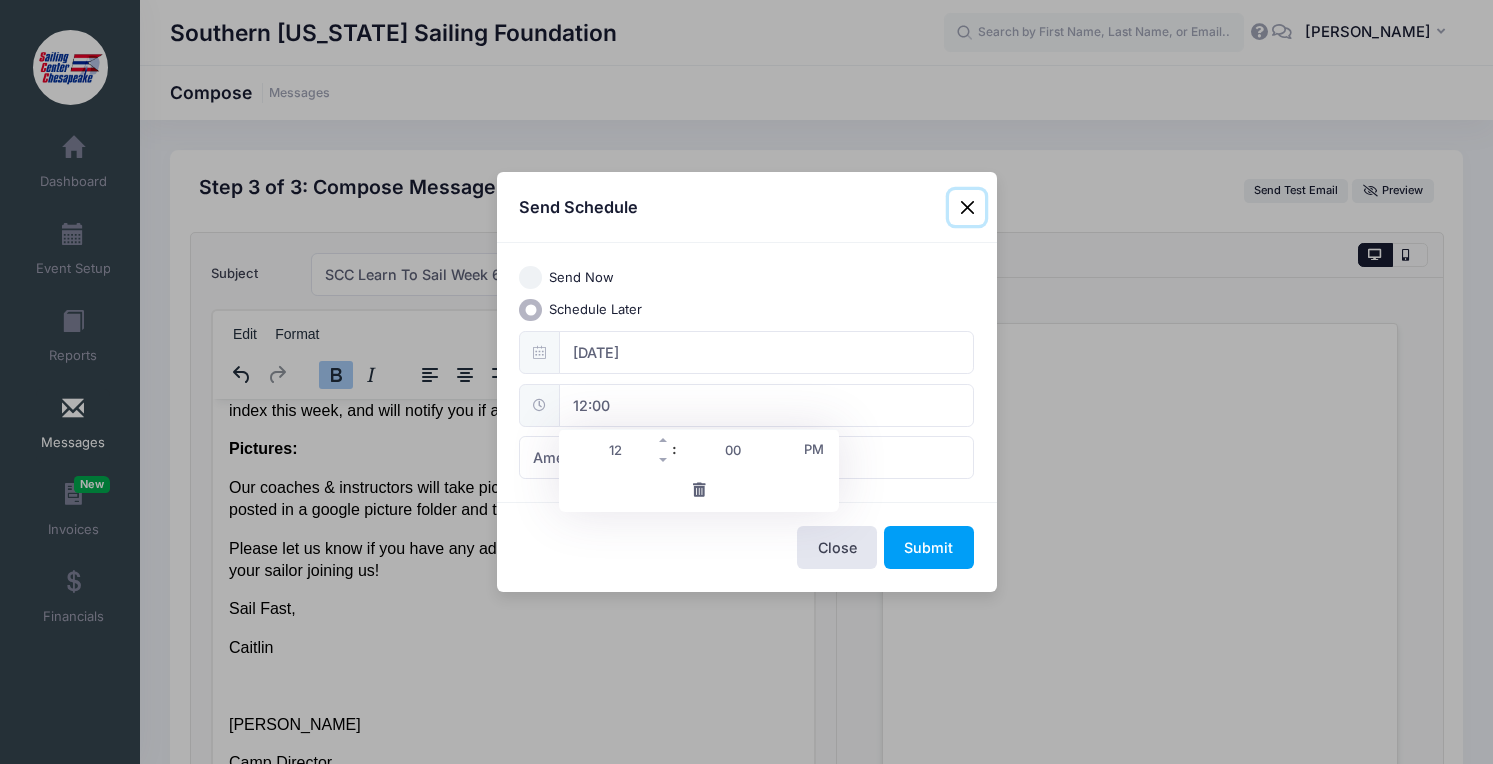 click on "12" at bounding box center (615, 450) 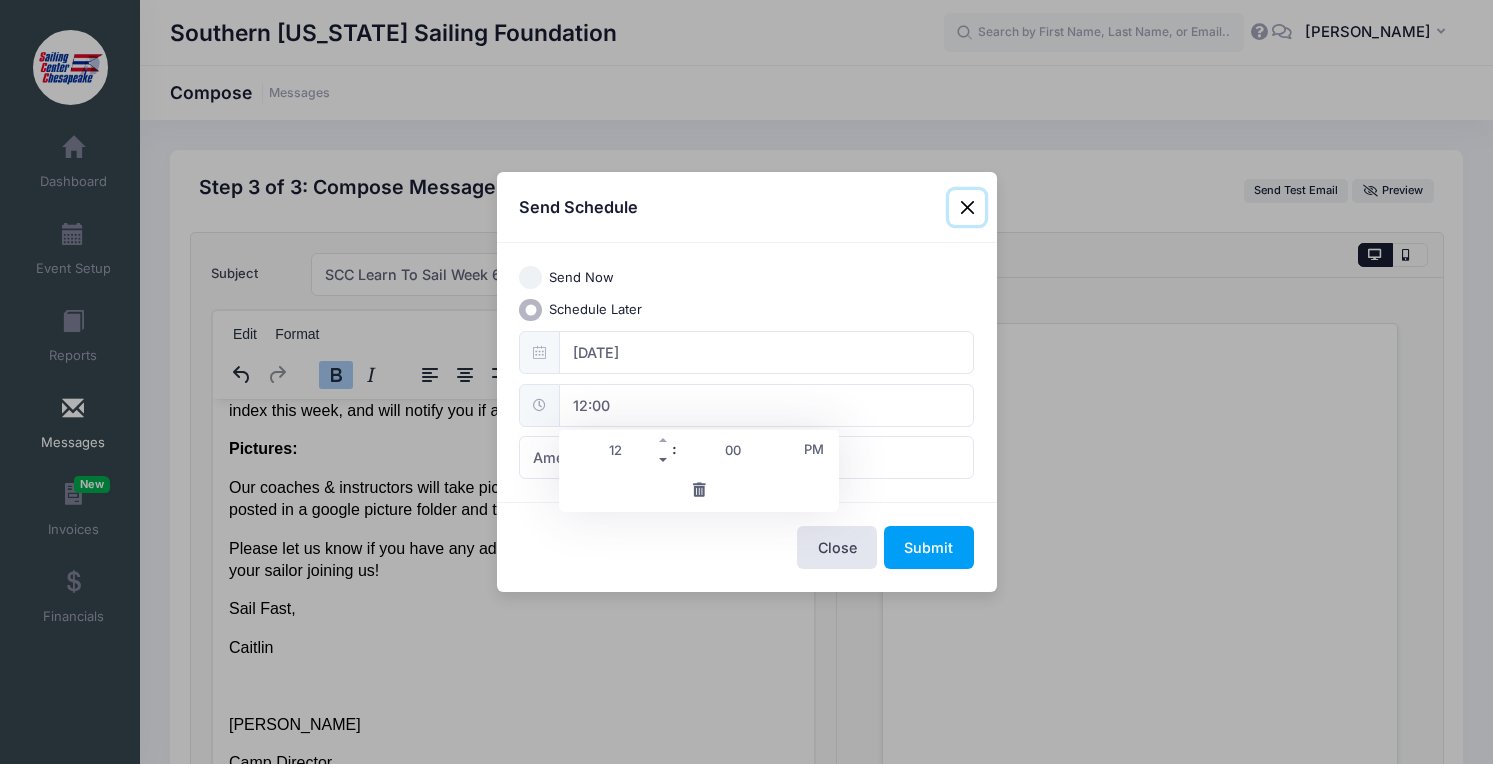 click at bounding box center (664, 460) 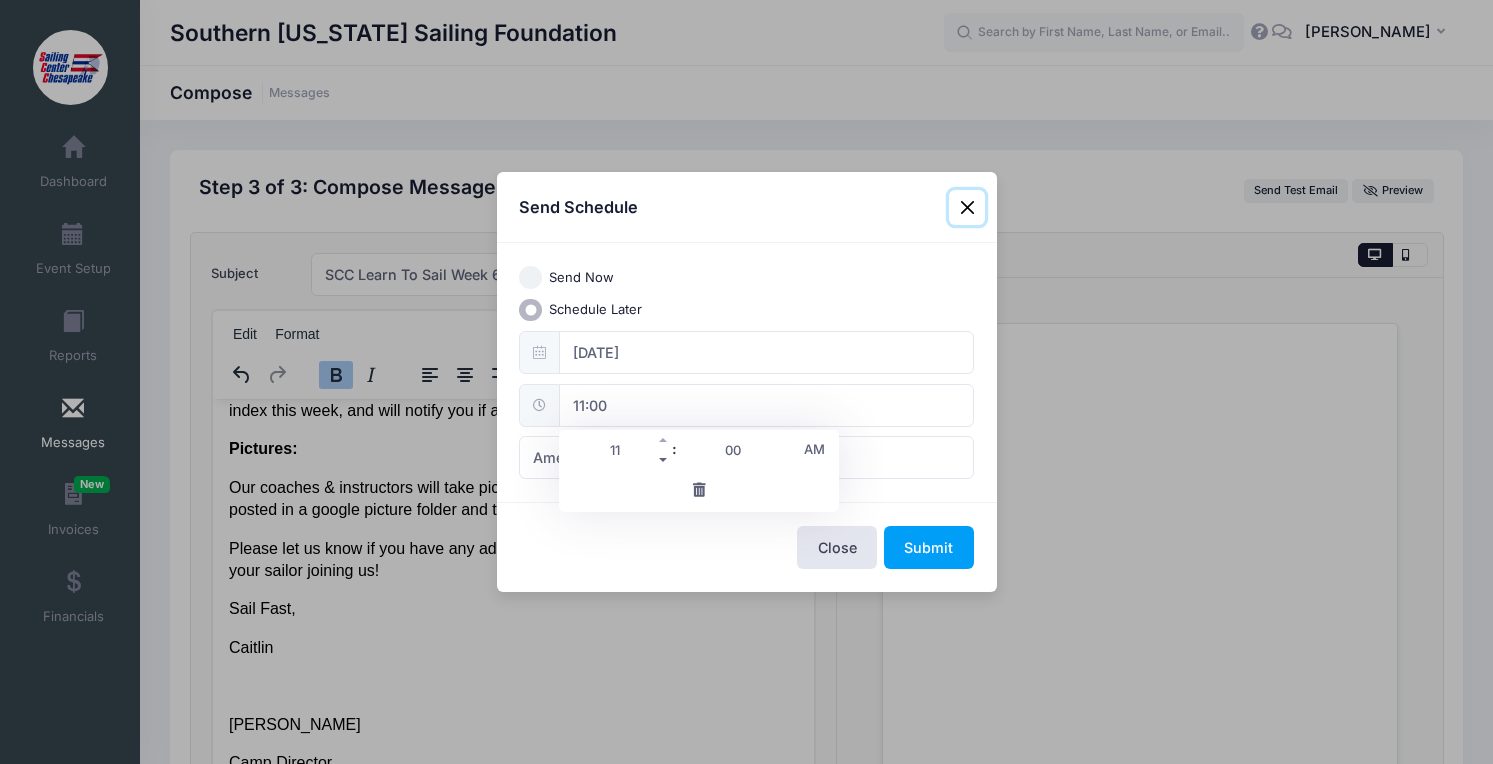 click at bounding box center [664, 460] 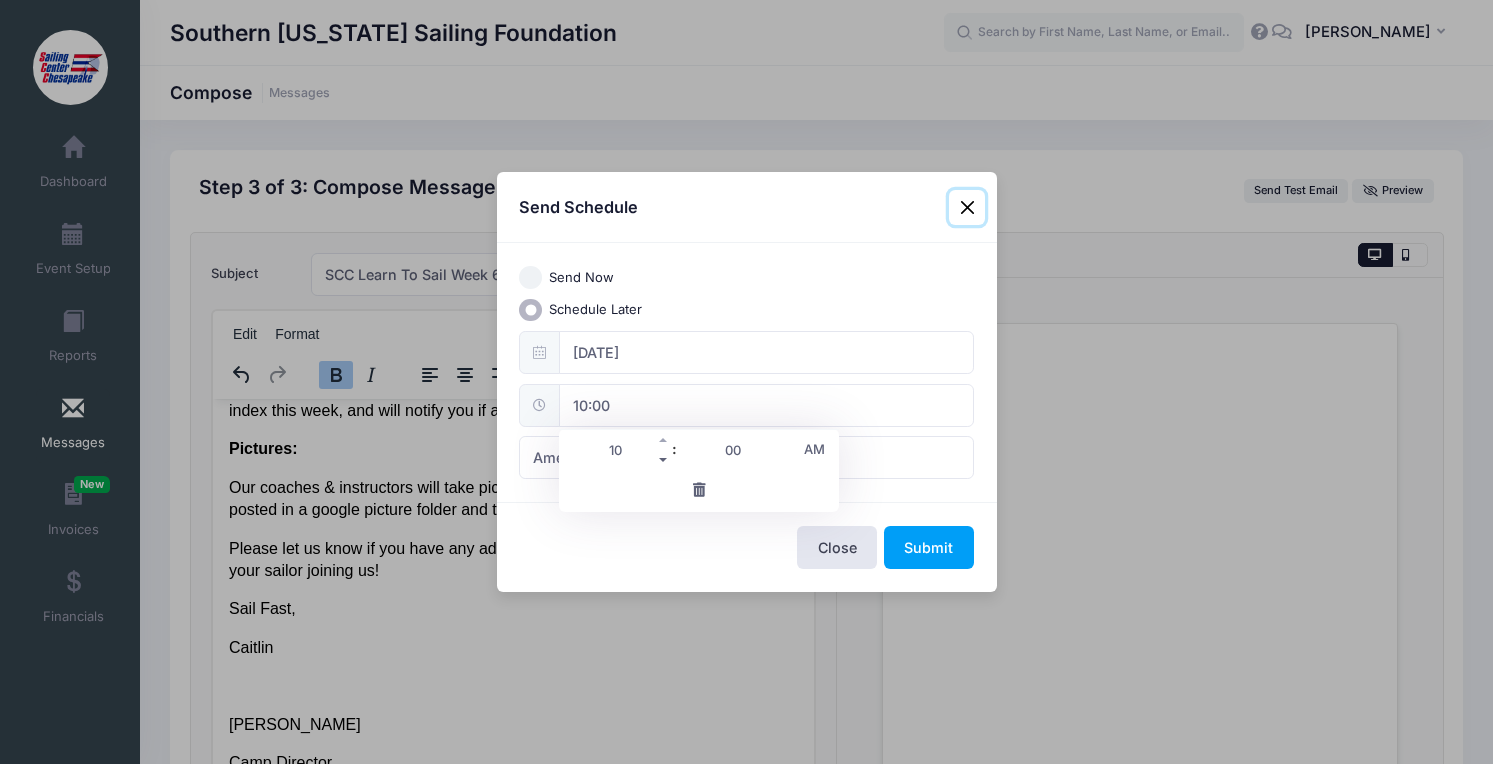 click at bounding box center (664, 460) 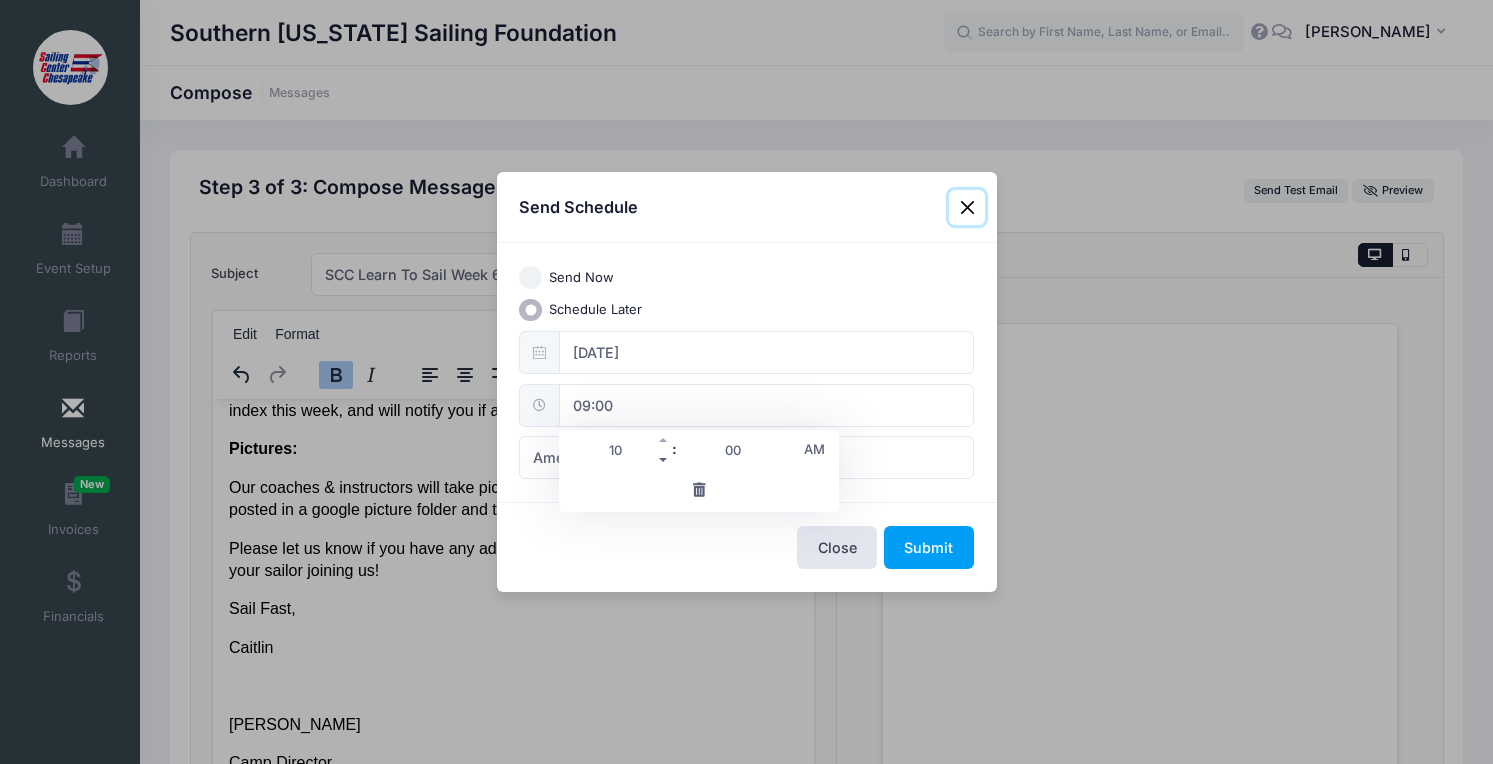 type on "09" 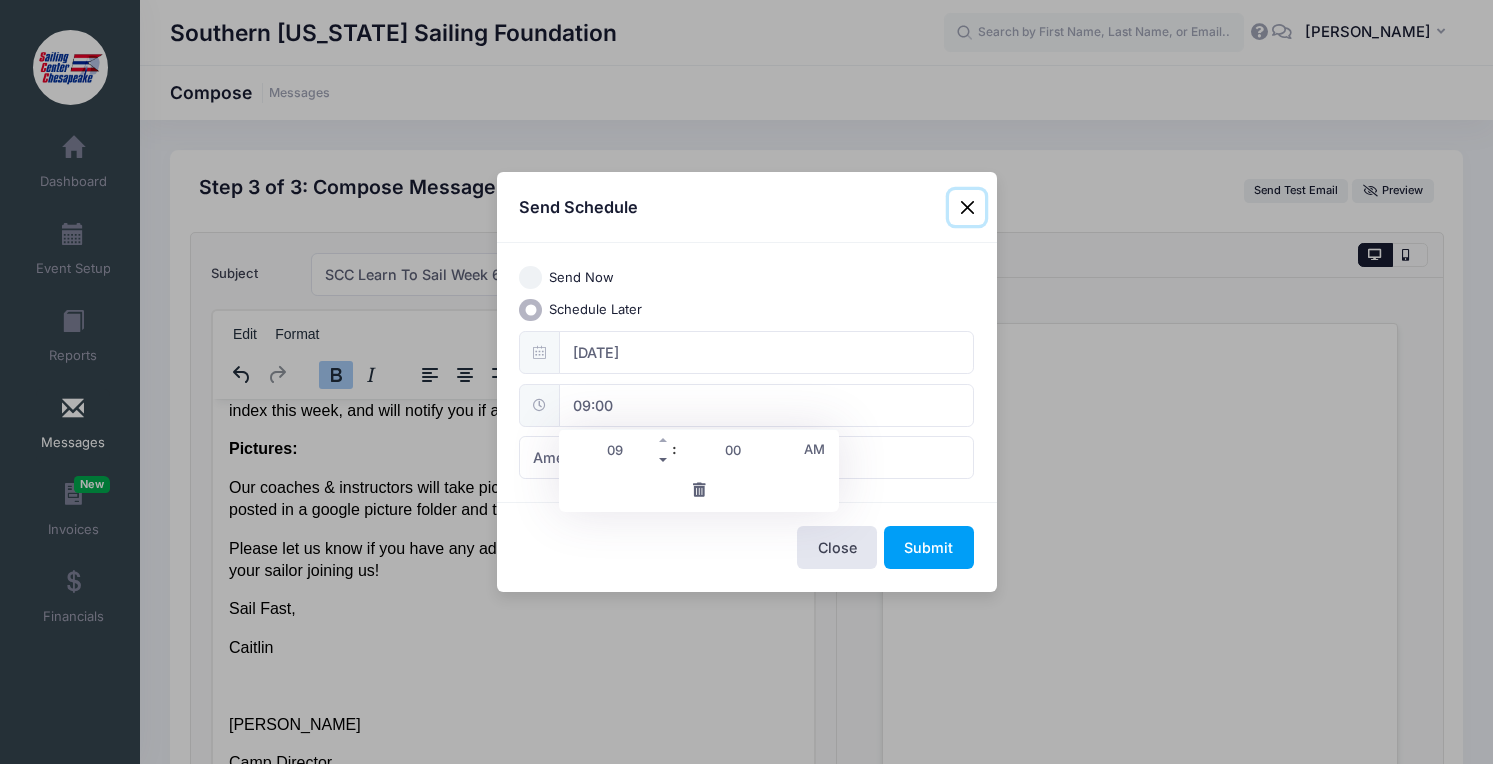click at bounding box center [664, 460] 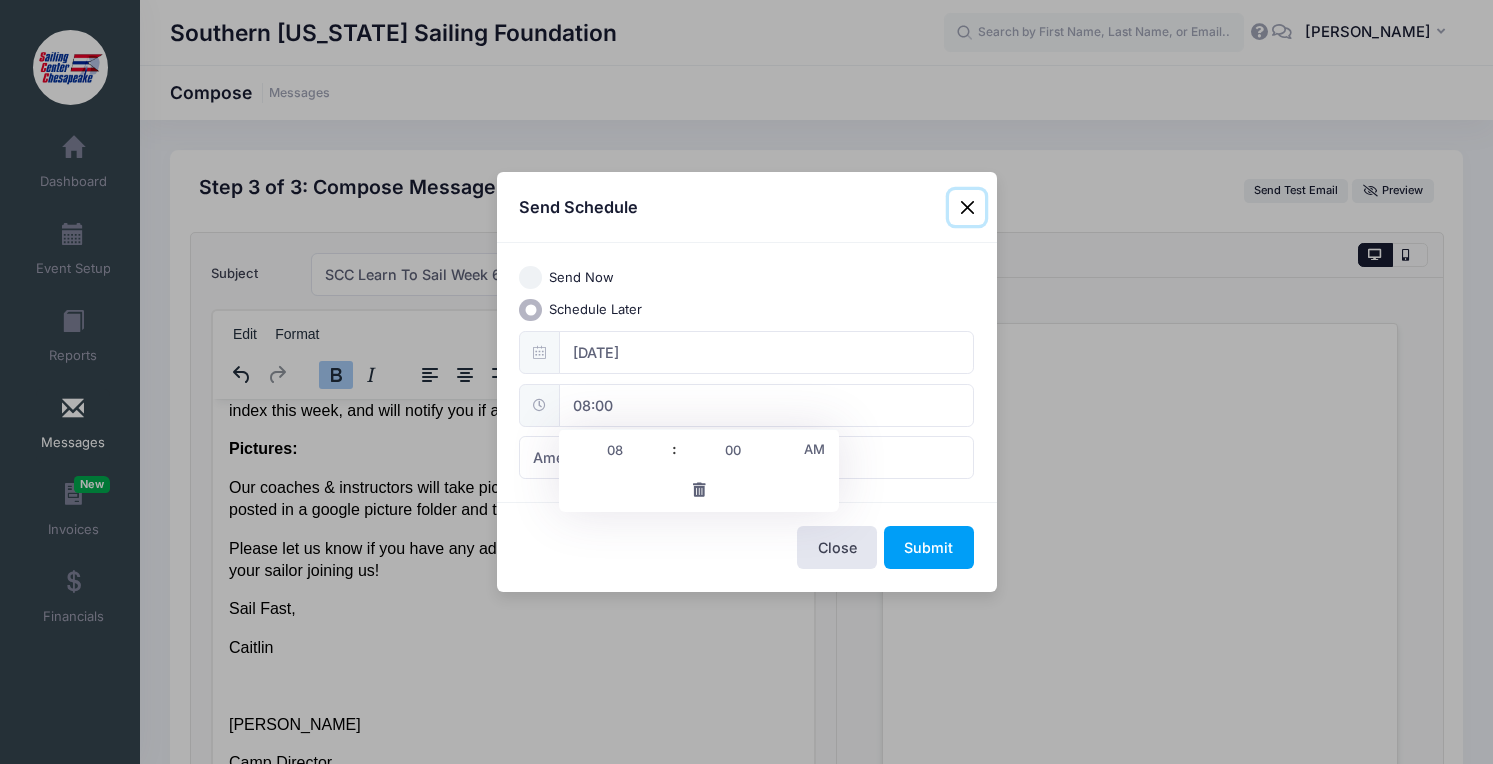 click on "AM" at bounding box center [814, 449] 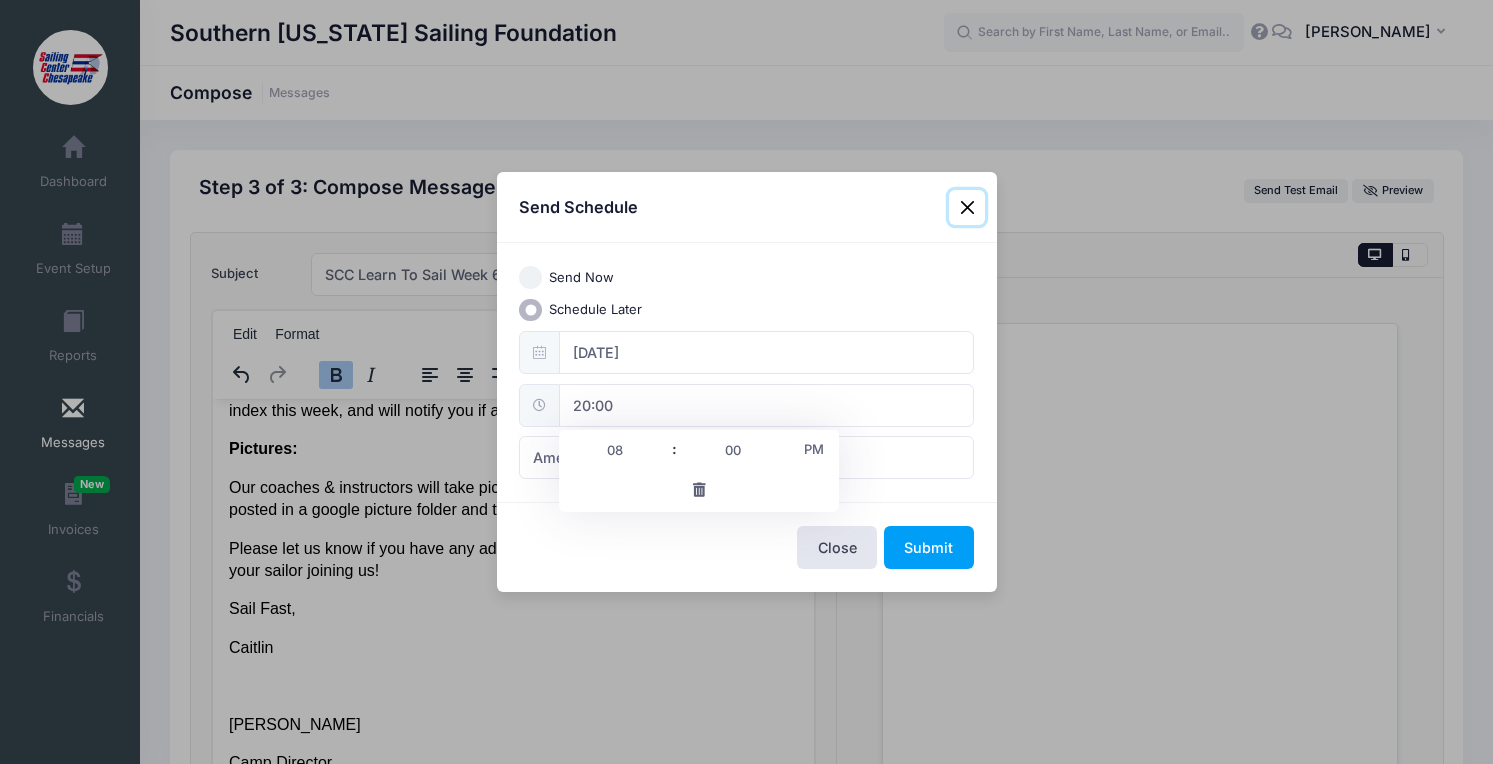 click on "PM" at bounding box center [814, 449] 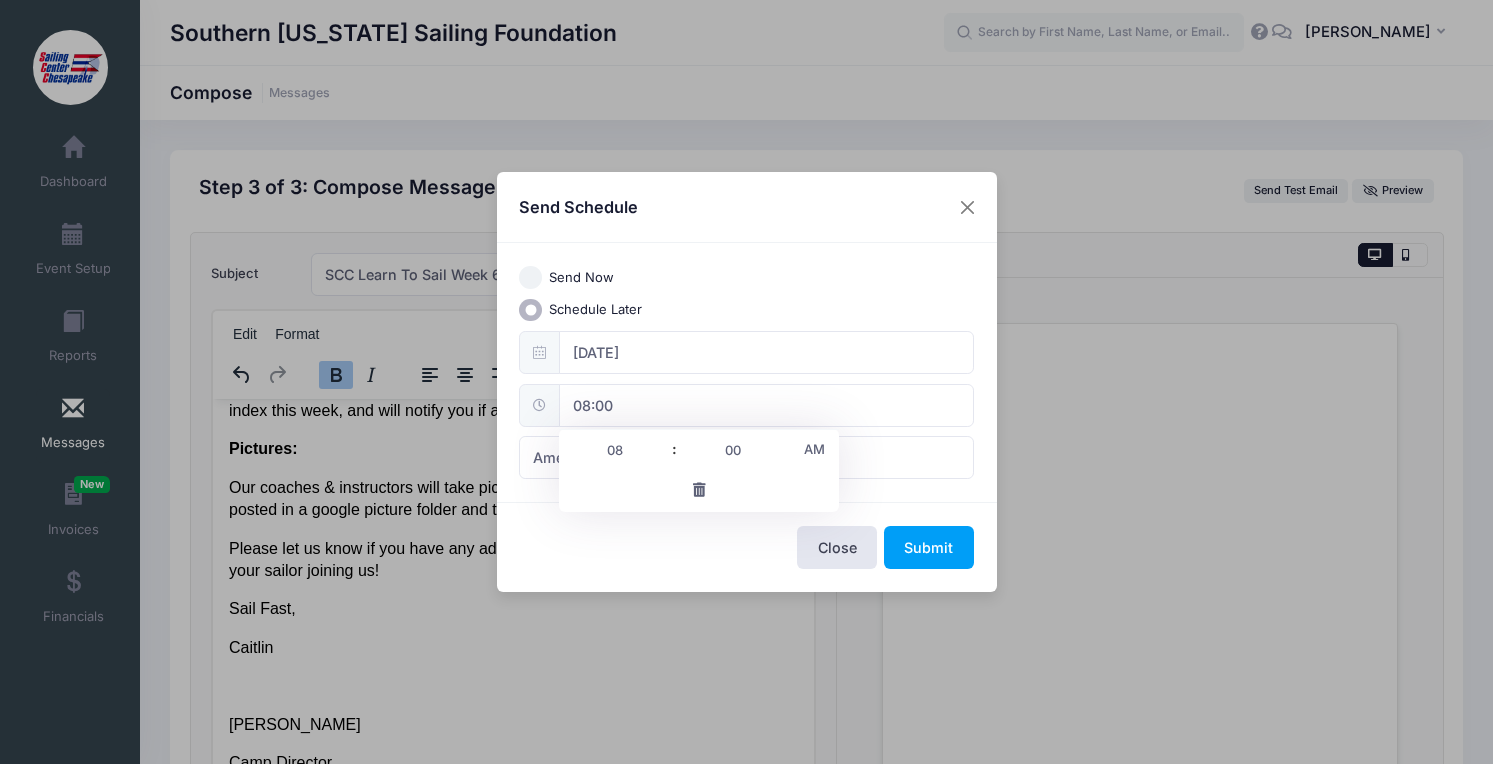 click on "Close
Submit" at bounding box center (747, 546) 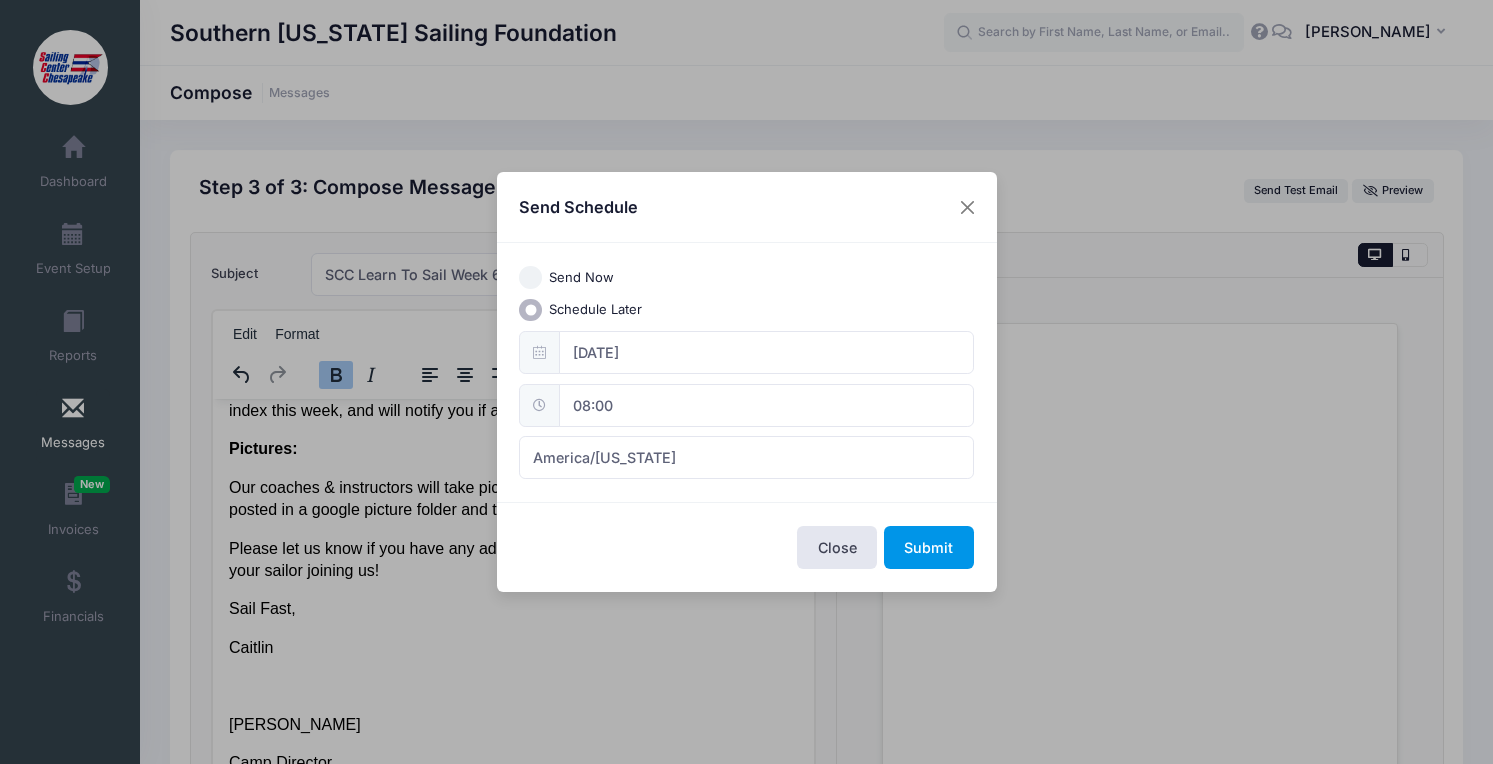 click on "Submit" at bounding box center (929, 547) 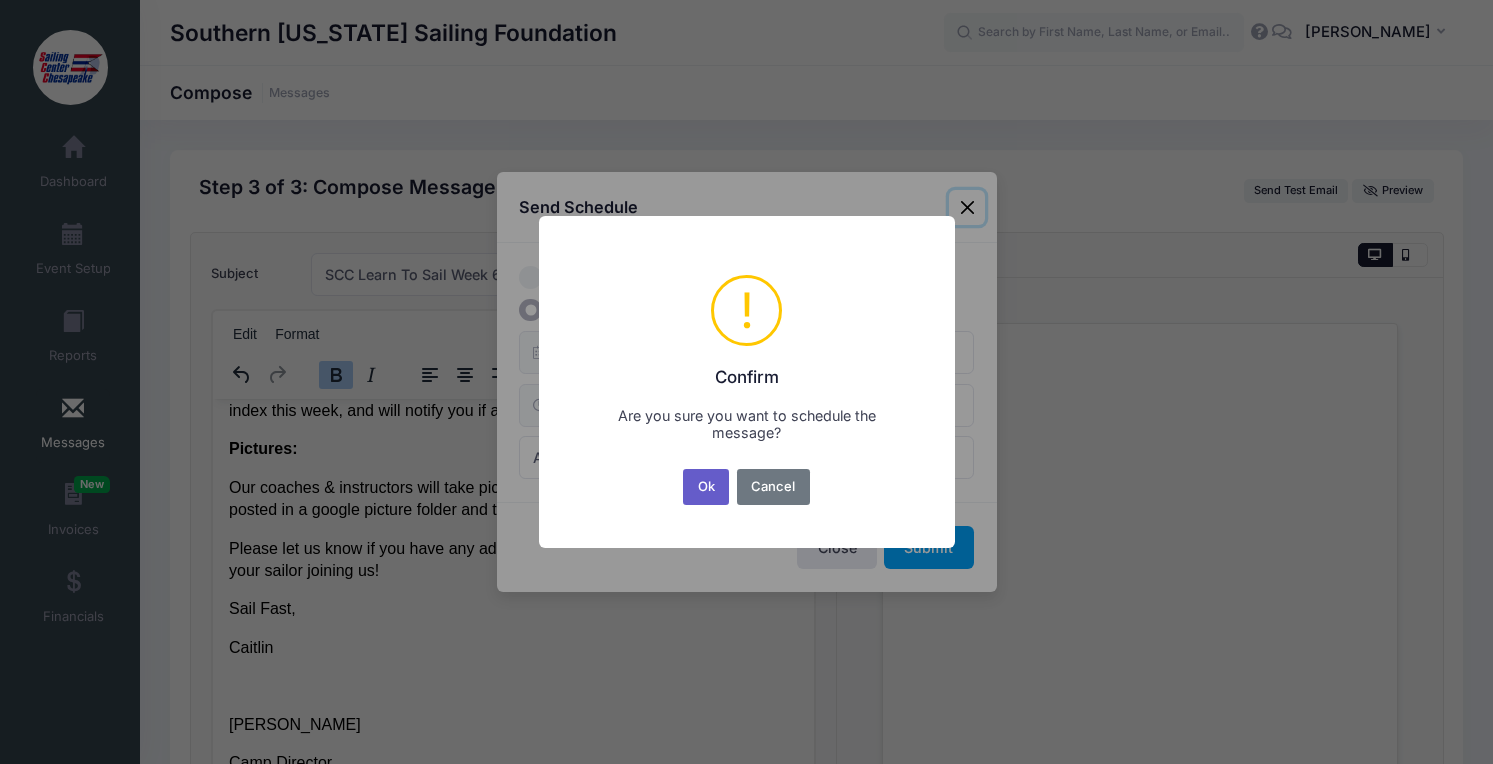click on "Ok" at bounding box center (706, 487) 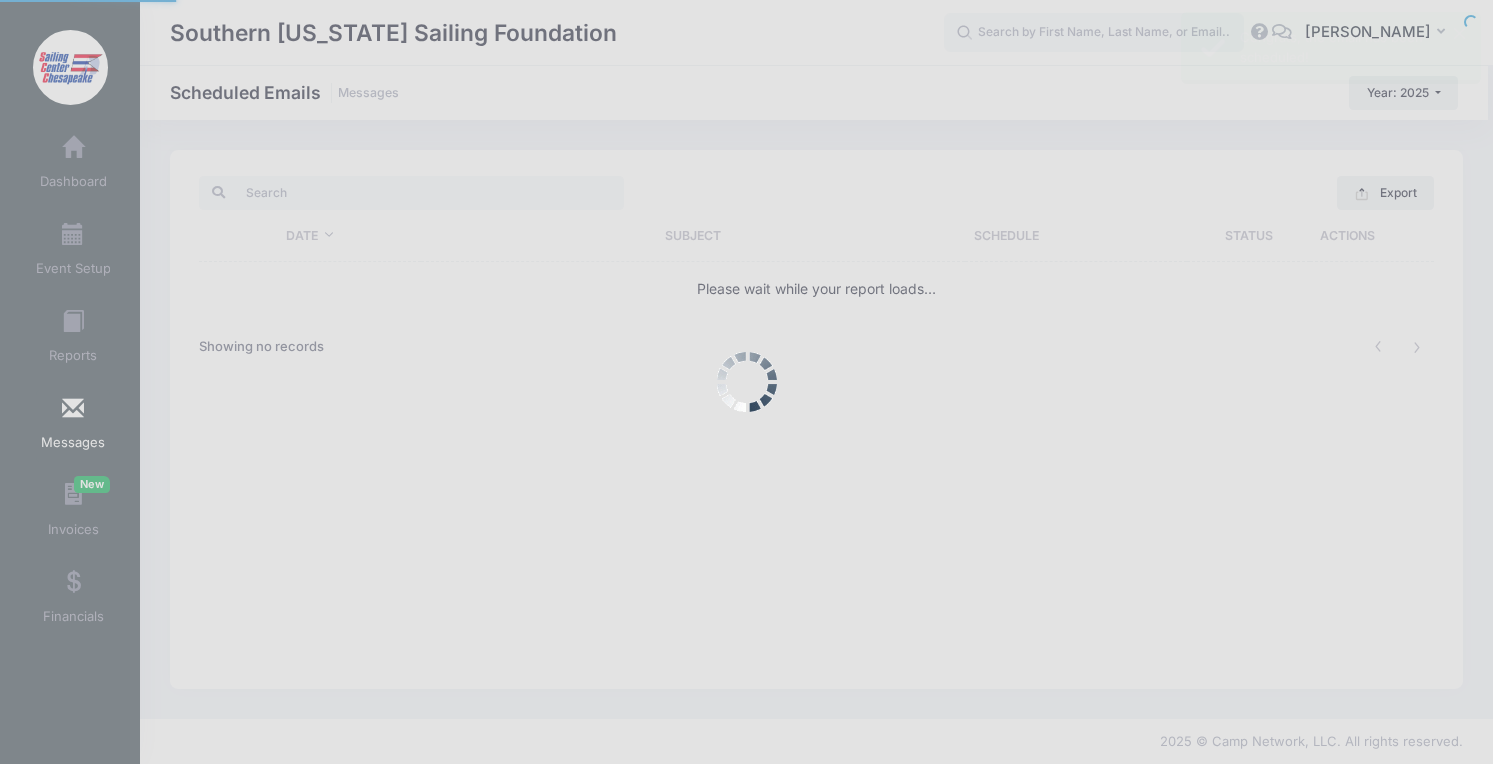 scroll, scrollTop: 0, scrollLeft: 0, axis: both 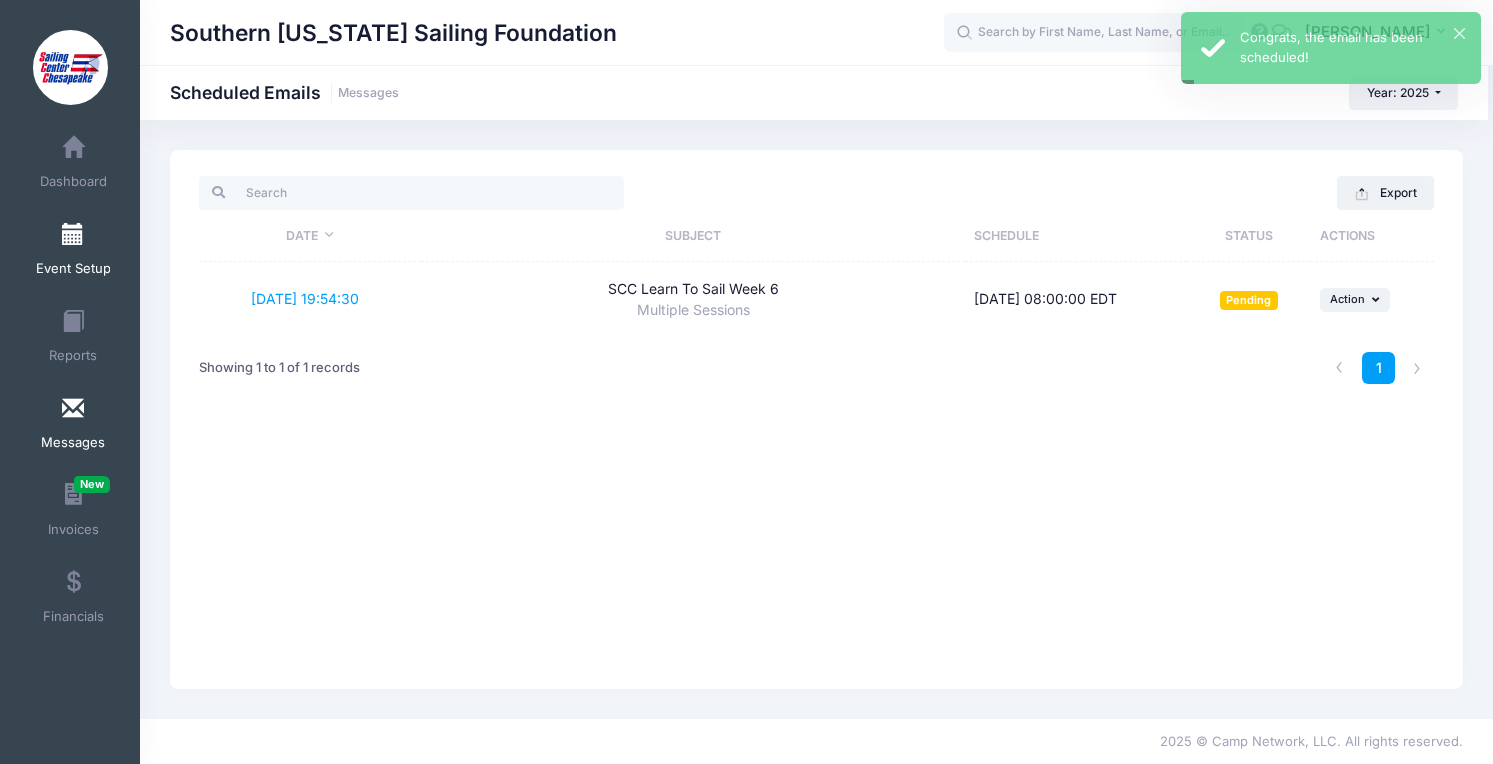 click on "Event Setup" at bounding box center [73, 252] 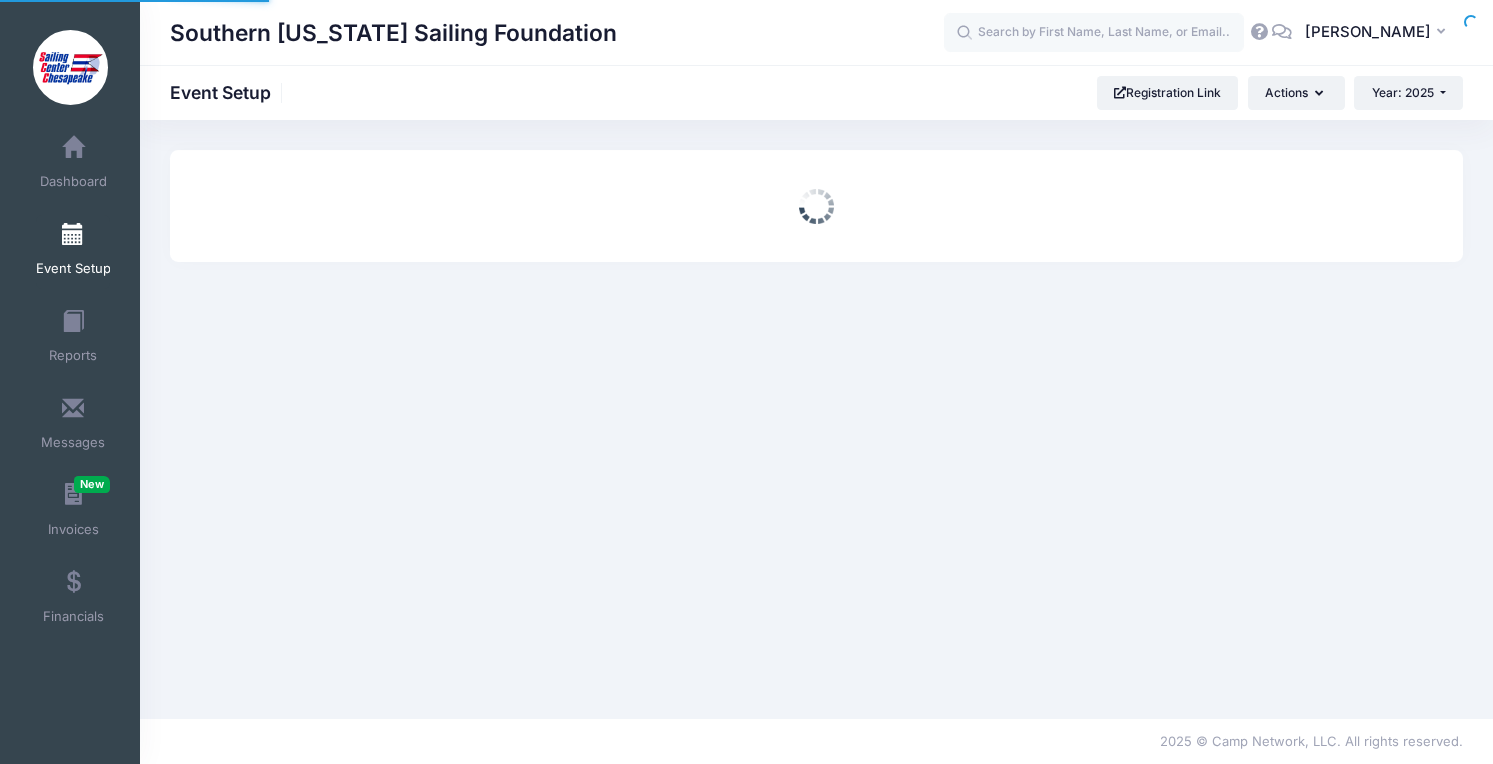 scroll, scrollTop: 0, scrollLeft: 0, axis: both 